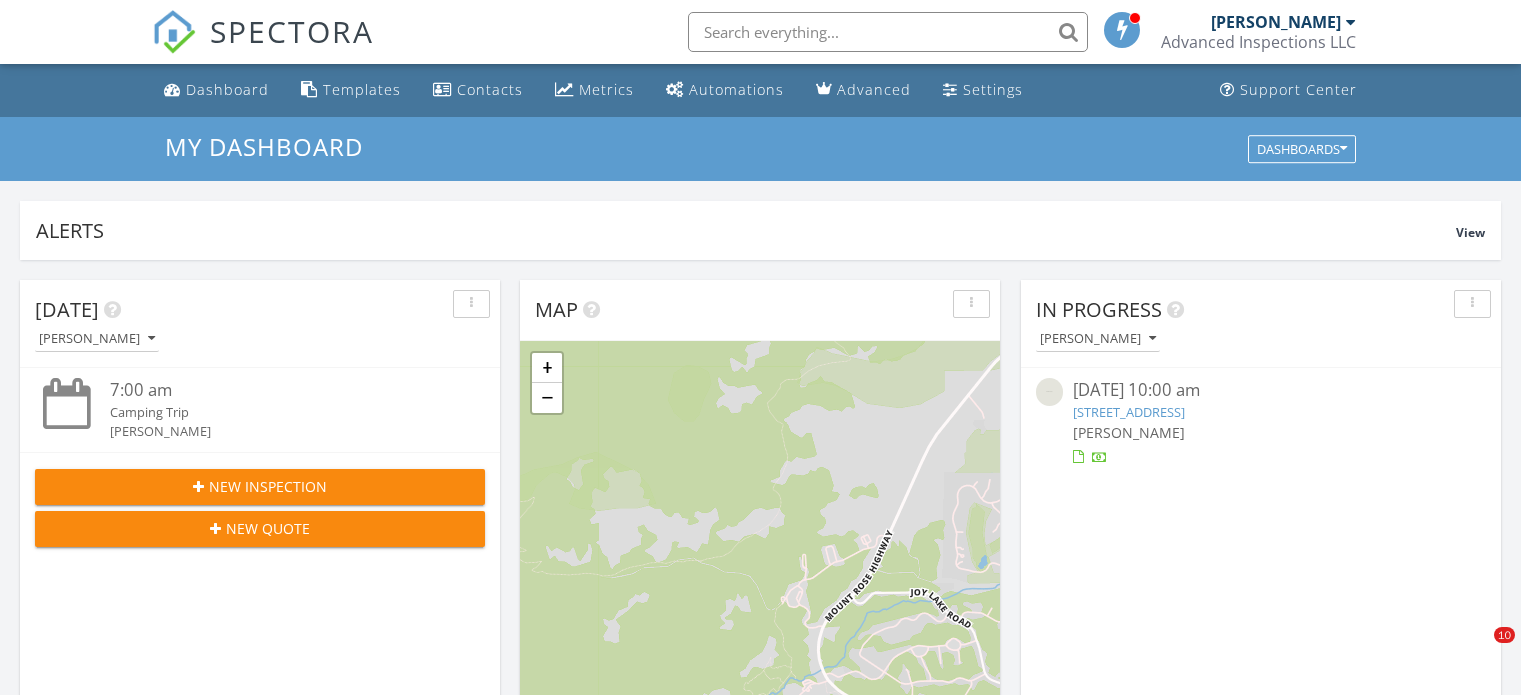 scroll, scrollTop: 800, scrollLeft: 0, axis: vertical 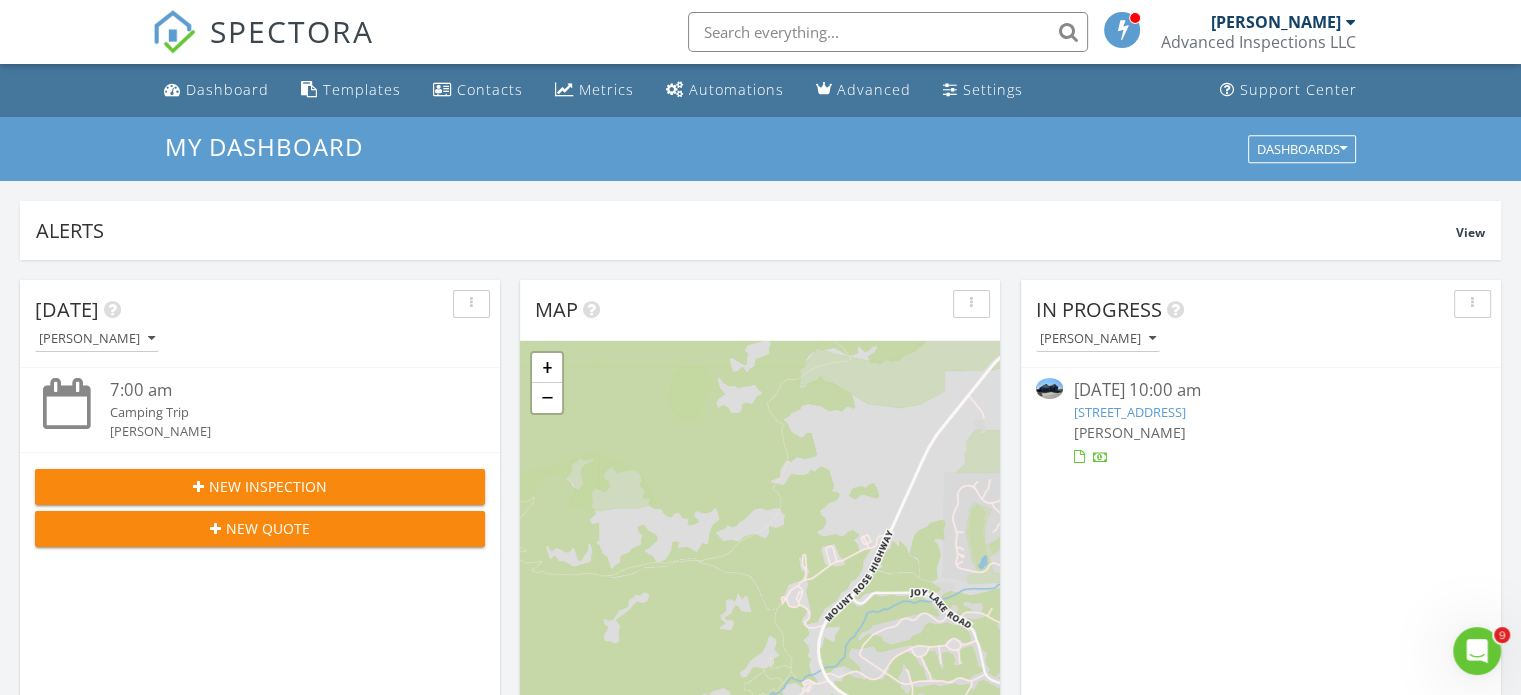 click on "3866 Cambria Lp, Carson City, NV 89703" at bounding box center (1129, 412) 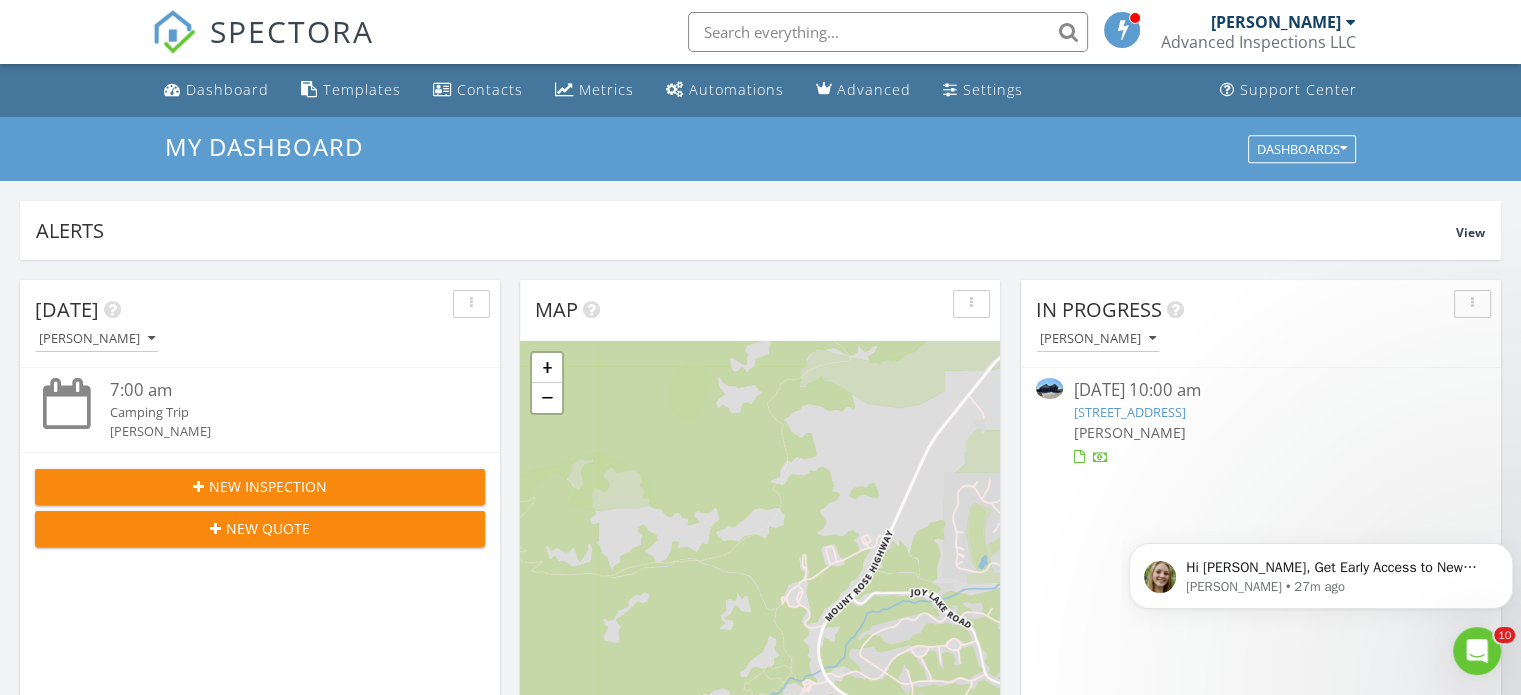 scroll, scrollTop: 0, scrollLeft: 0, axis: both 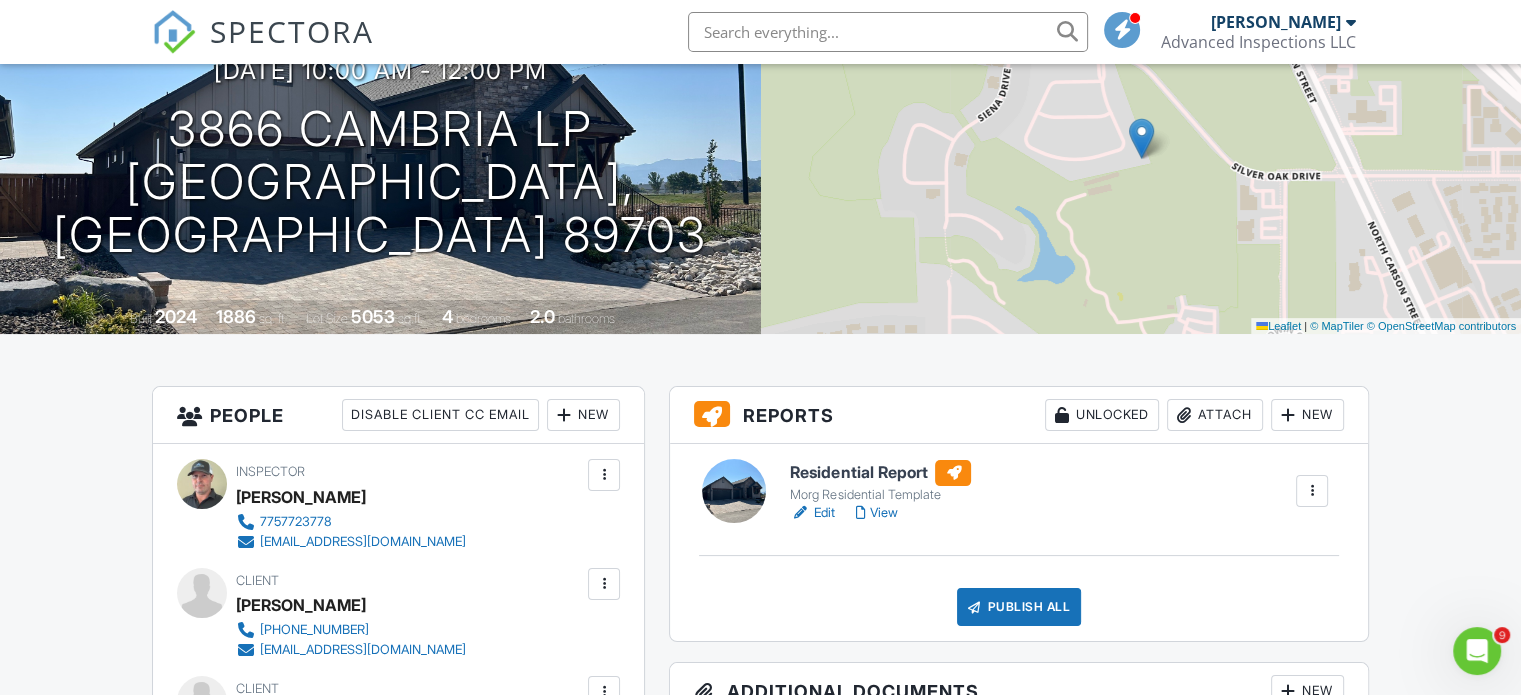 click on "View" at bounding box center (876, 513) 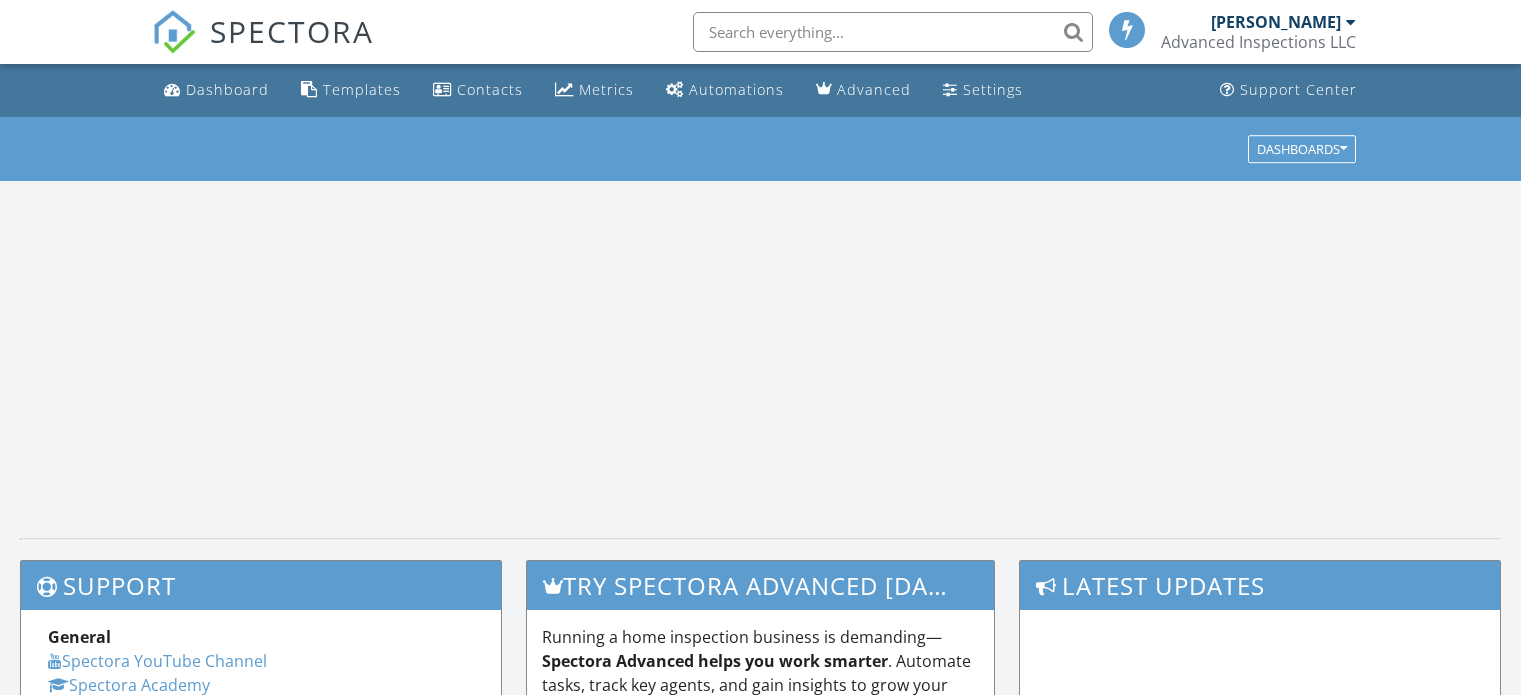 scroll, scrollTop: 0, scrollLeft: 0, axis: both 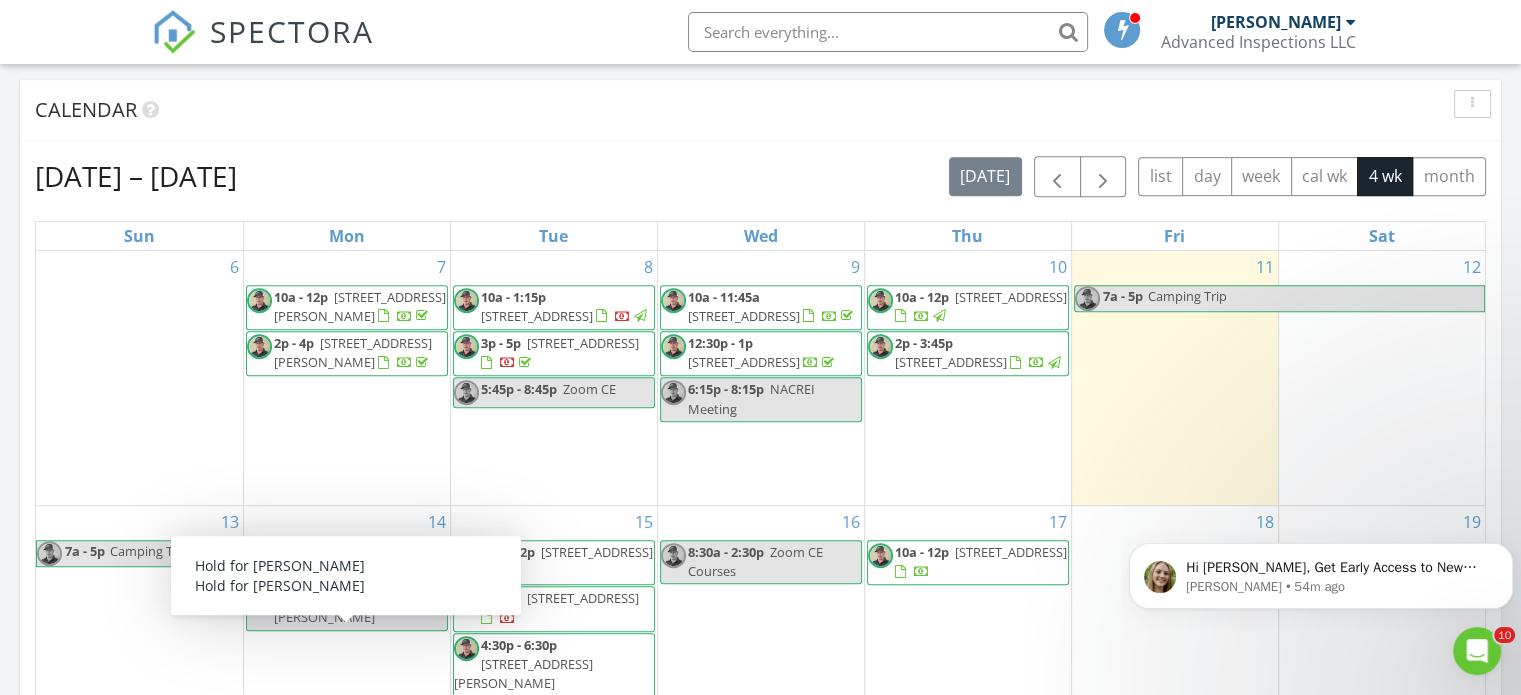 click on "Hold for Carrie McCreary" at bounding box center (339, 607) 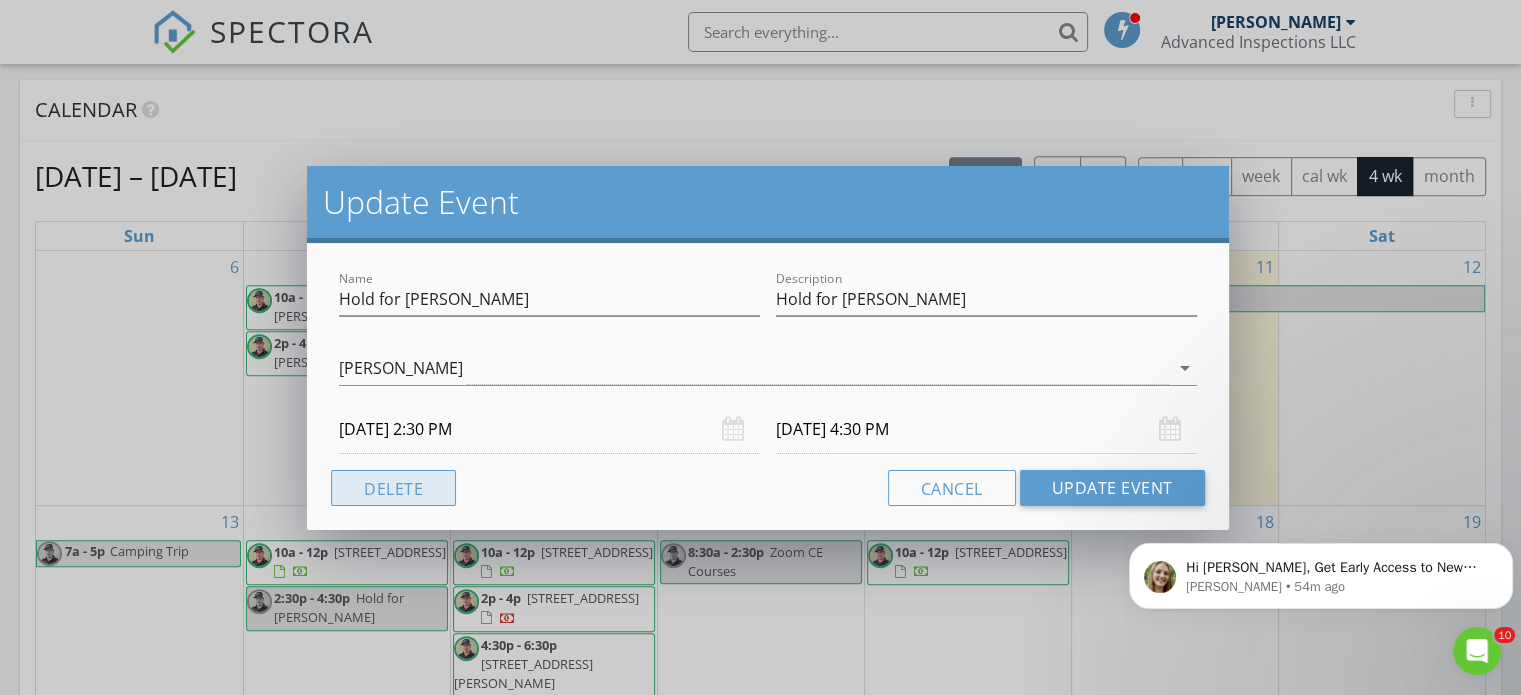 click on "Delete" at bounding box center [393, 488] 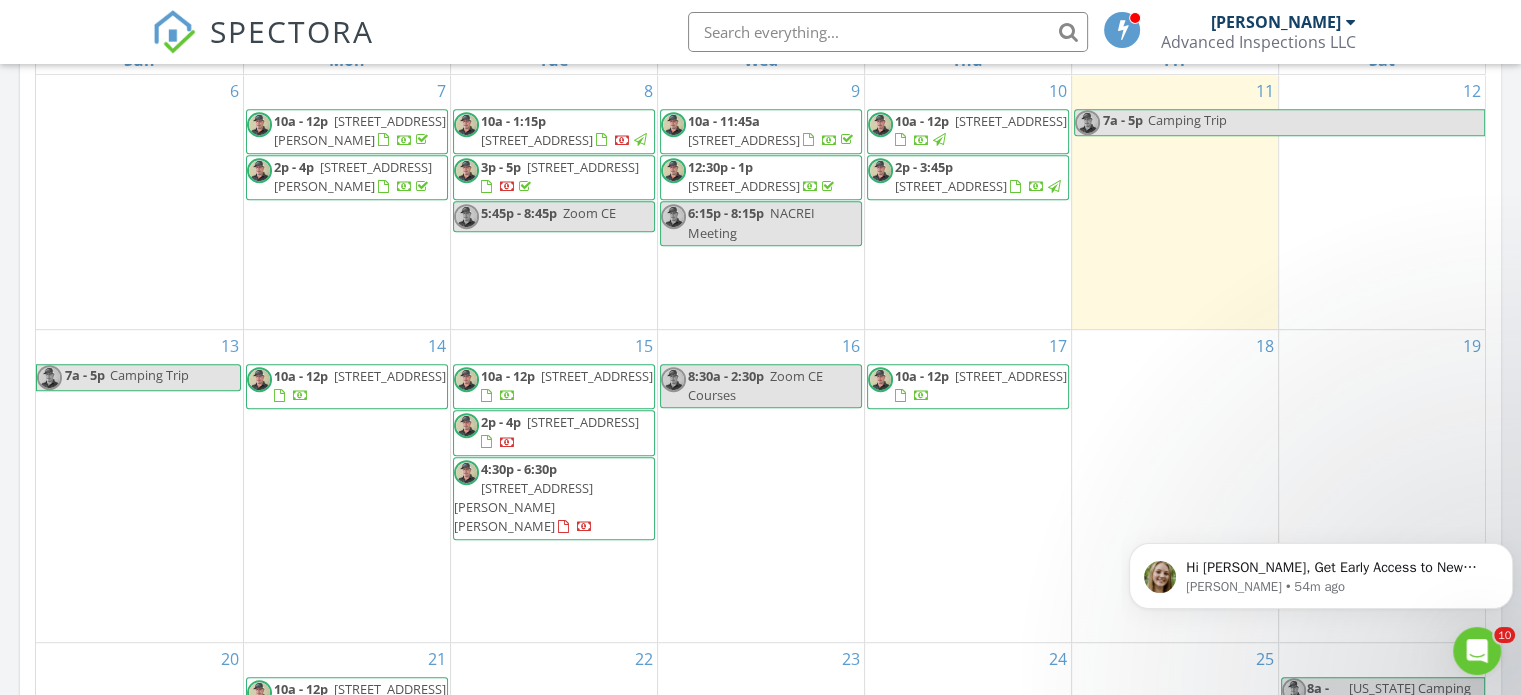 scroll, scrollTop: 1000, scrollLeft: 0, axis: vertical 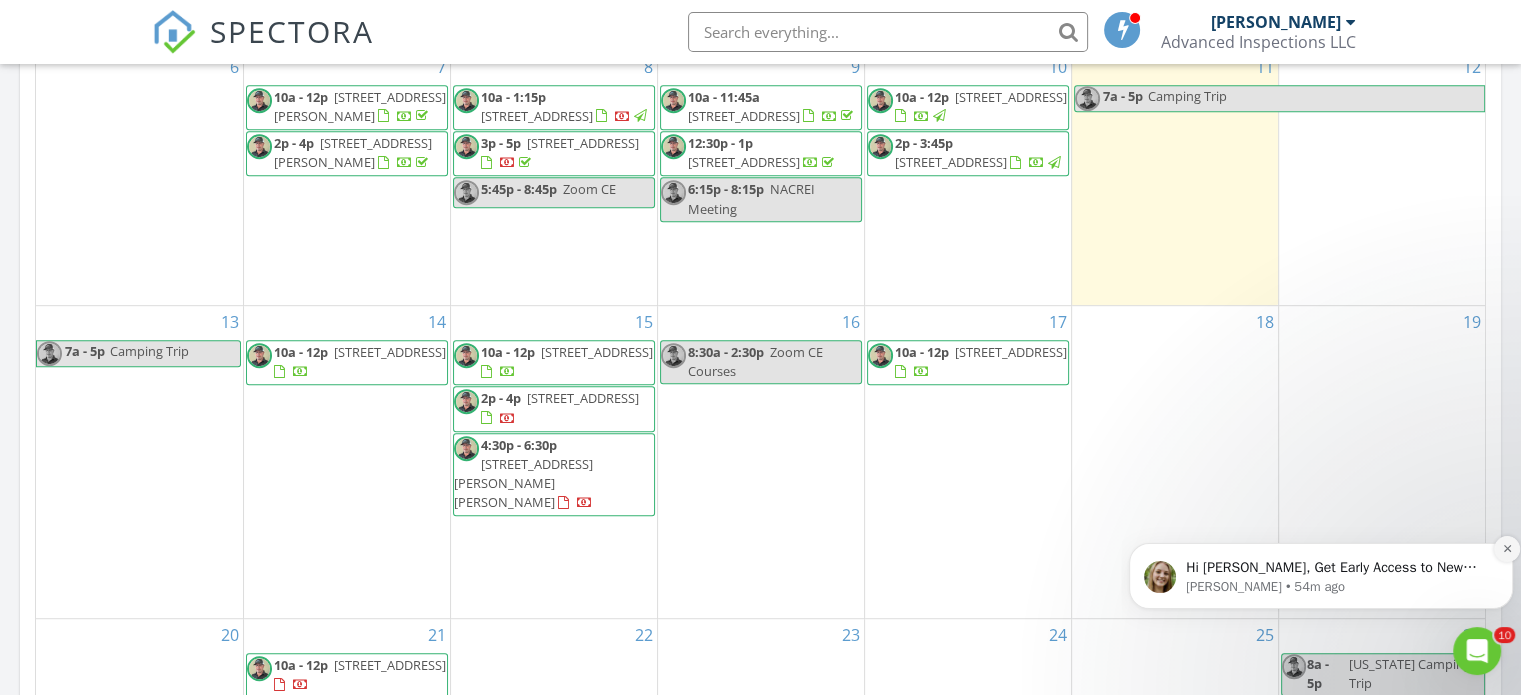 click at bounding box center [1507, 549] 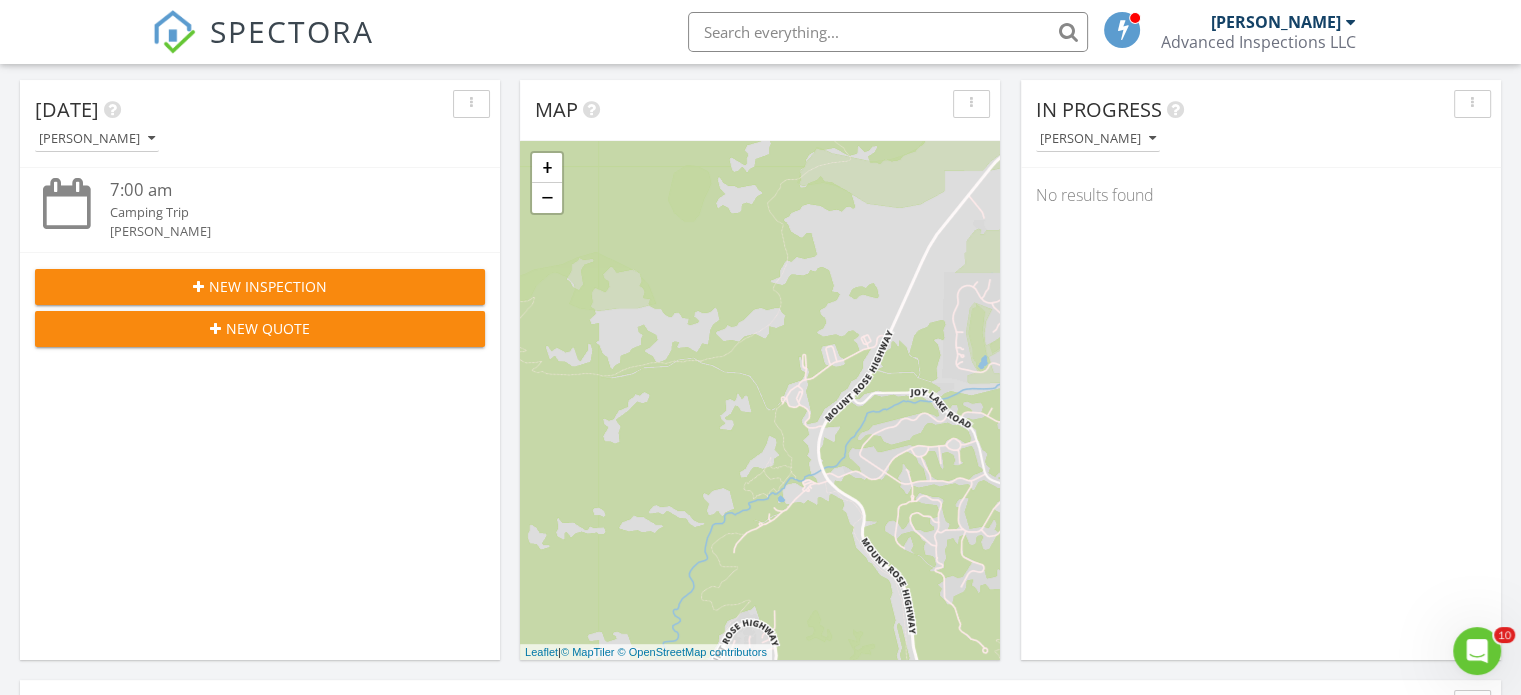 scroll, scrollTop: 200, scrollLeft: 0, axis: vertical 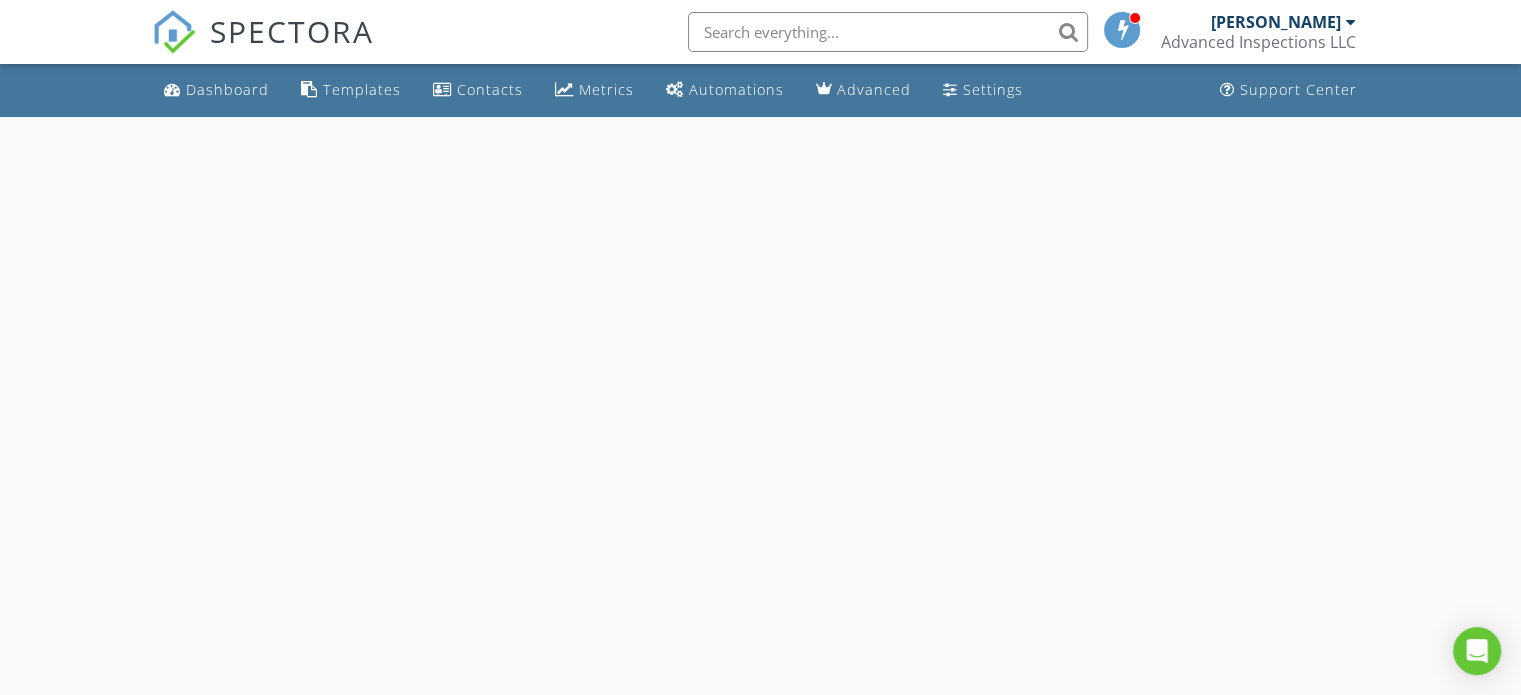 select on "6" 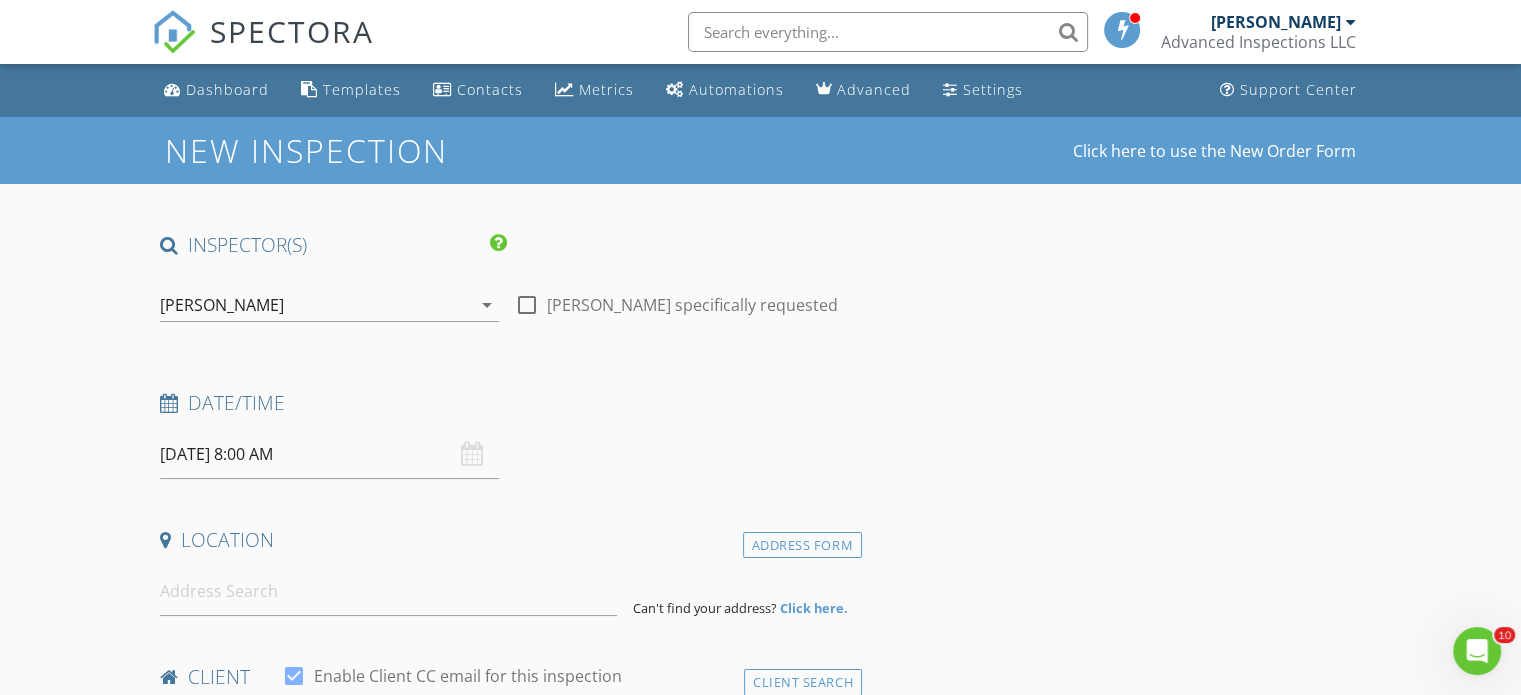 scroll, scrollTop: 0, scrollLeft: 0, axis: both 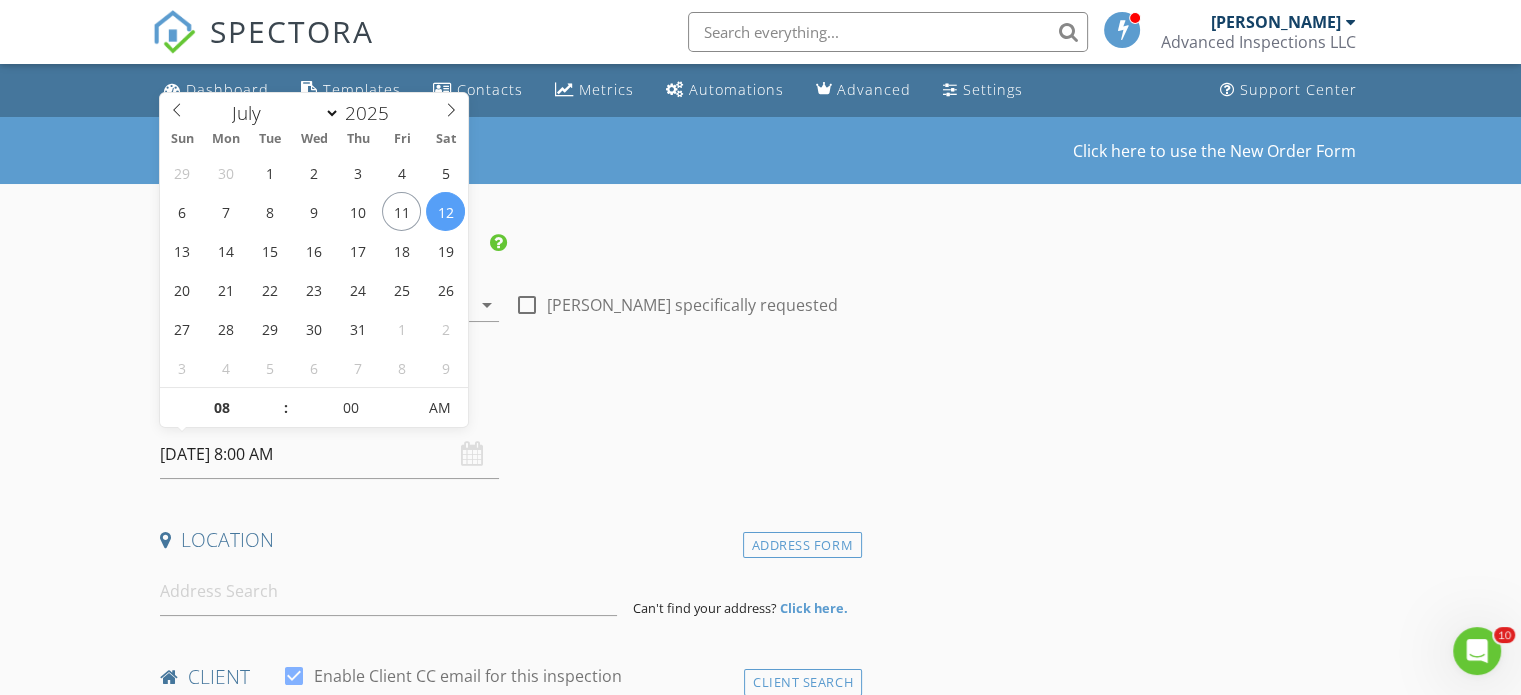 click on "[DATE] 8:00 AM" at bounding box center (329, 454) 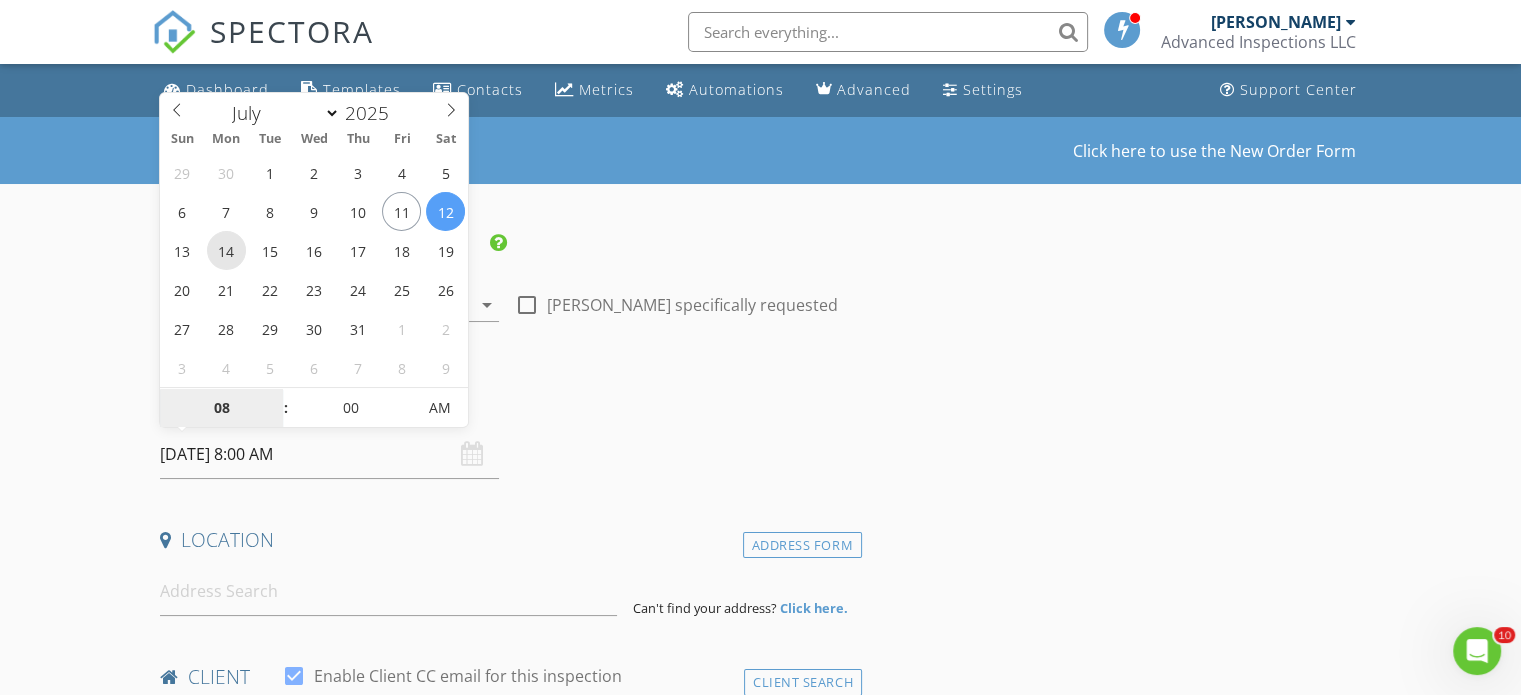 type on "[DATE] 8:00 AM" 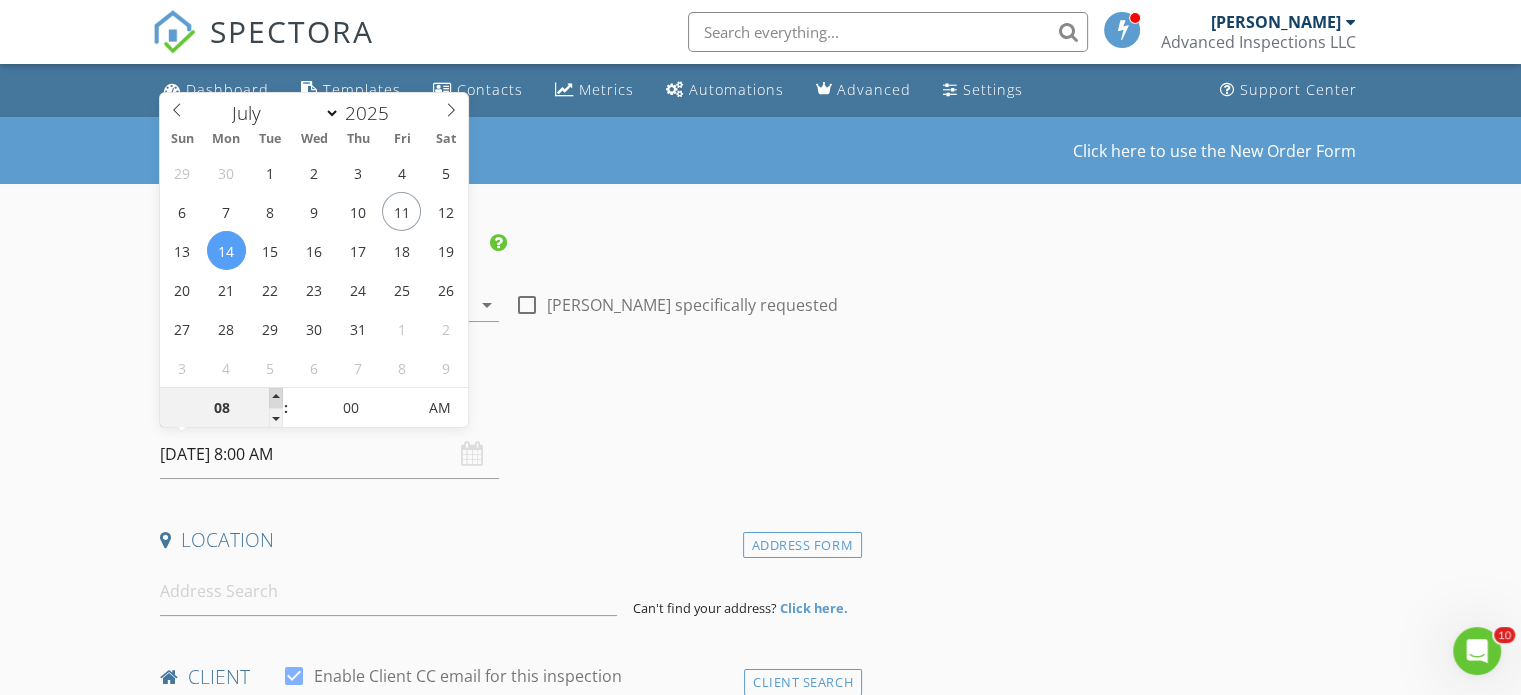 type on "09" 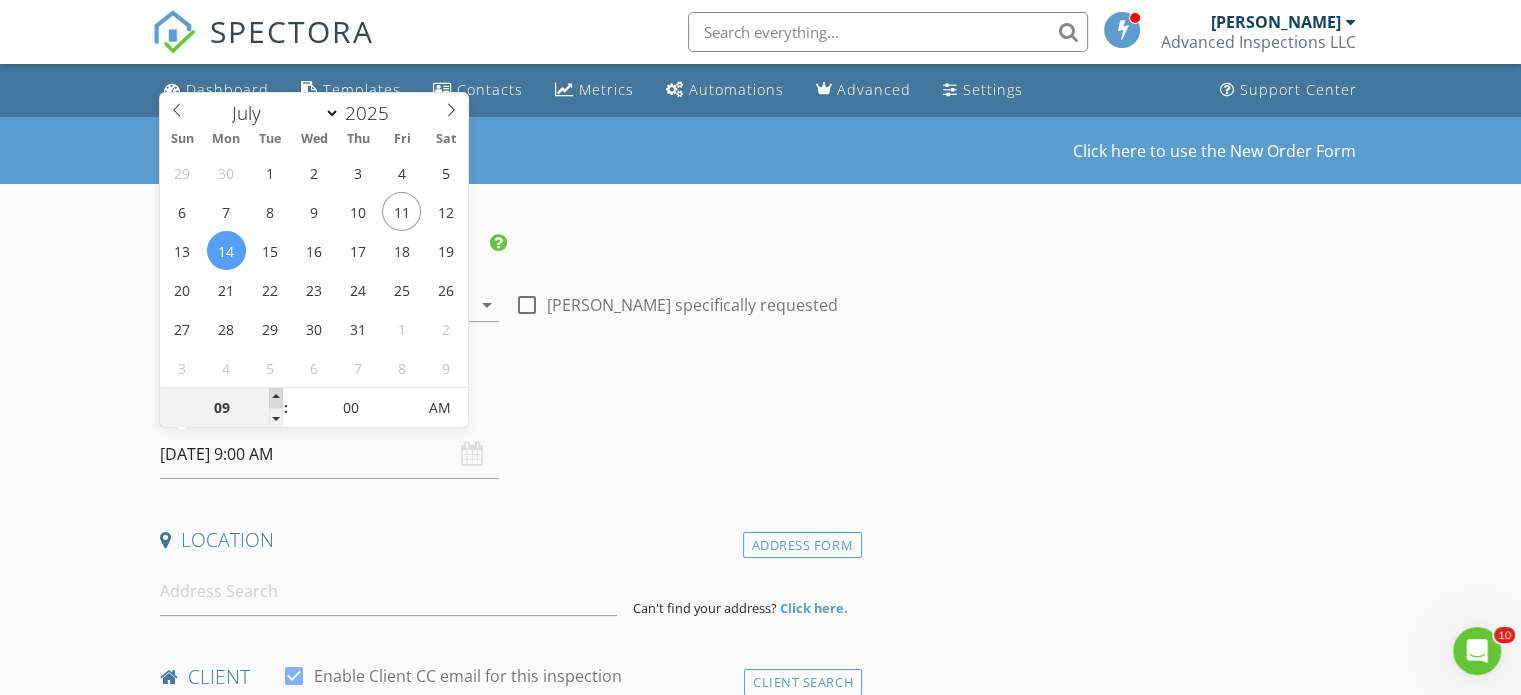 click at bounding box center (276, 398) 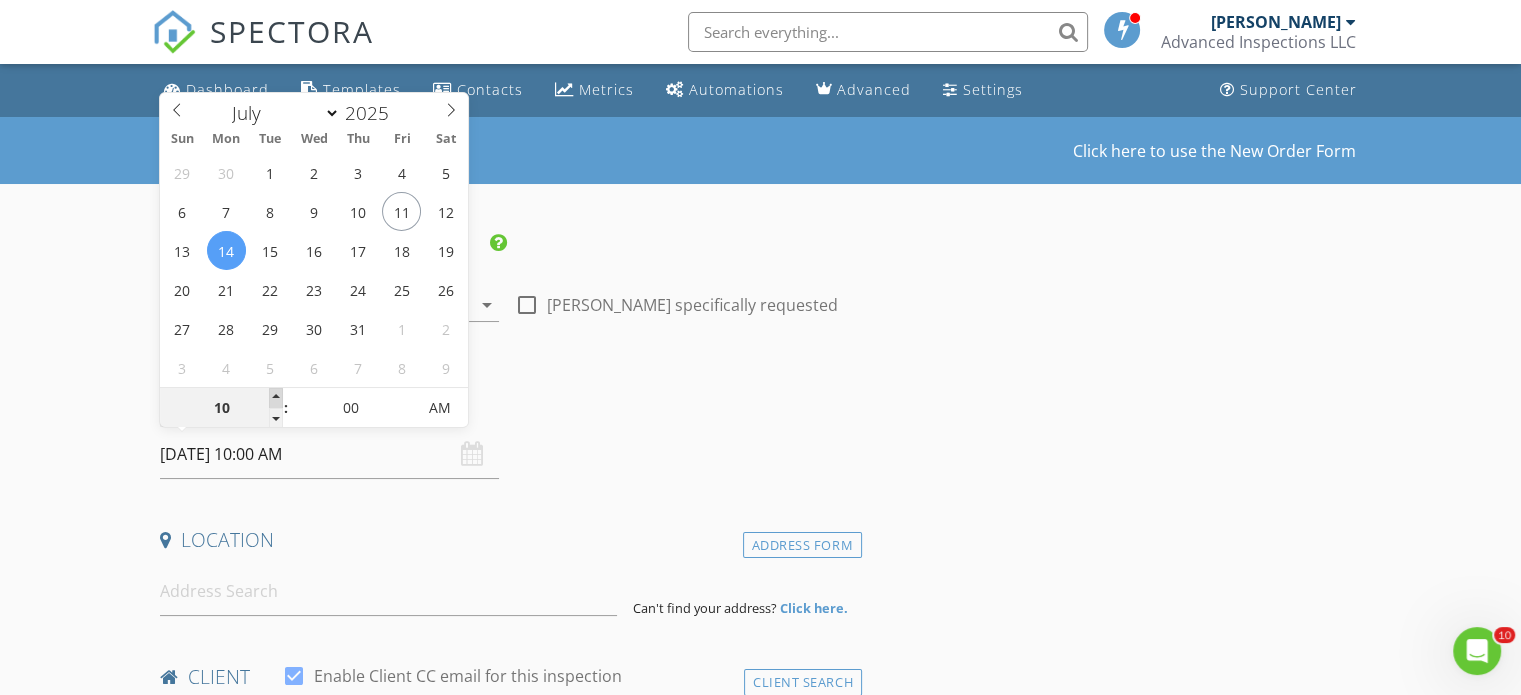click at bounding box center [276, 398] 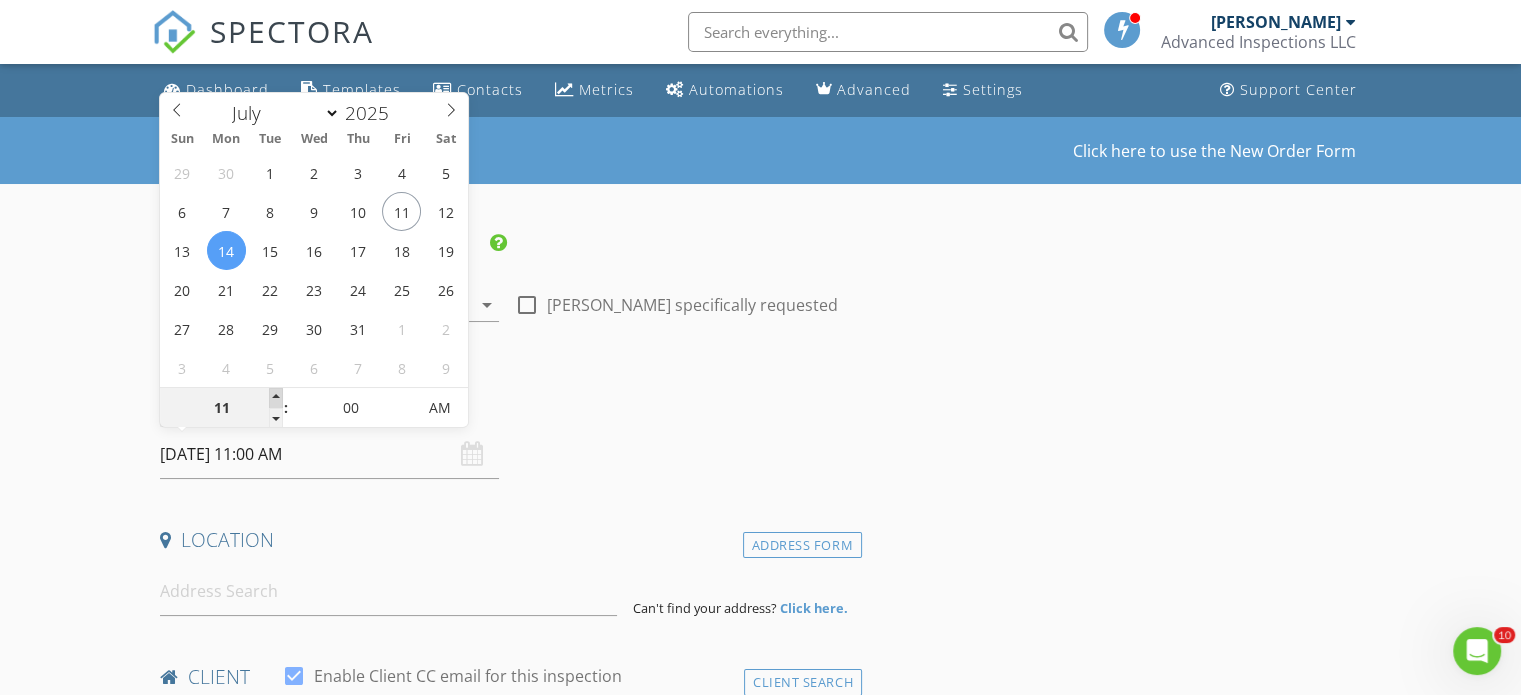 click at bounding box center (276, 398) 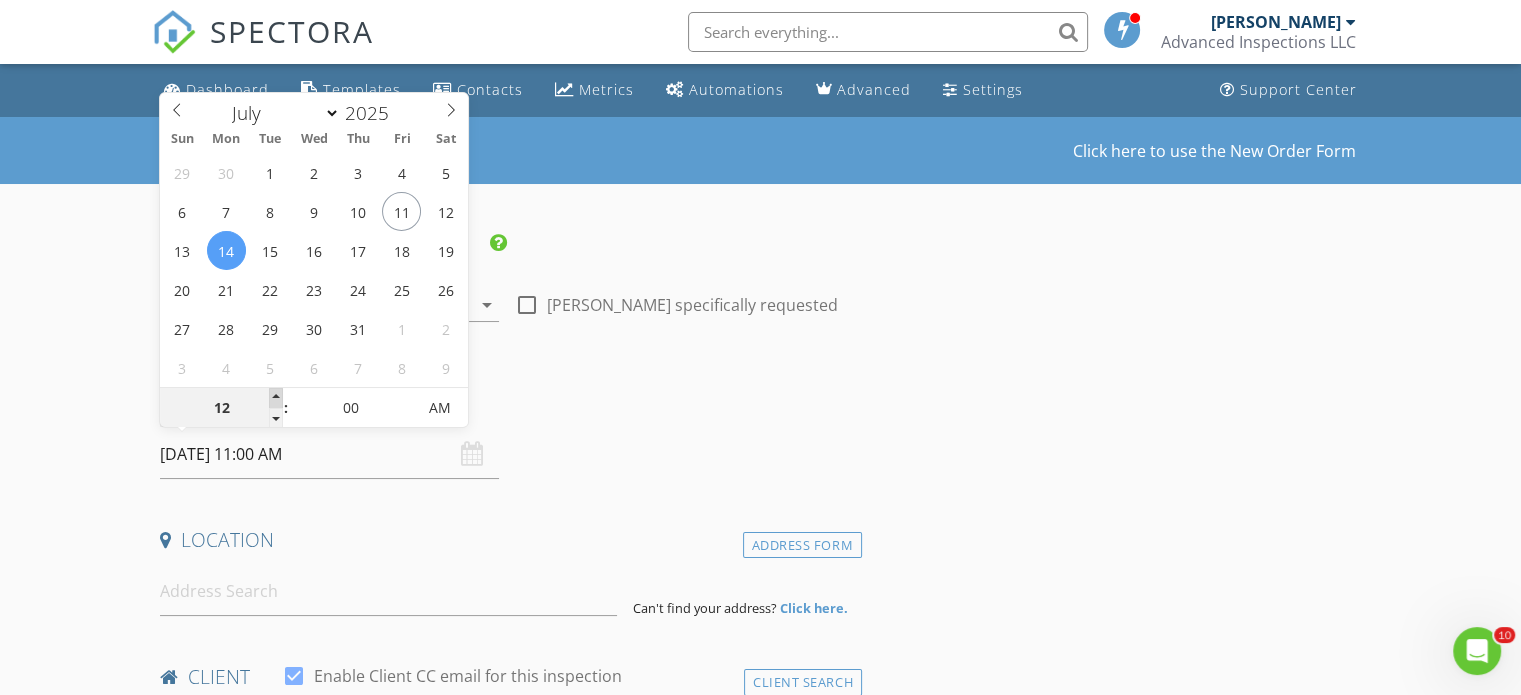 type on "07/14/2025 12:00 PM" 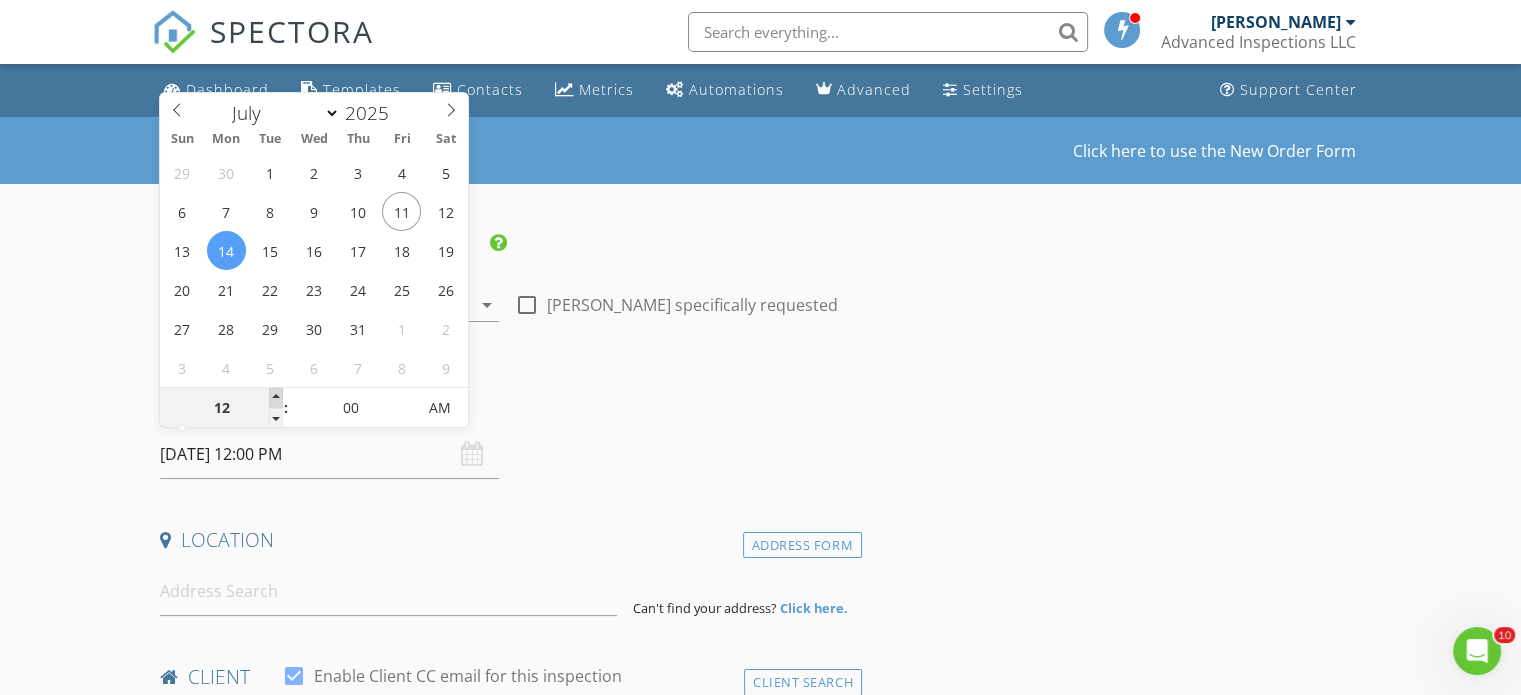 click at bounding box center (276, 398) 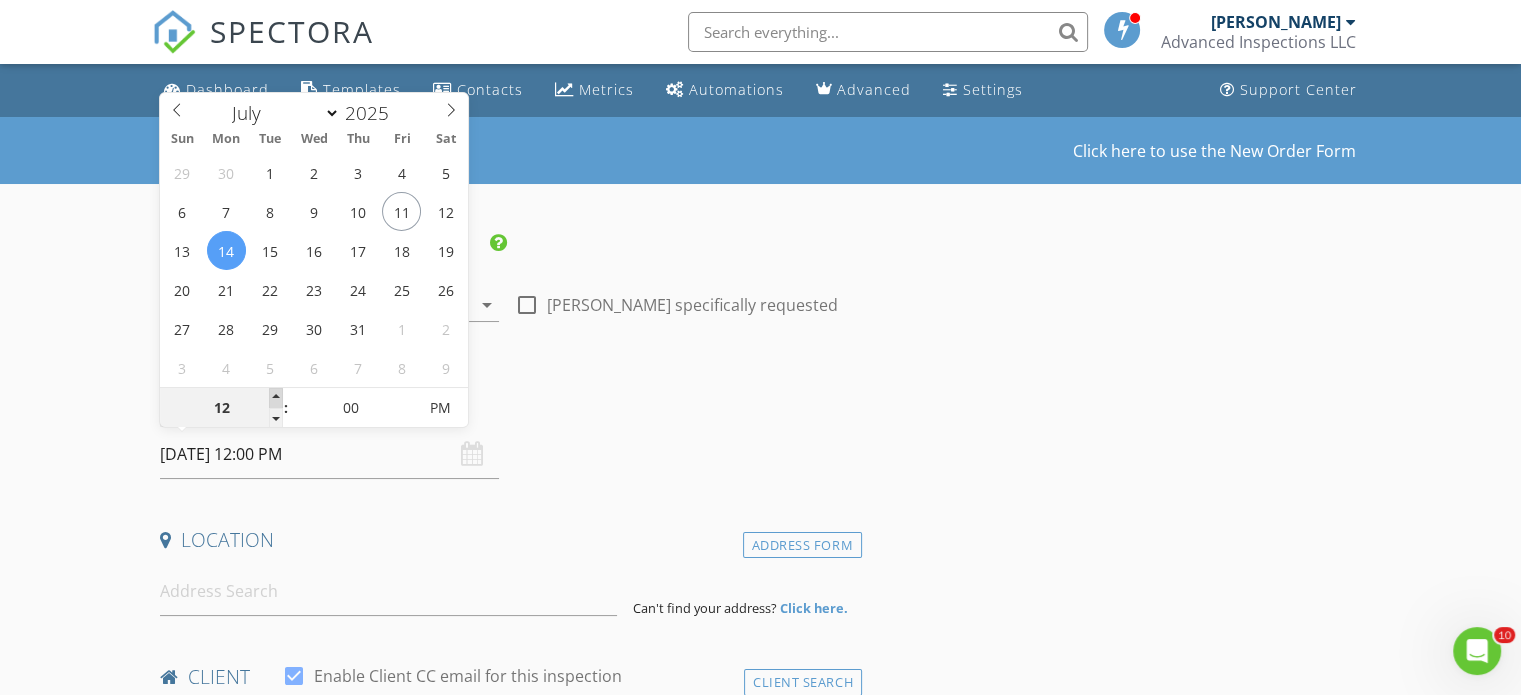 type on "01" 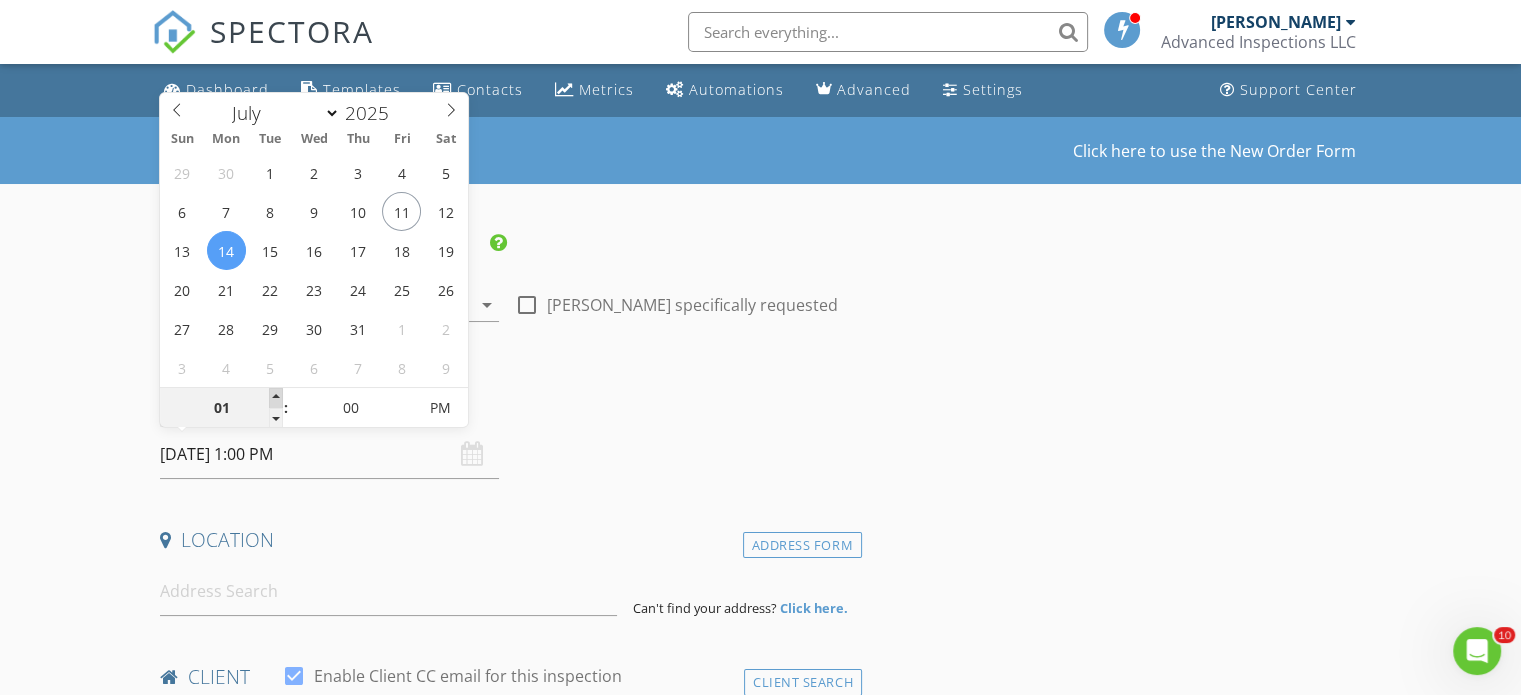 click at bounding box center (276, 398) 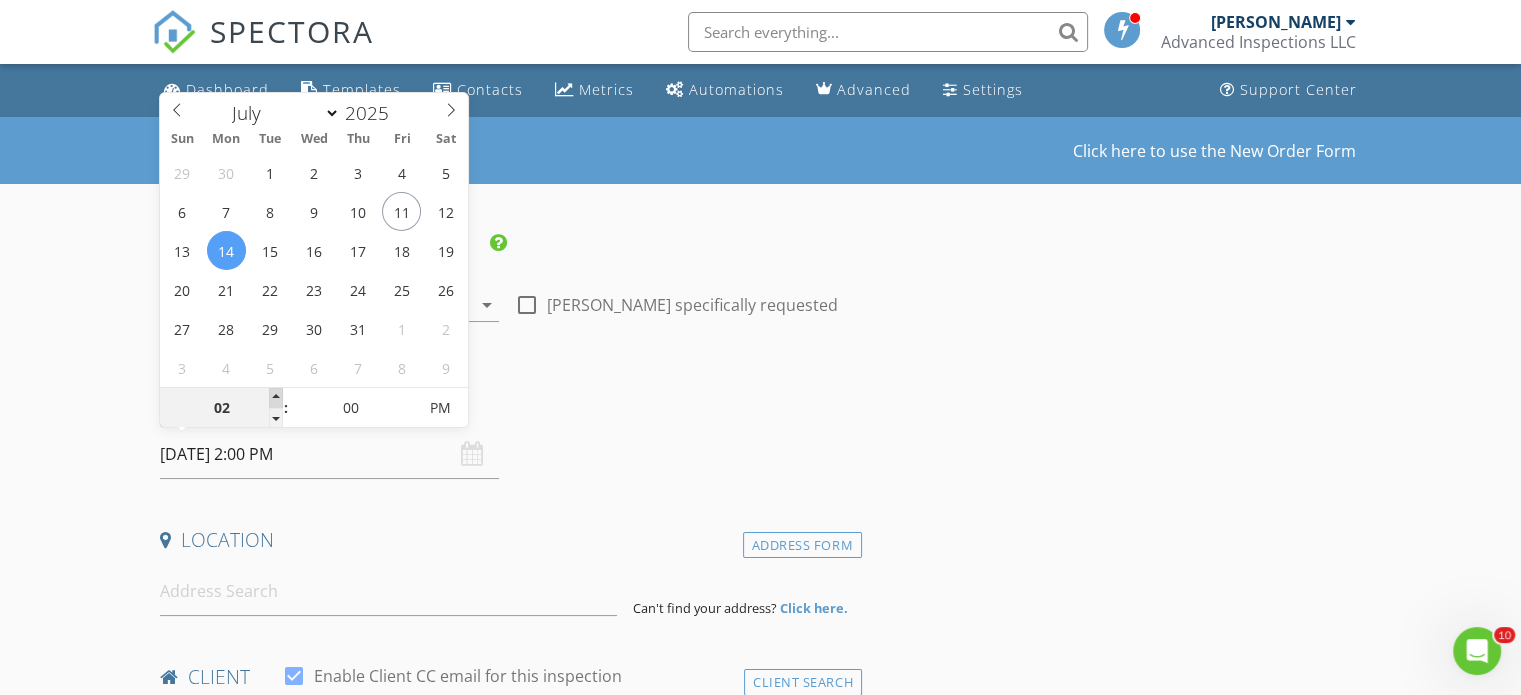click at bounding box center [276, 398] 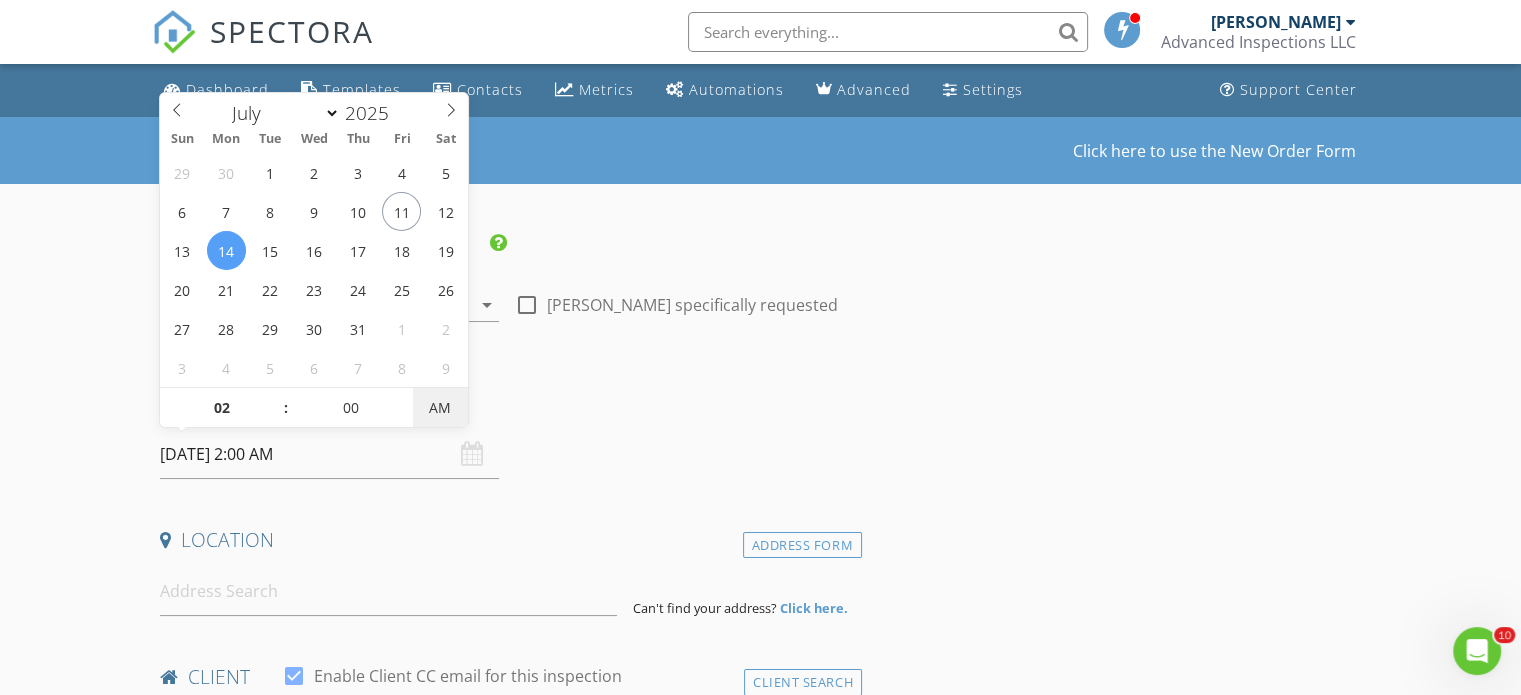 click on "AM" at bounding box center [440, 408] 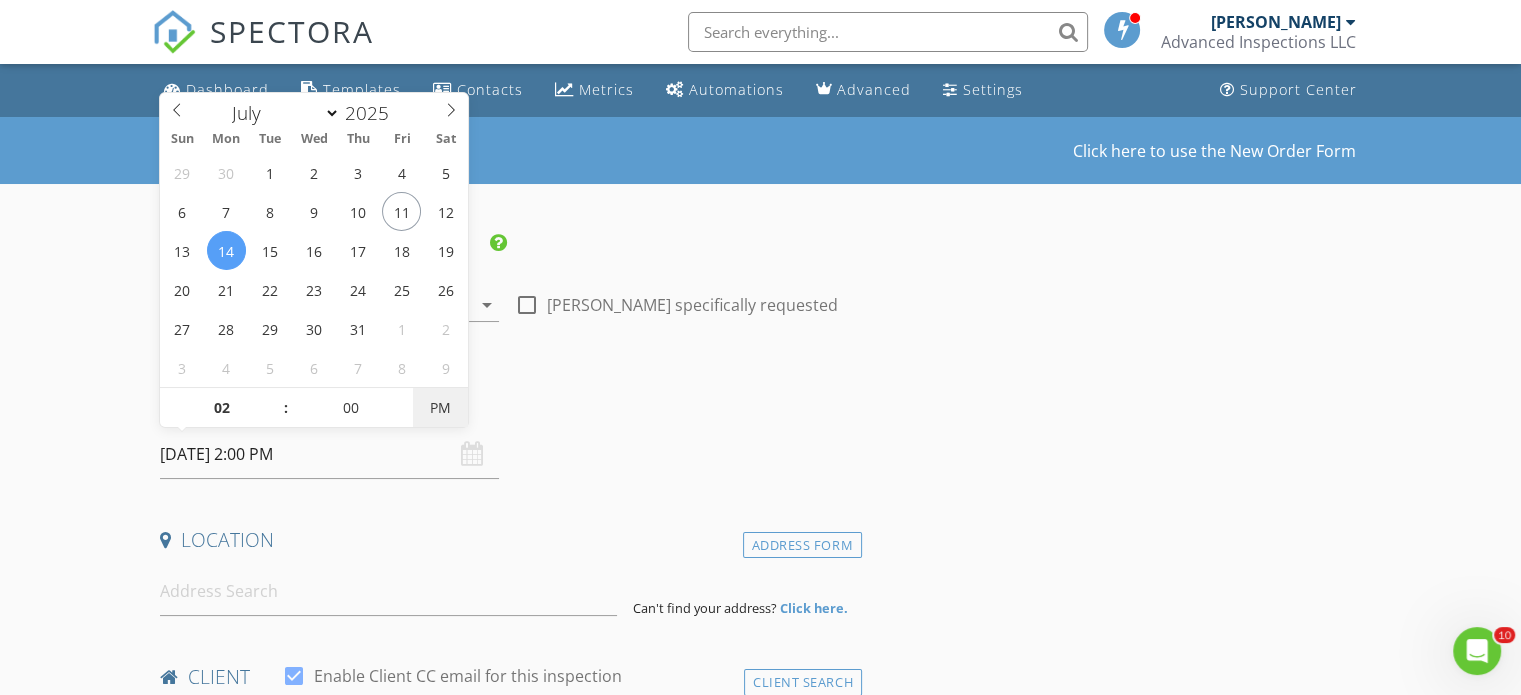 click on "PM" at bounding box center [440, 408] 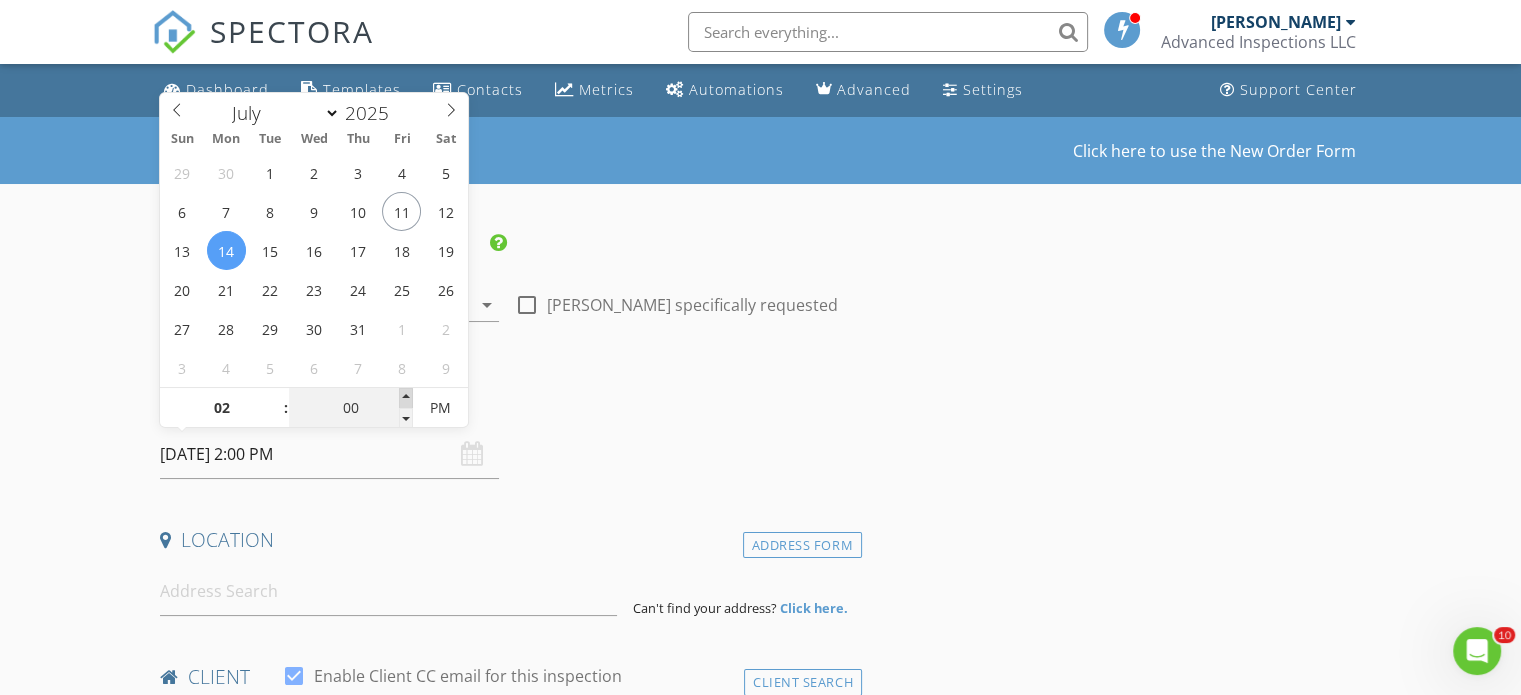 type on "05" 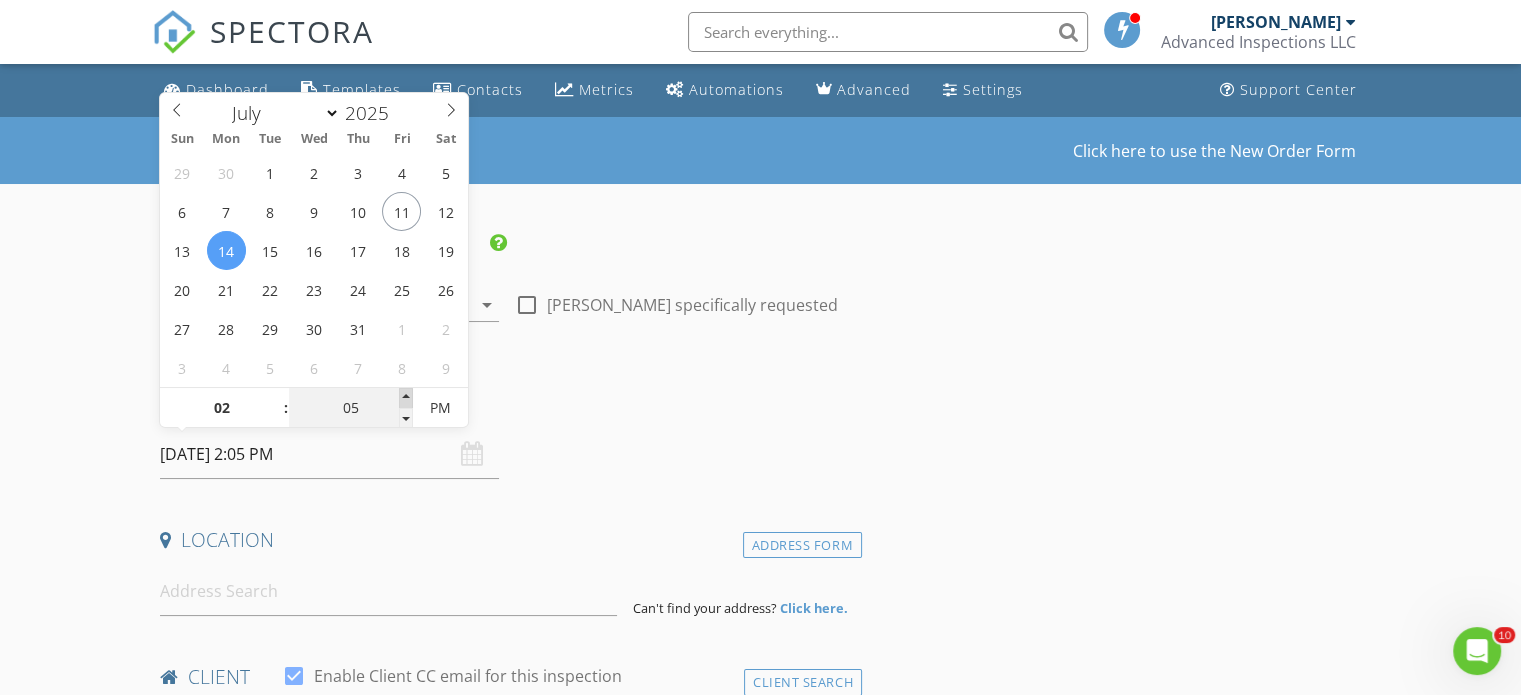 click at bounding box center (406, 398) 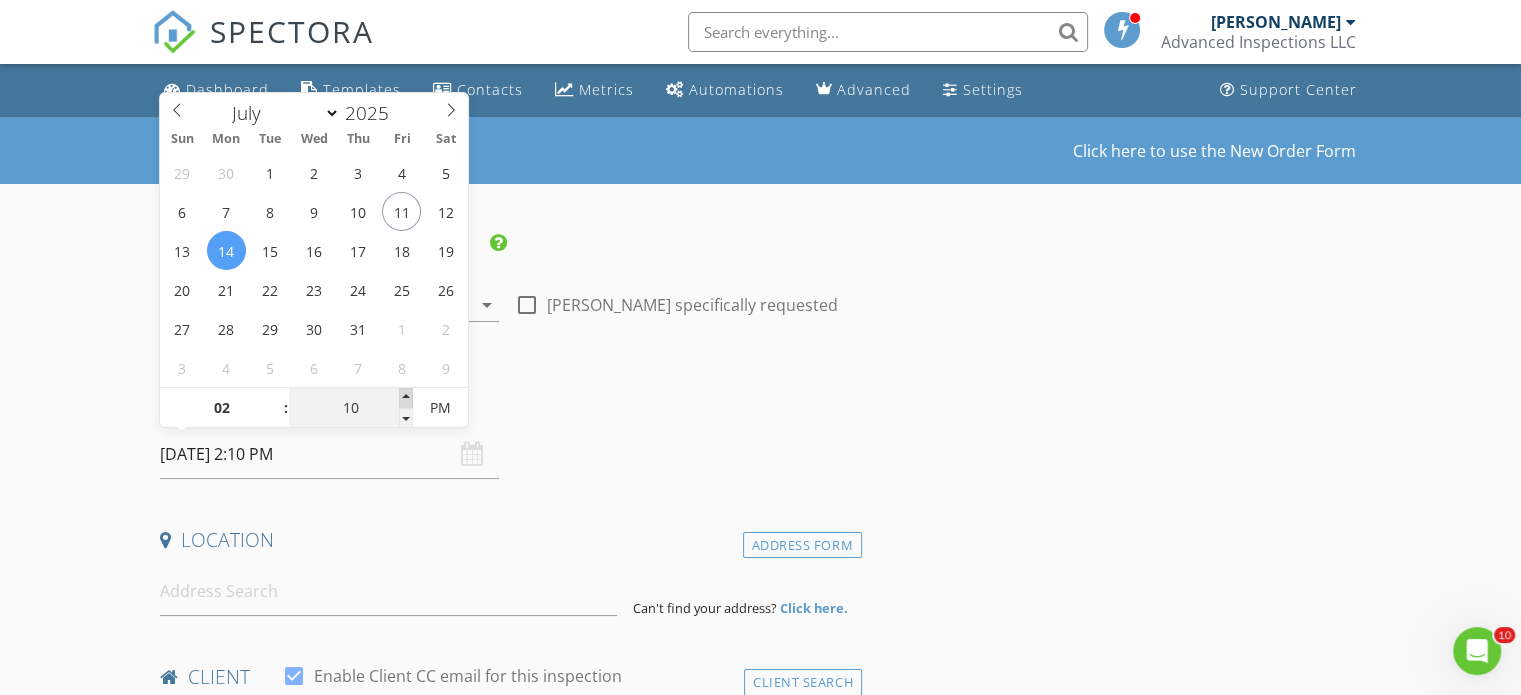 click at bounding box center [406, 398] 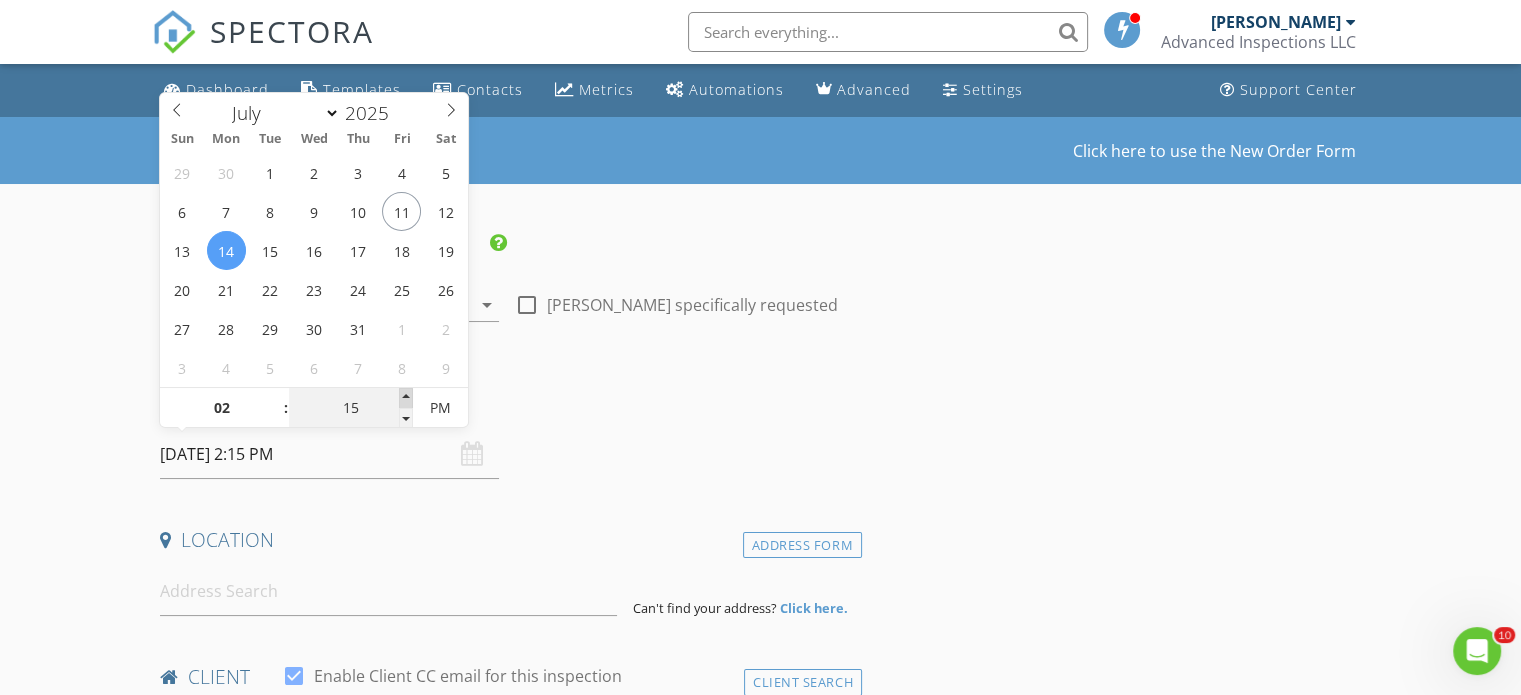 click at bounding box center (406, 398) 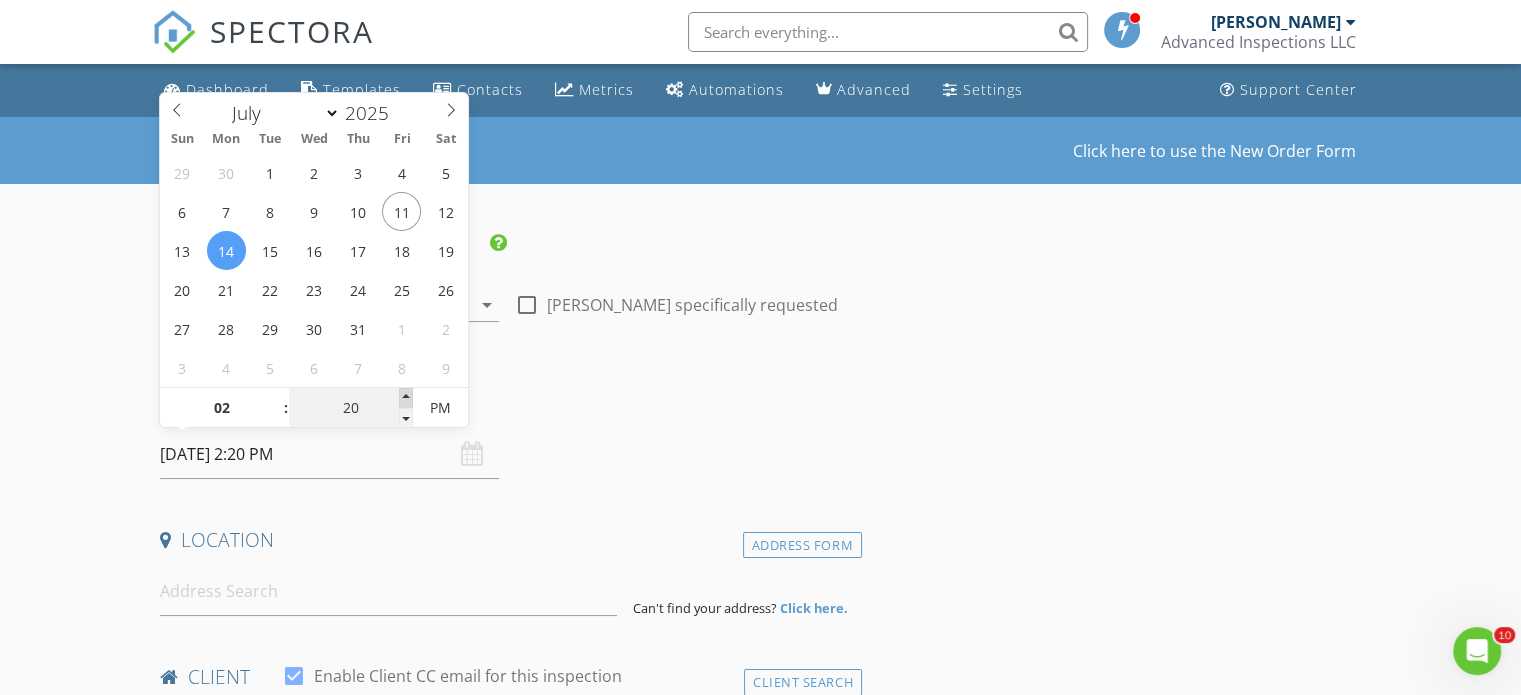 click at bounding box center (406, 398) 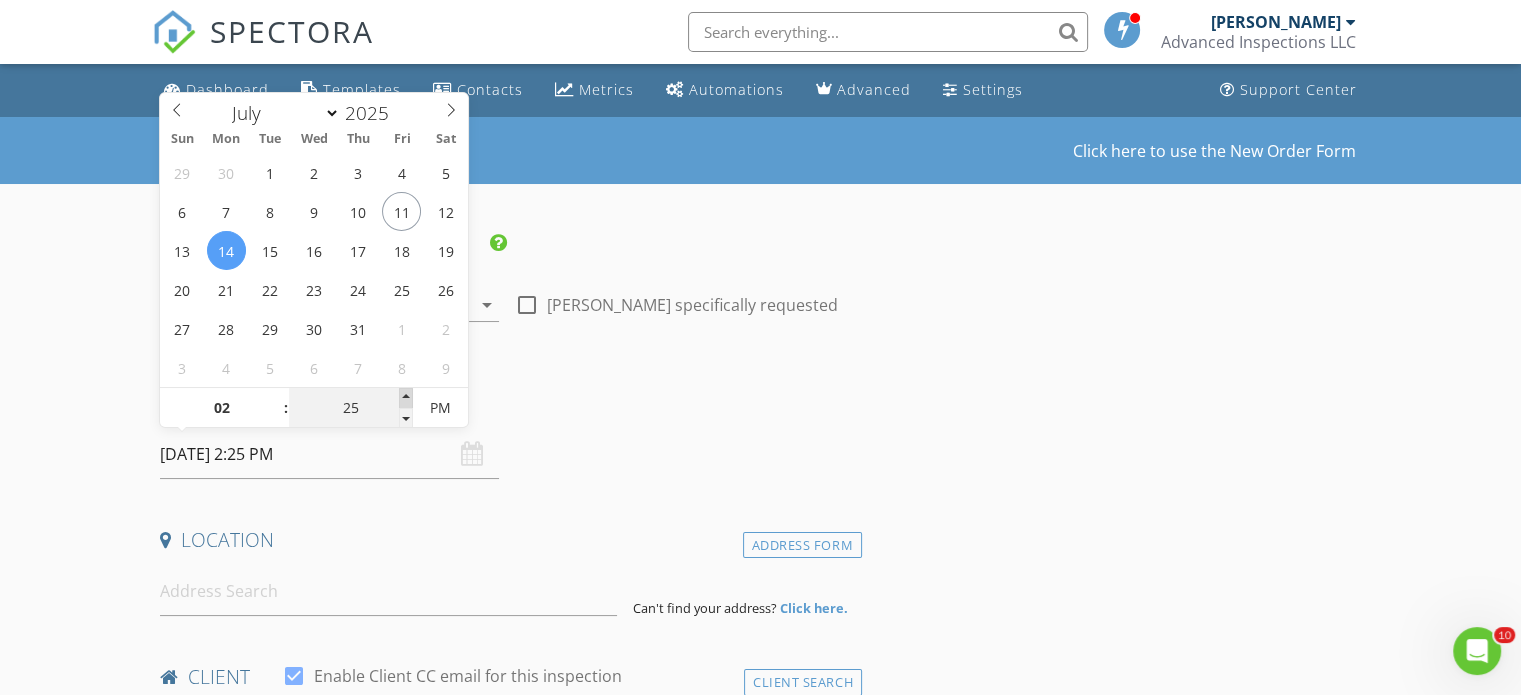 click at bounding box center (406, 398) 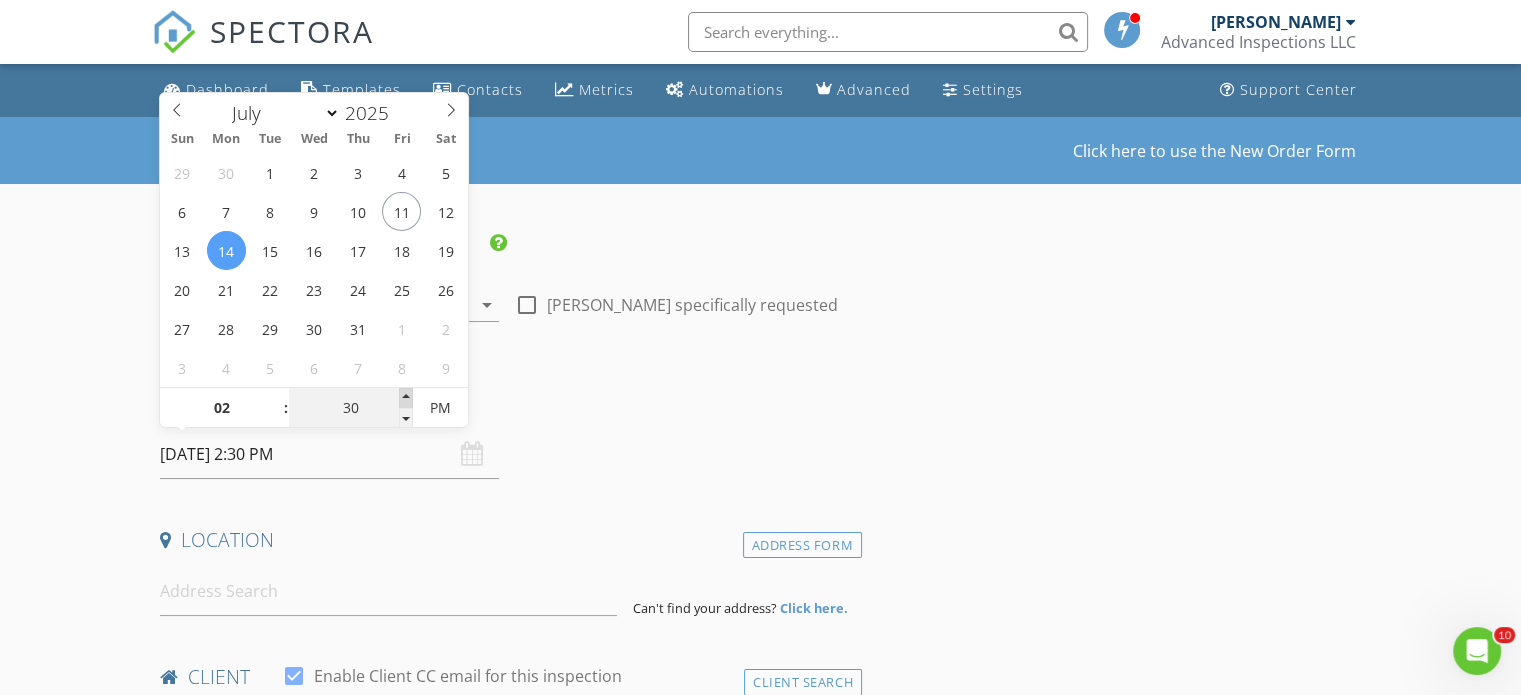 click at bounding box center [406, 398] 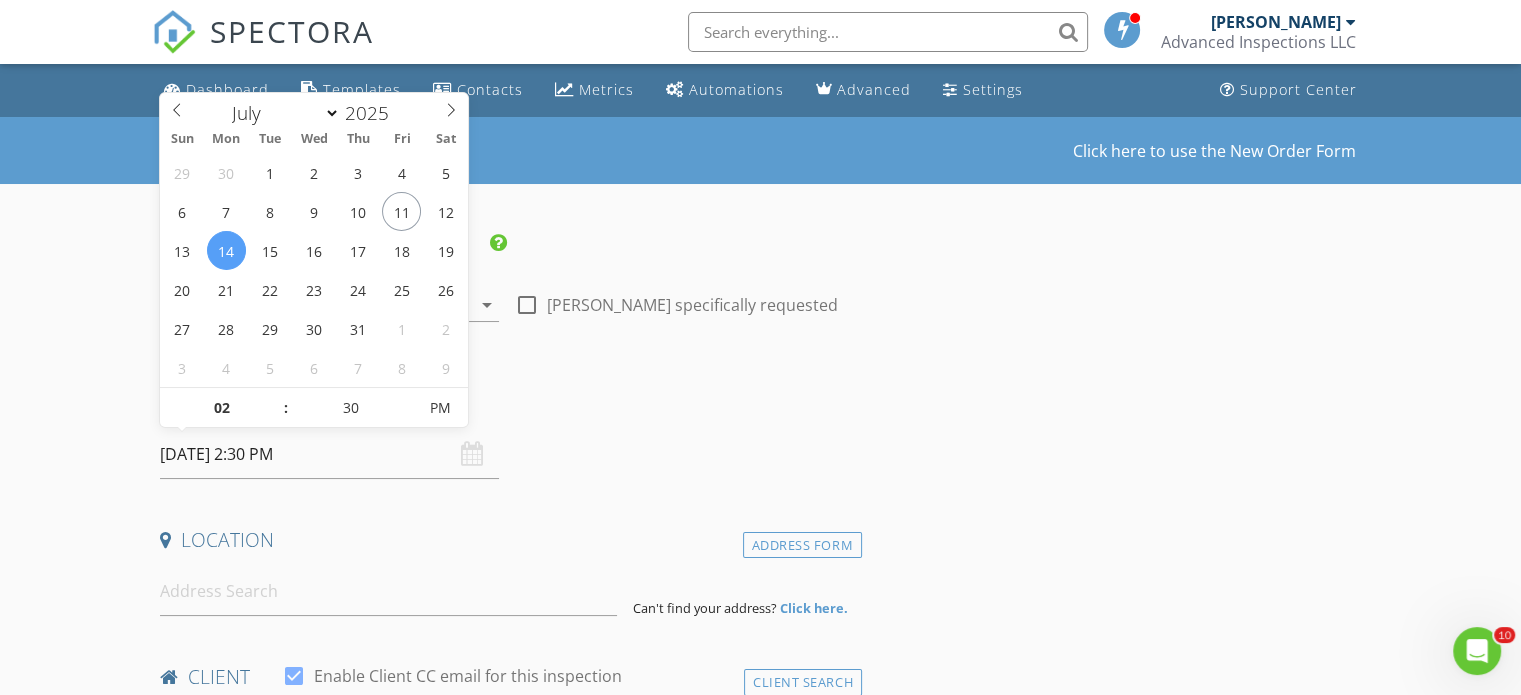 click on "New Inspection
Click here to use the New Order Form
INSPECTOR(S)
check_box   Joel Morgan   PRIMARY   Joel Morgan arrow_drop_down   check_box_outline_blank Joel Morgan specifically requested
Date/Time
07/14/2025 2:30 PM
Location
Address Form       Can't find your address?   Click here.
client
check_box Enable Client CC email for this inspection   Client Search     check_box_outline_blank Client is a Company/Organization     First Name   Last Name   Email   CC Email   Phone           Notes   Private Notes
ADD ADDITIONAL client
SERVICES
check_box_outline_blank   Residential Inspection   check_box_outline_blank   Residential Inspection - Condo/Townhome   check_box_outline_blank   Re-Inspection   check_box_outline_blank   Roof Inspection   check_box_outline_blank" at bounding box center [760, 1633] 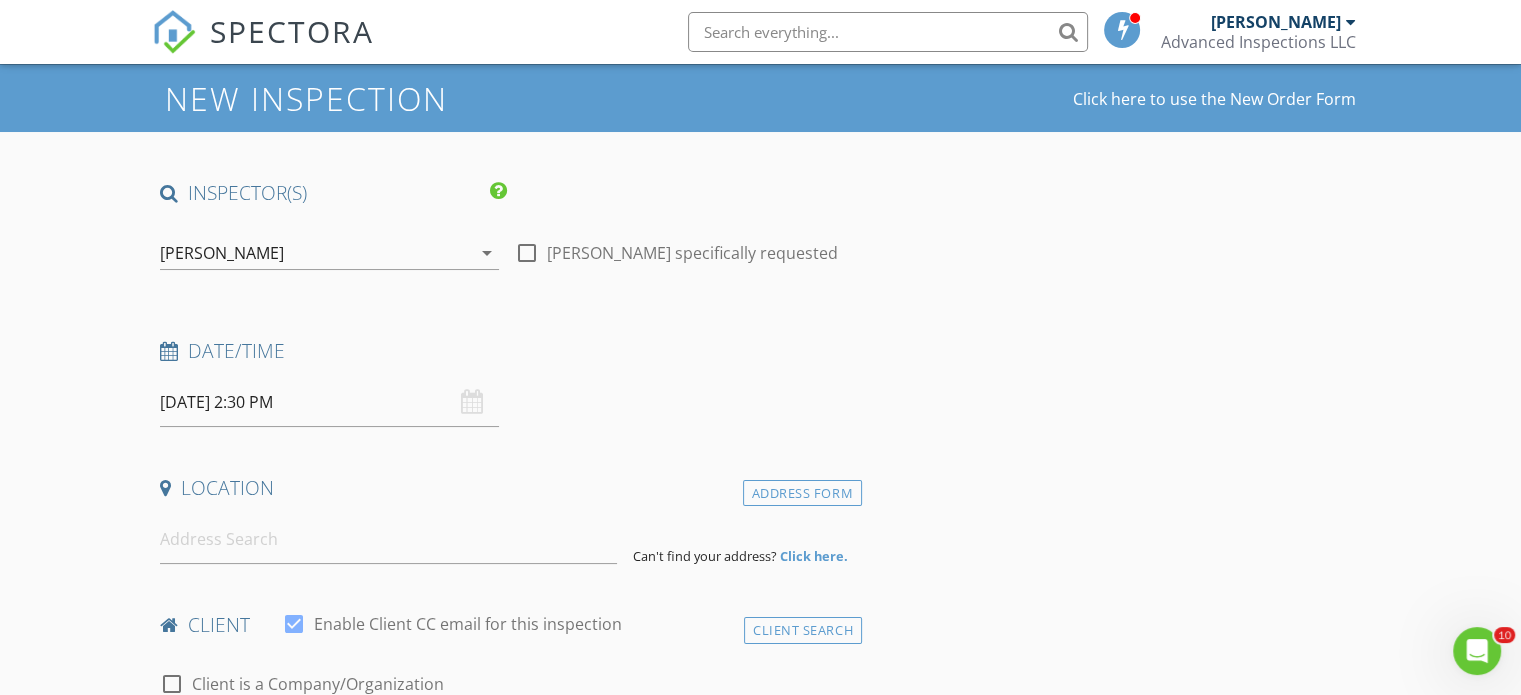 scroll, scrollTop: 100, scrollLeft: 0, axis: vertical 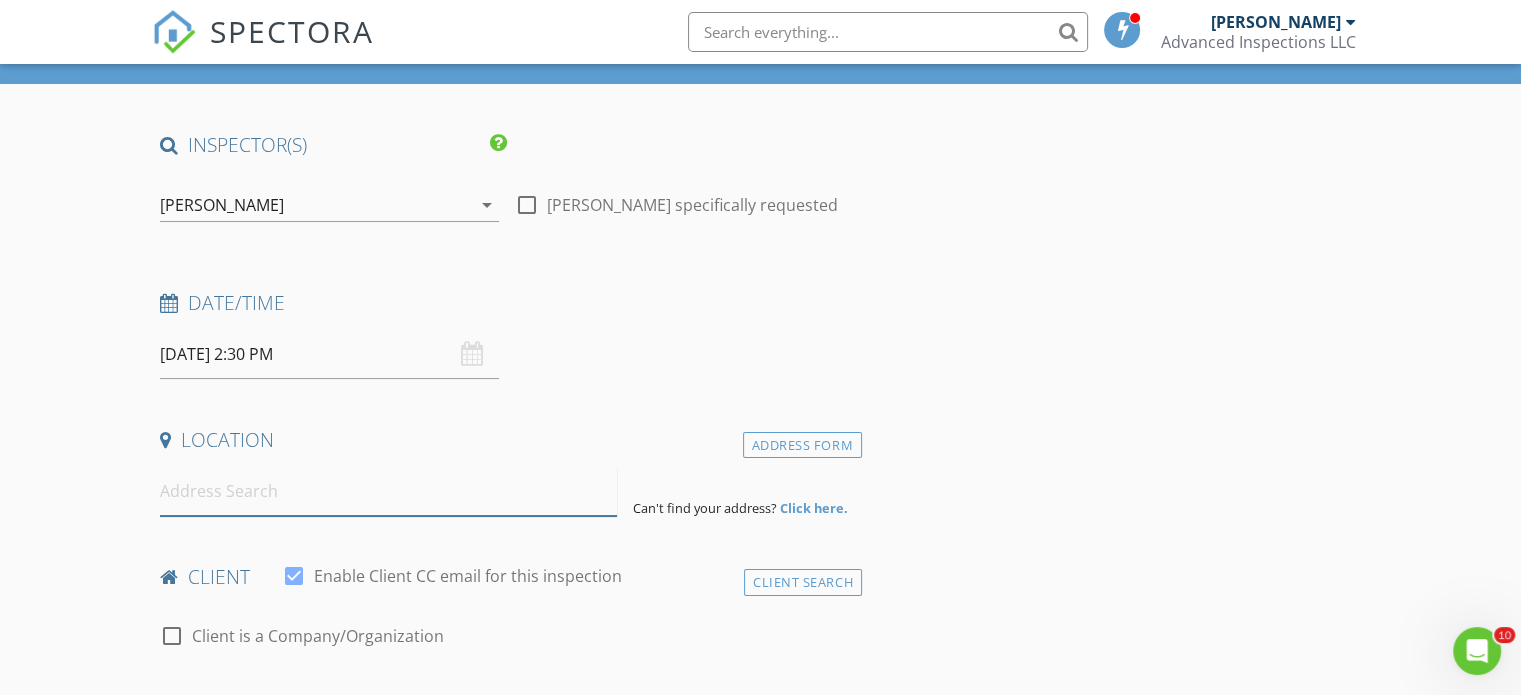 click at bounding box center (388, 491) 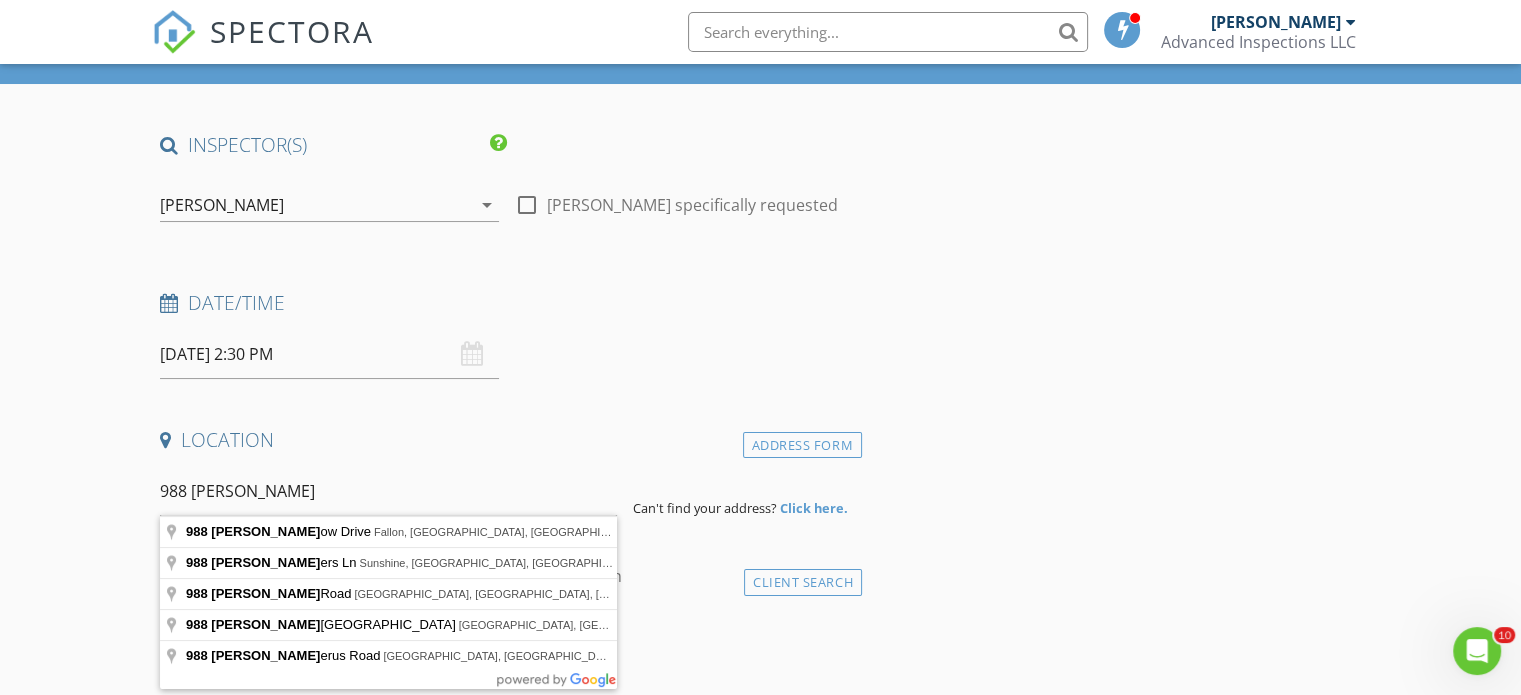 type on "988 Gummow Drive, Fallon, NV, USA" 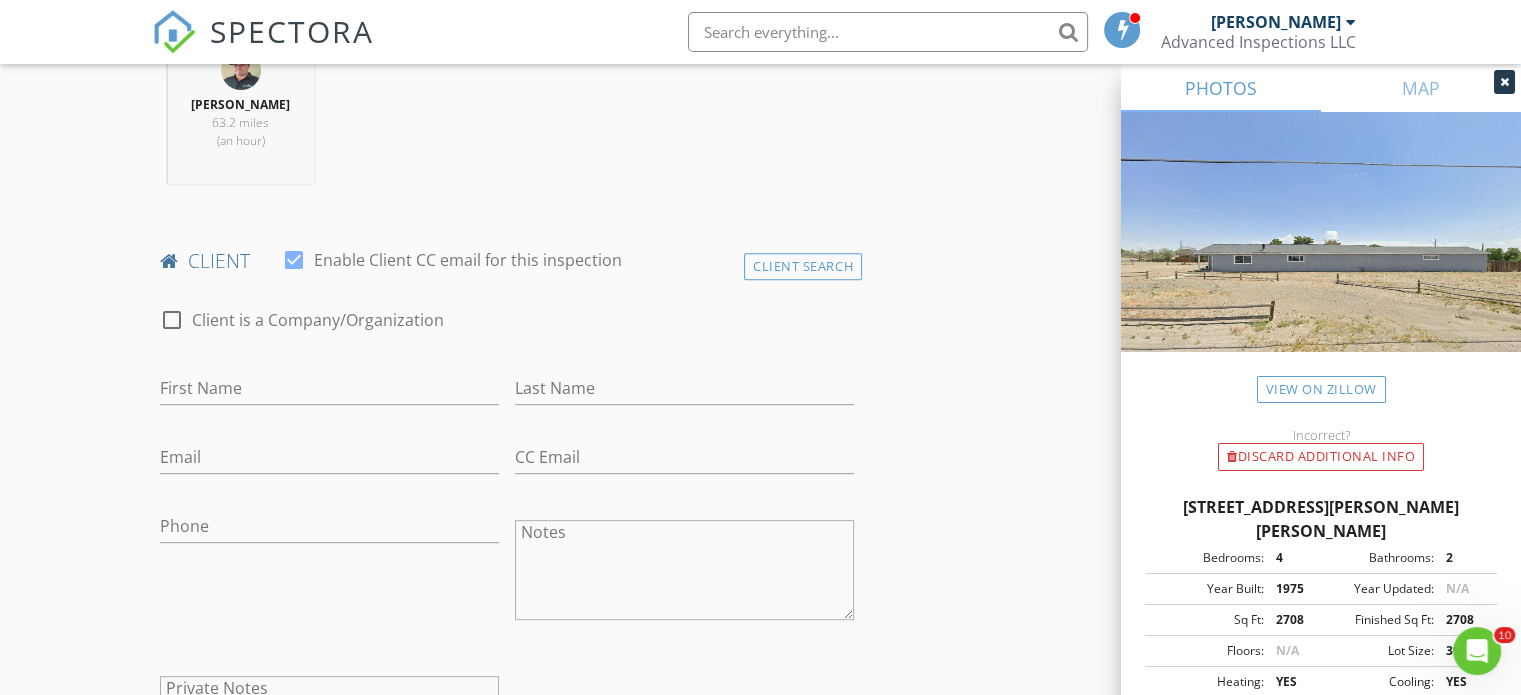 scroll, scrollTop: 900, scrollLeft: 0, axis: vertical 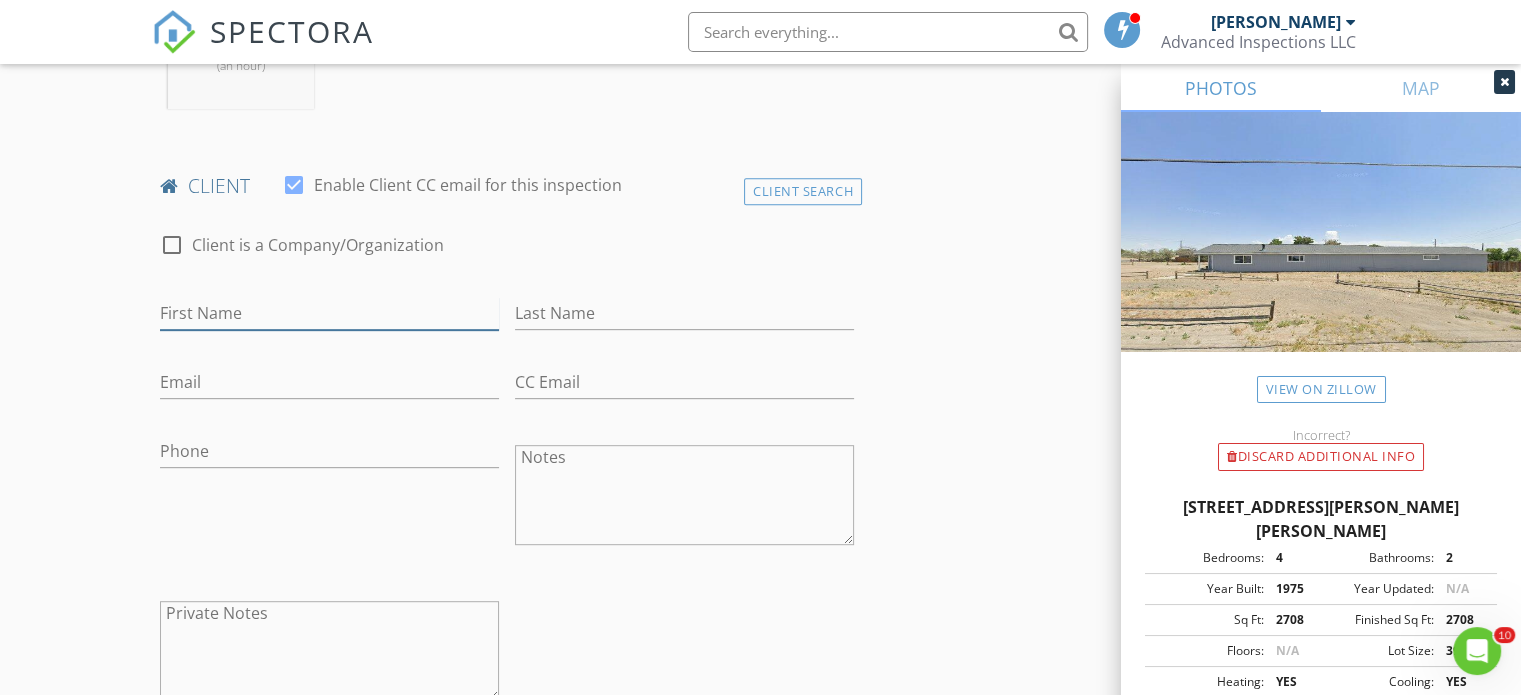click on "First Name" at bounding box center [329, 313] 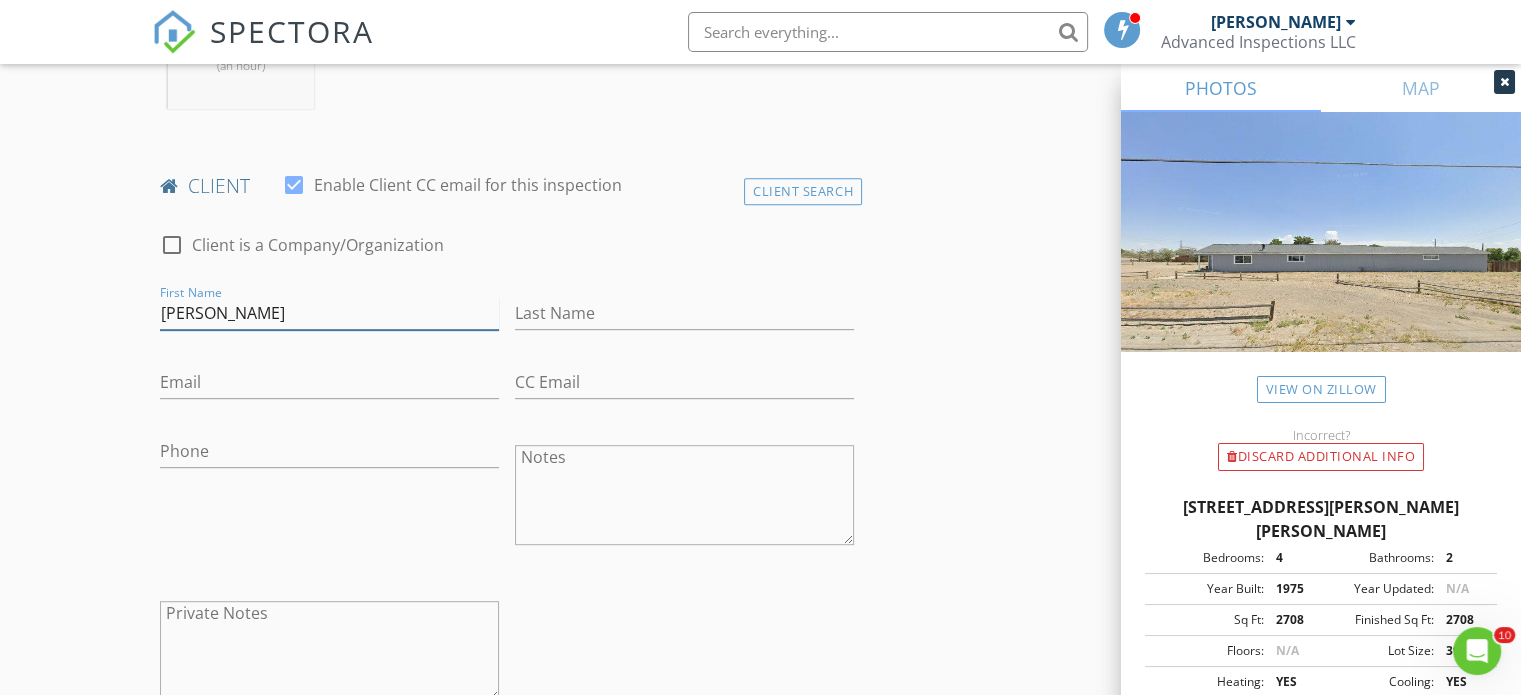 type on "David" 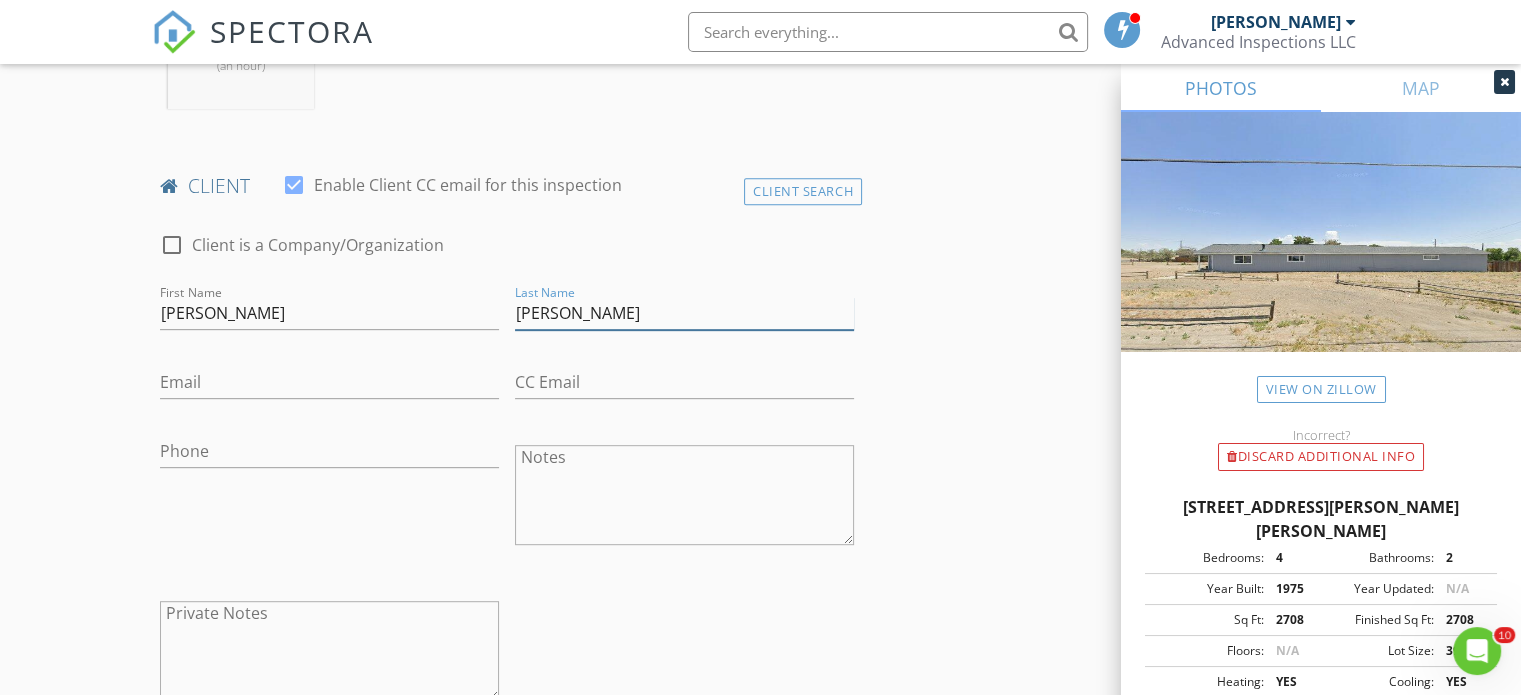 type on "Murtha" 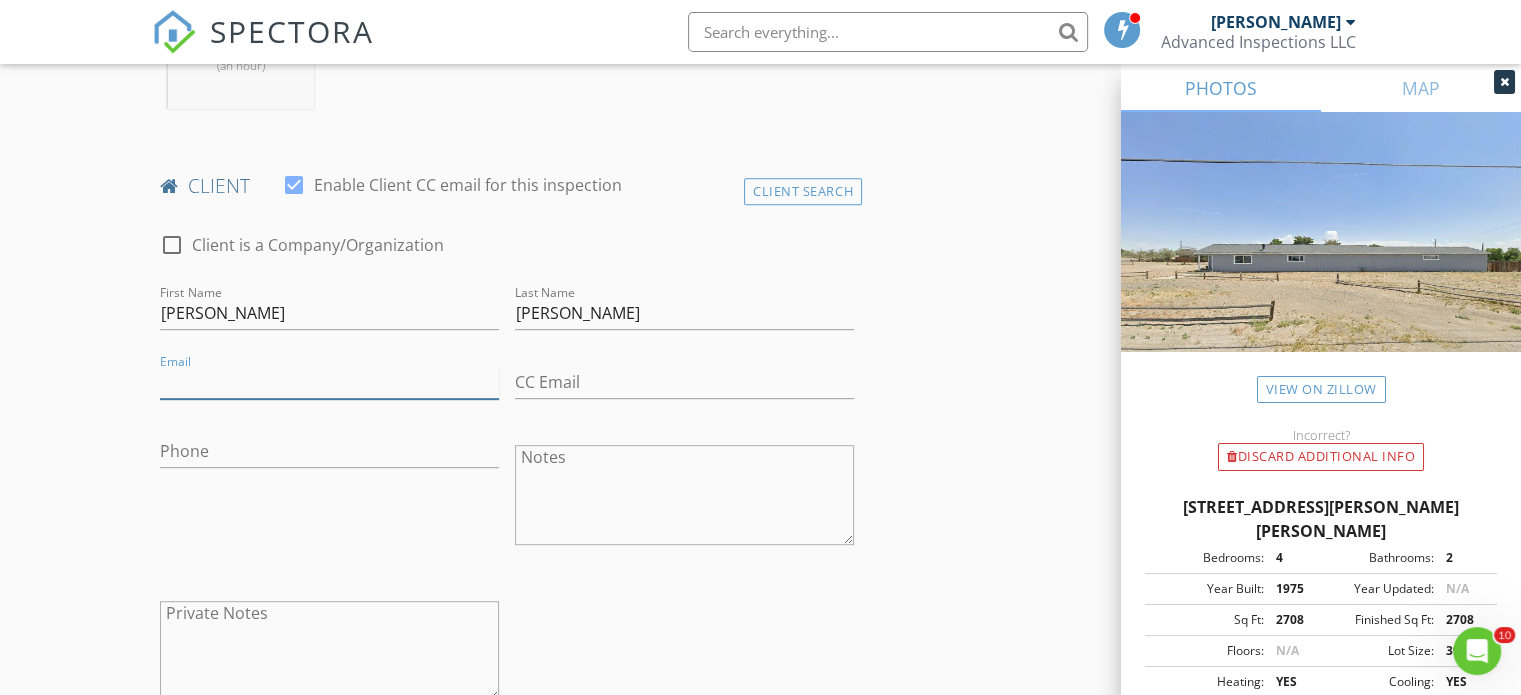 click on "Email" at bounding box center (329, 382) 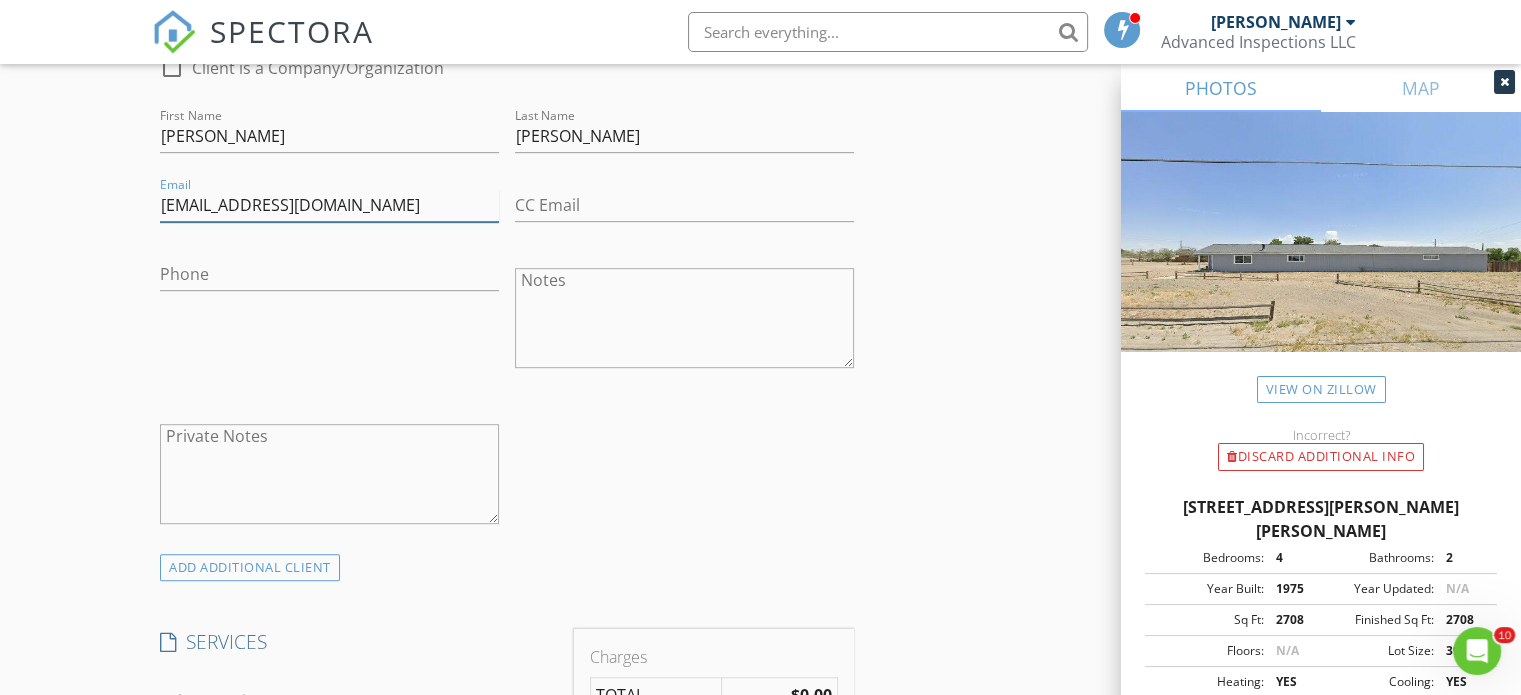 scroll, scrollTop: 1200, scrollLeft: 0, axis: vertical 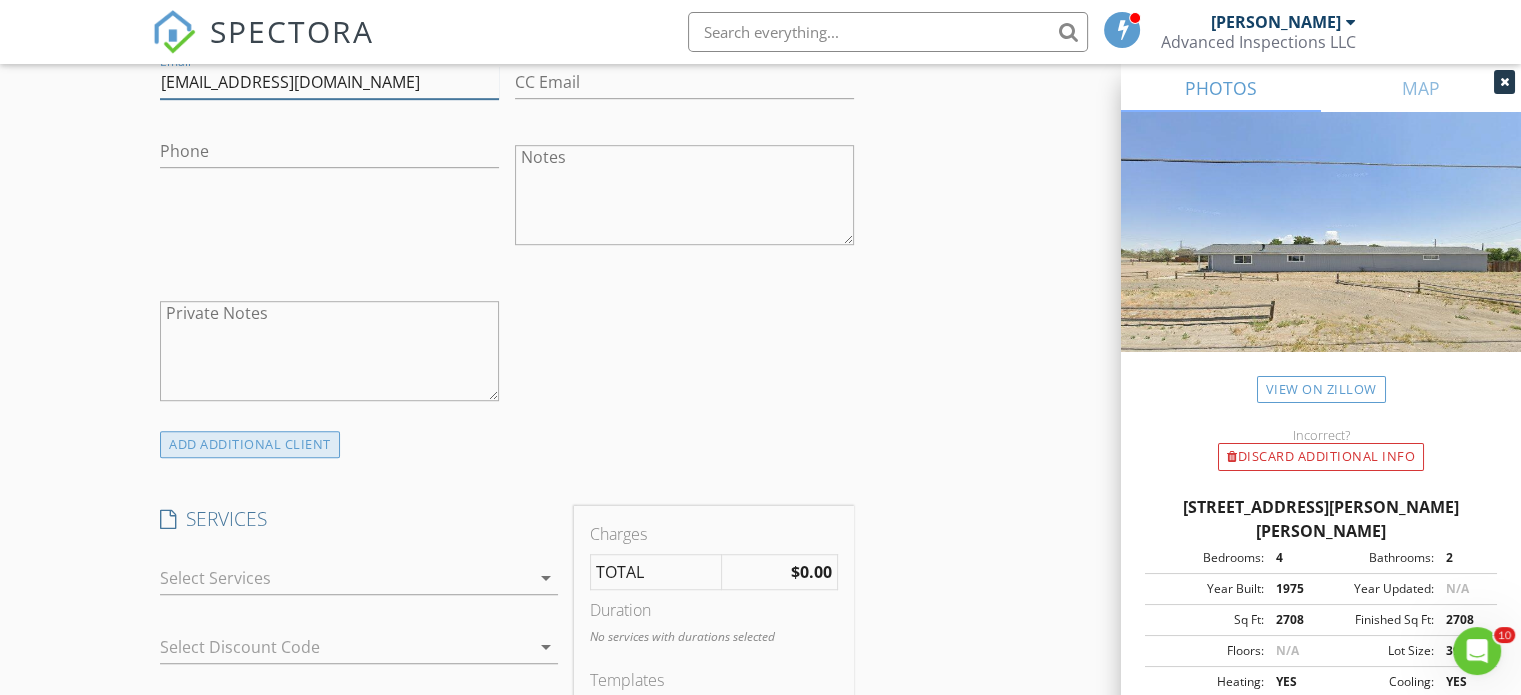 type on "davidmurtha75@gmail.com" 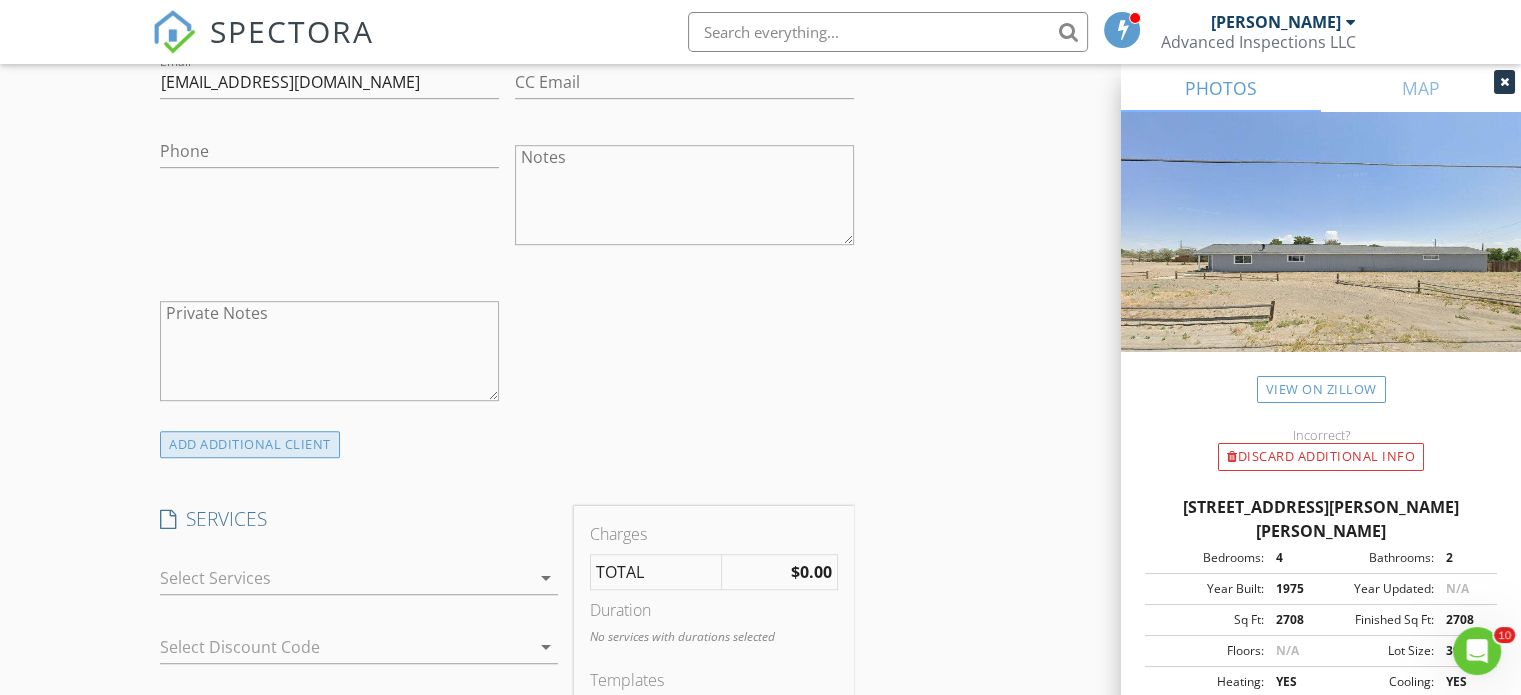 click on "ADD ADDITIONAL client" at bounding box center [250, 444] 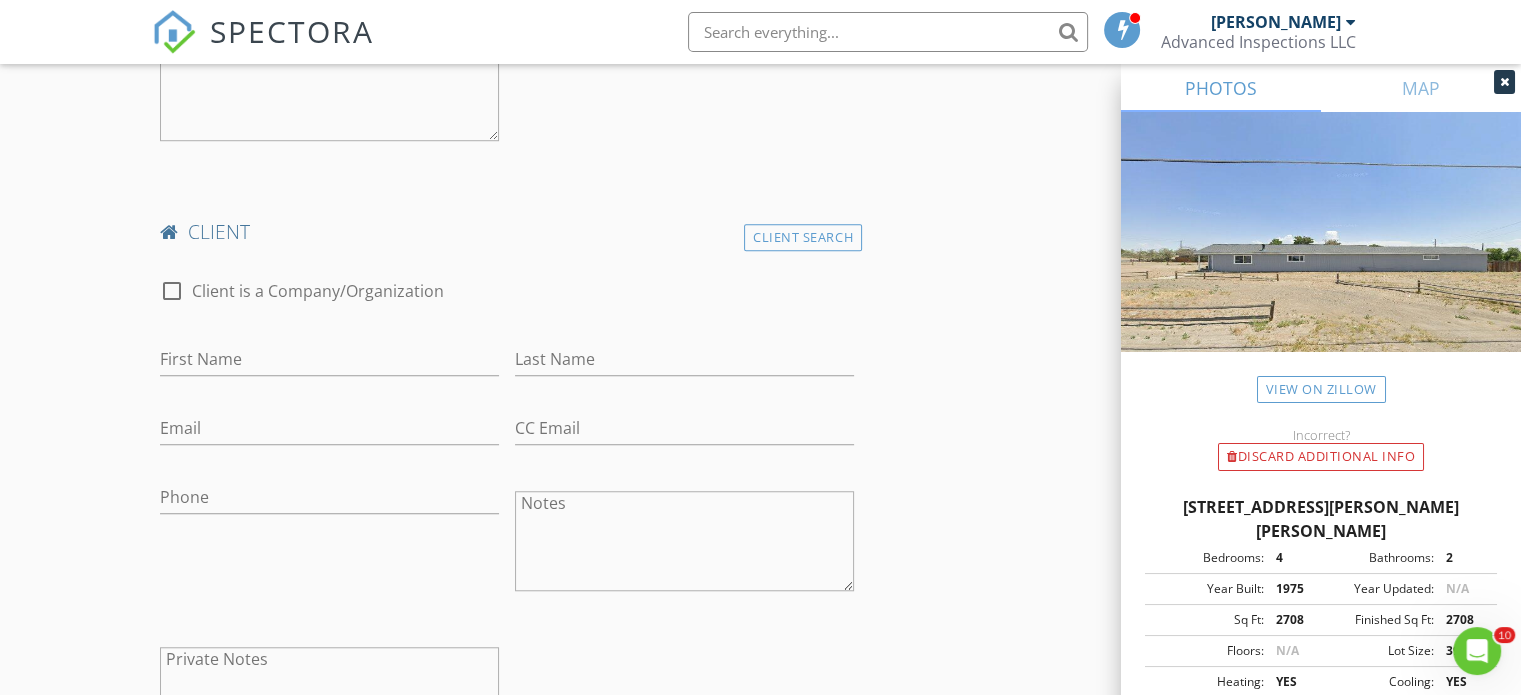 scroll, scrollTop: 1500, scrollLeft: 0, axis: vertical 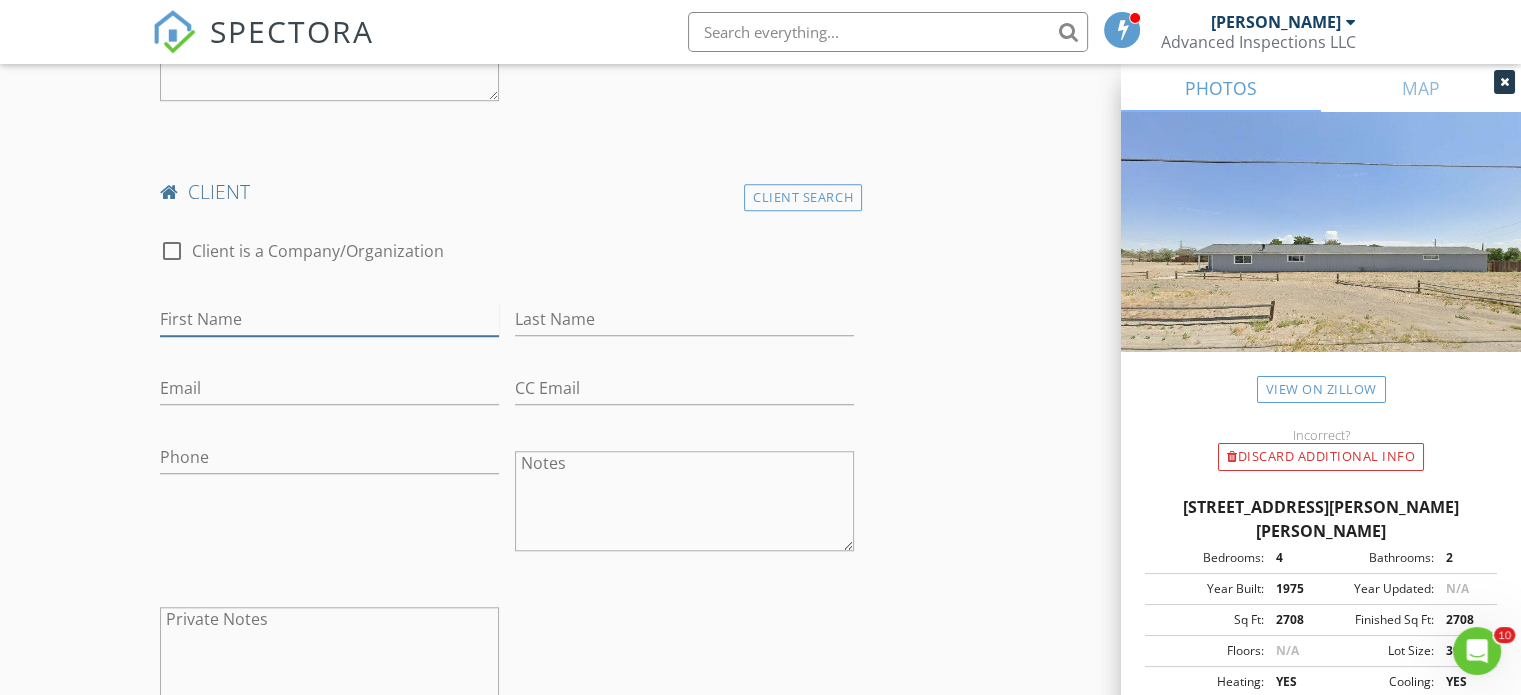 click on "First Name" at bounding box center (329, 319) 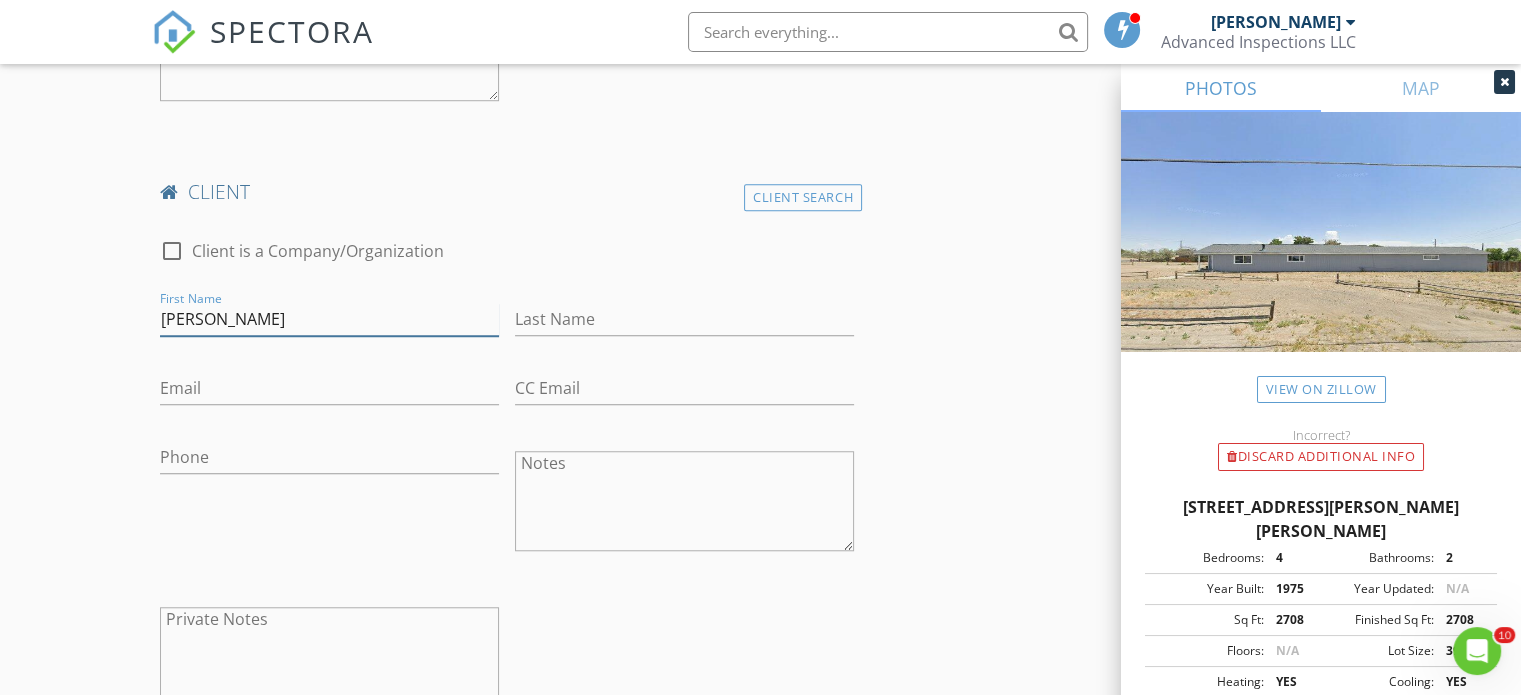 type on "Sarah" 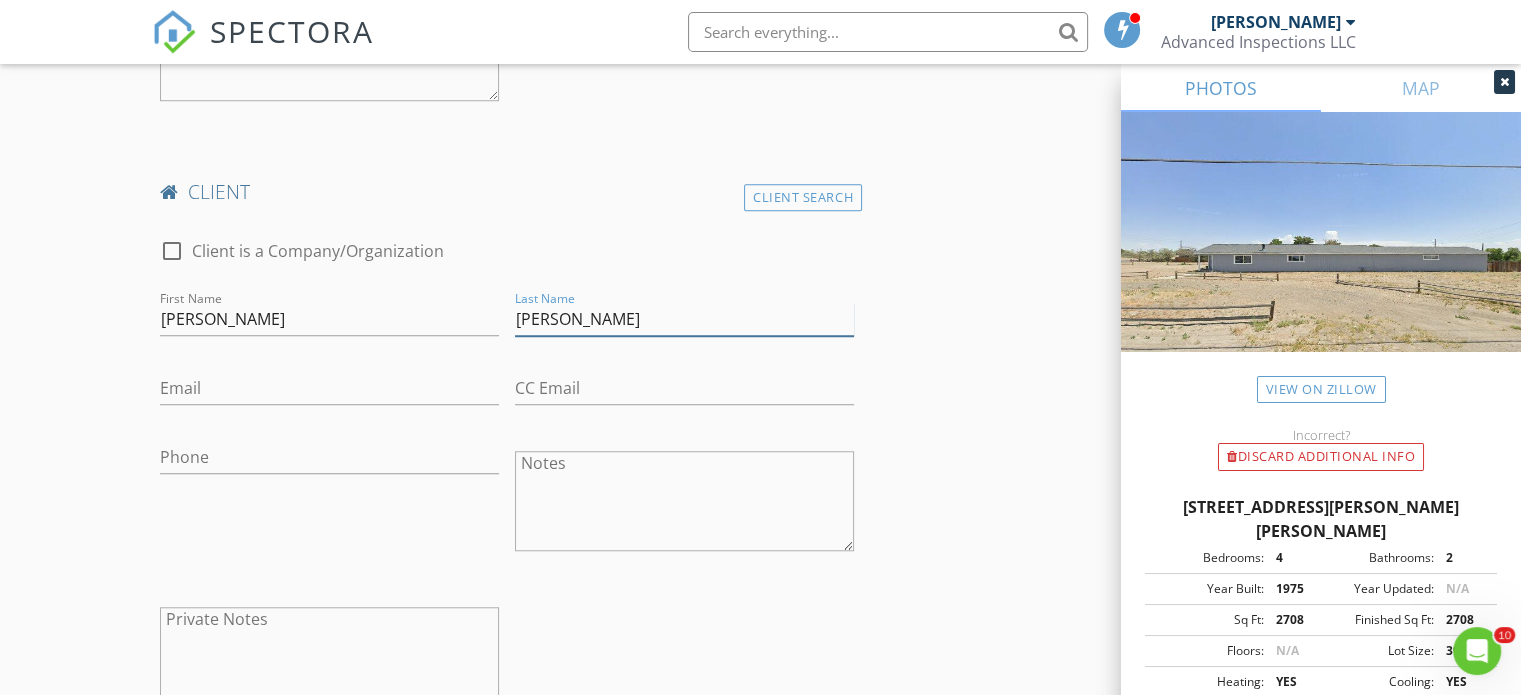 type on "Hiatt" 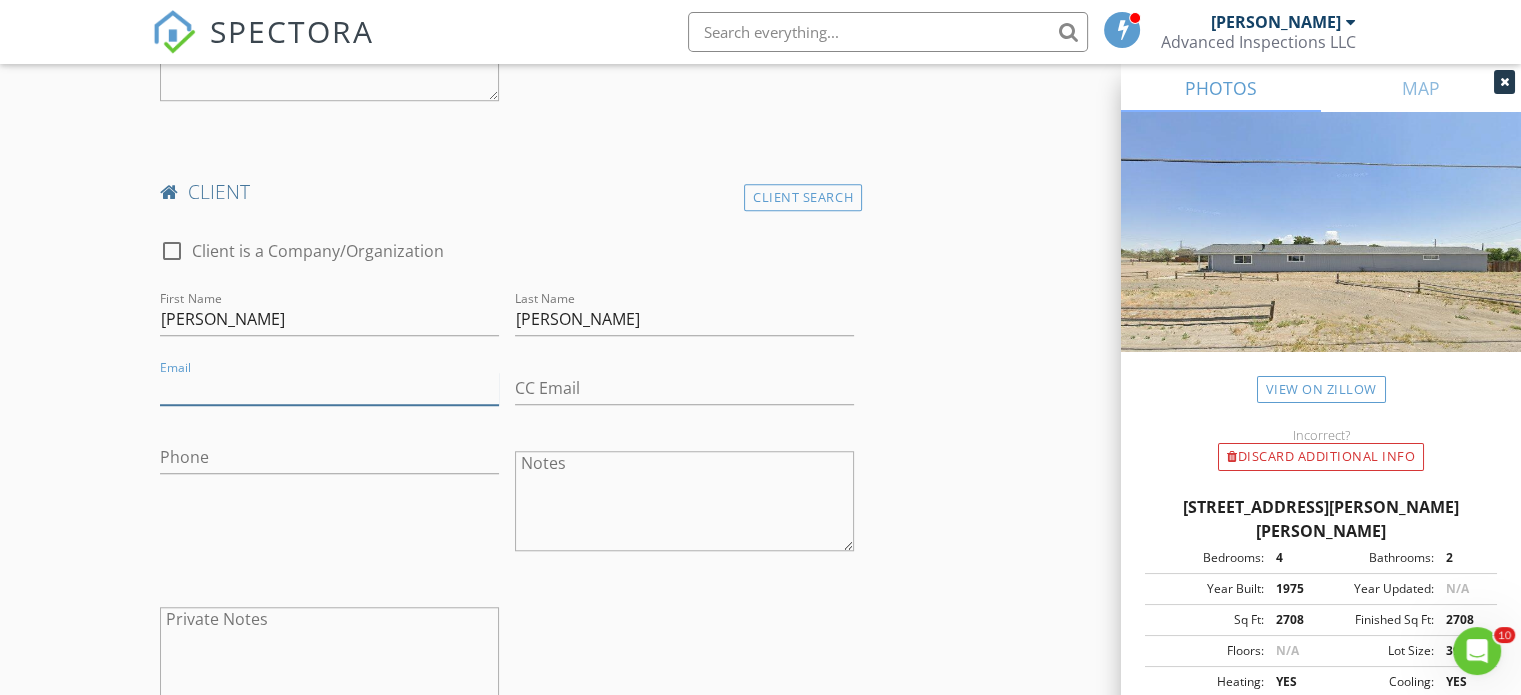 click on "Email" at bounding box center (329, 388) 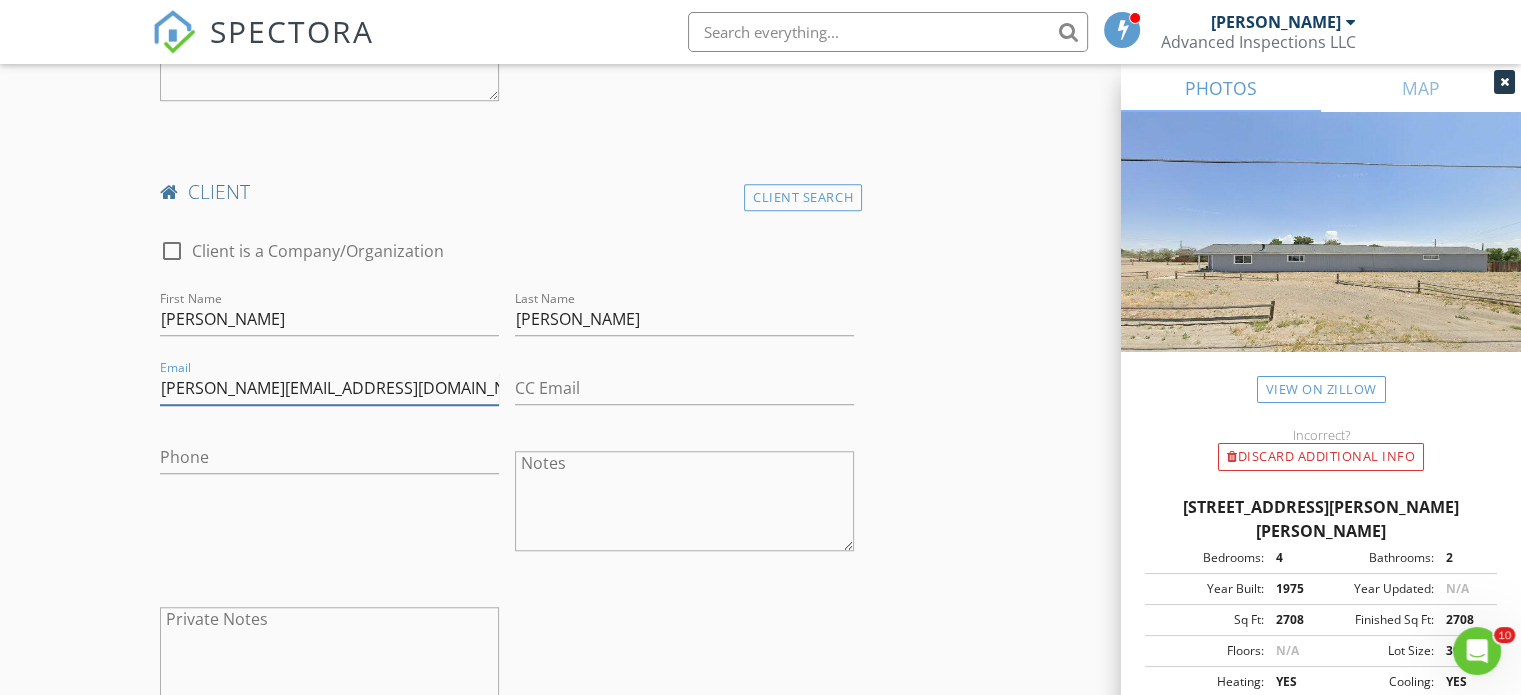 type on "hiatt.s111@gmail.com" 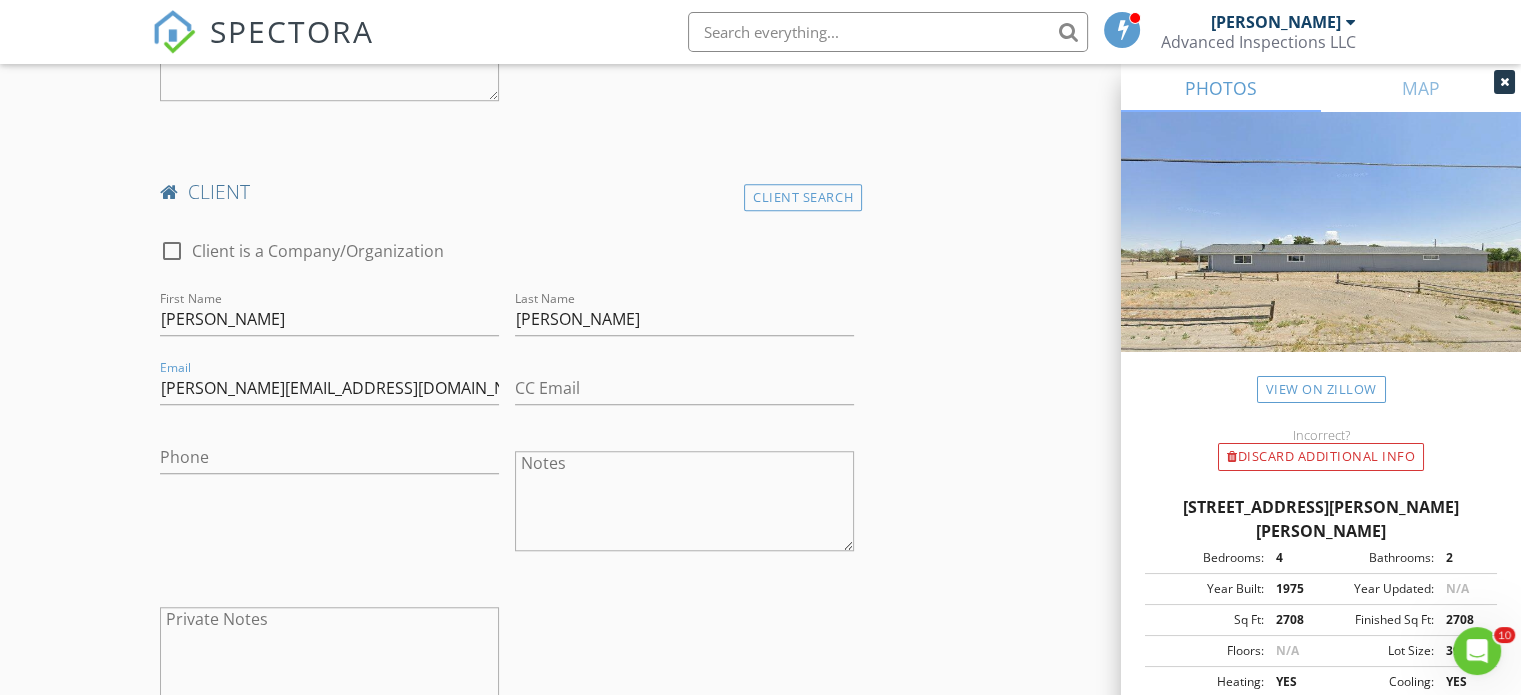 click on "Phone" at bounding box center (329, 503) 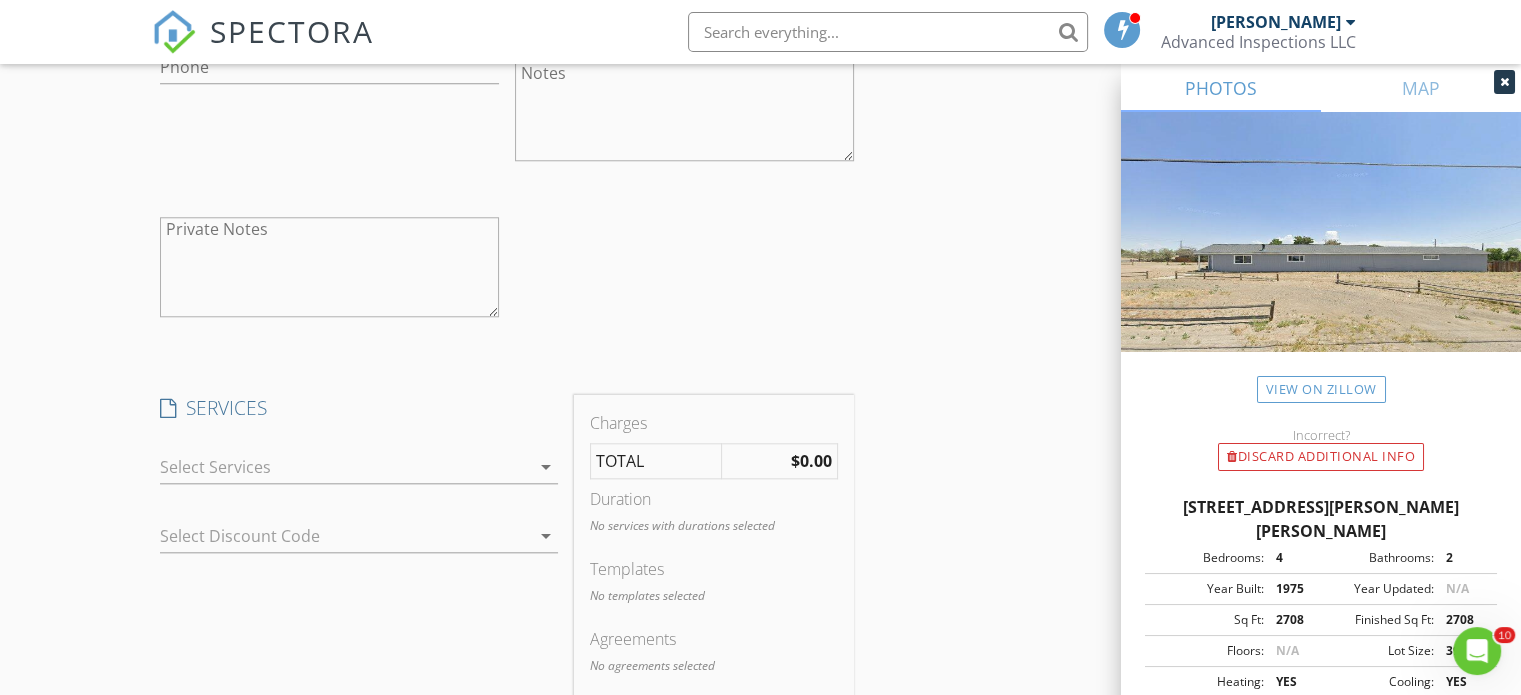 scroll, scrollTop: 2000, scrollLeft: 0, axis: vertical 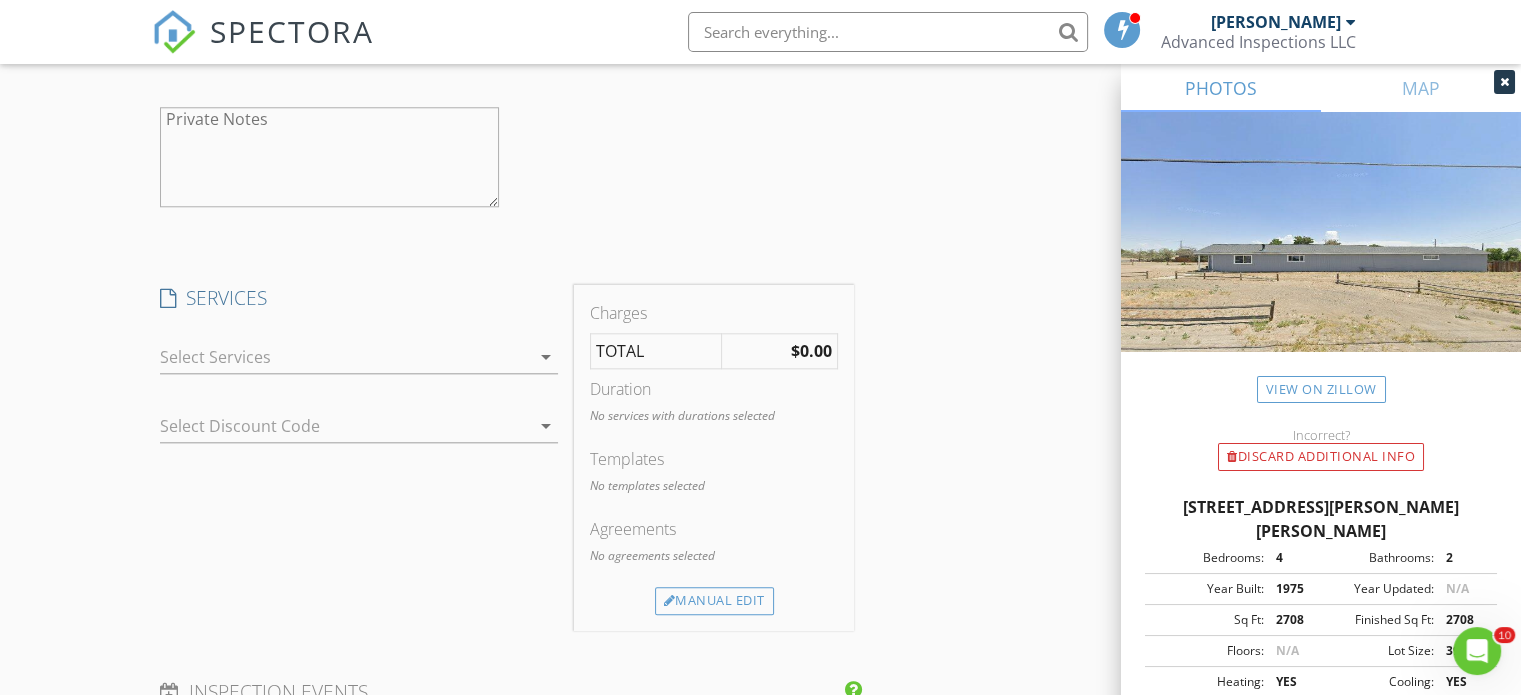 click at bounding box center [345, 357] 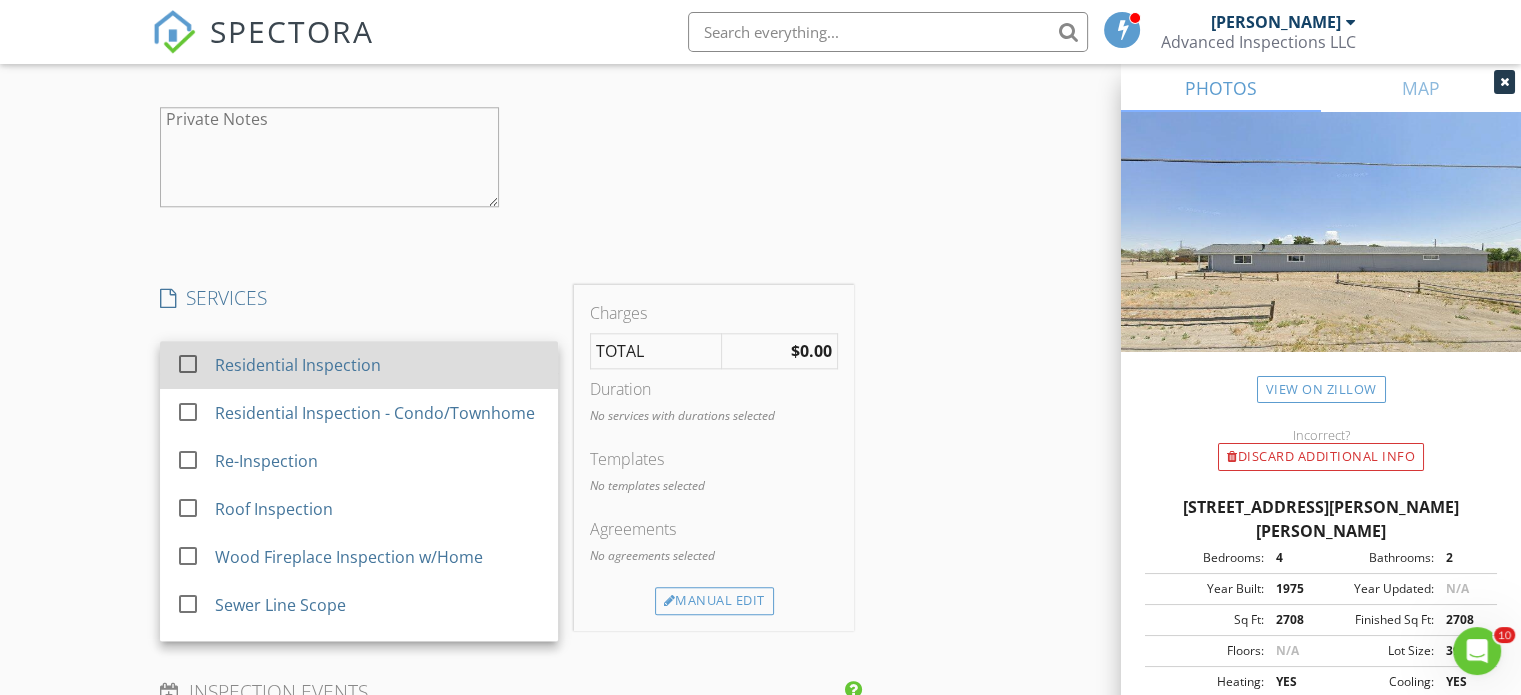 click on "Residential Inspection" at bounding box center [298, 365] 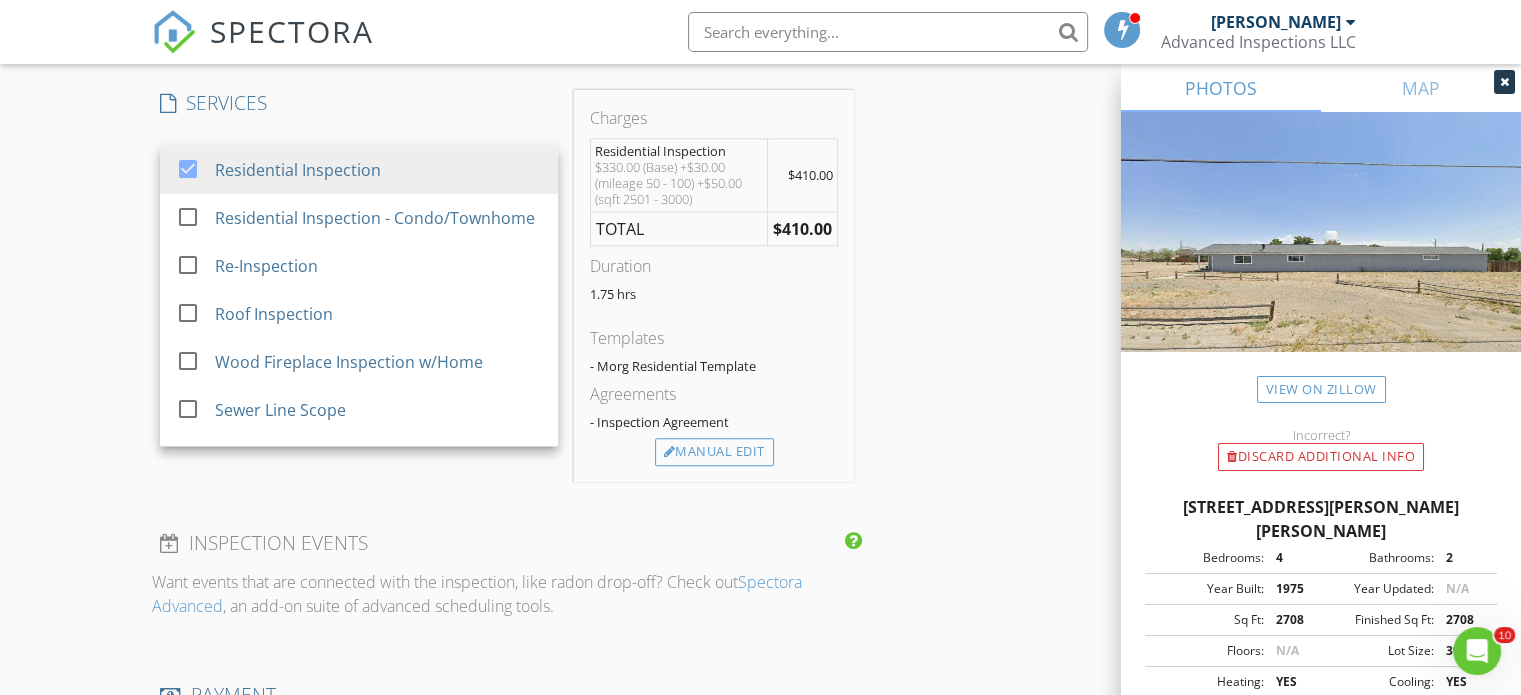 scroll, scrollTop: 2200, scrollLeft: 0, axis: vertical 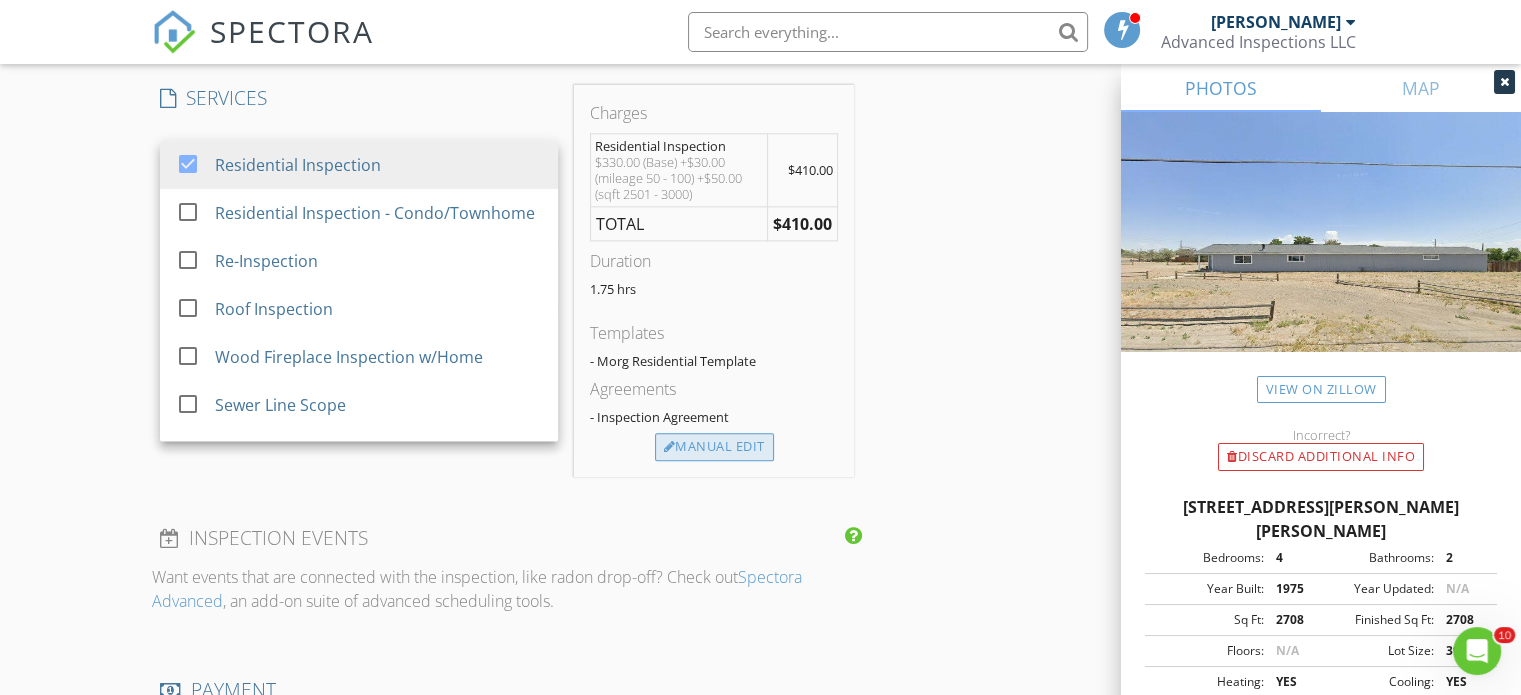 click on "Manual Edit" at bounding box center [714, 447] 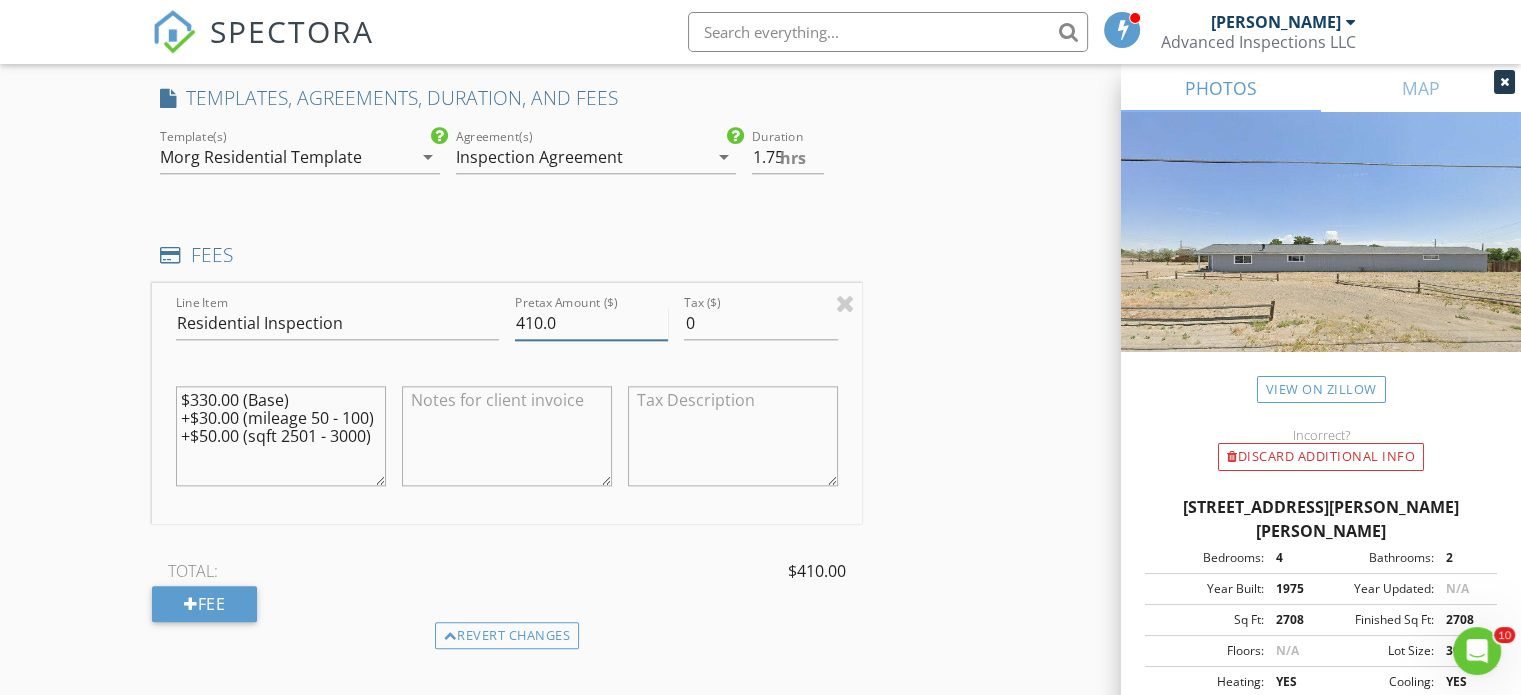 click on "410.0" at bounding box center [591, 323] 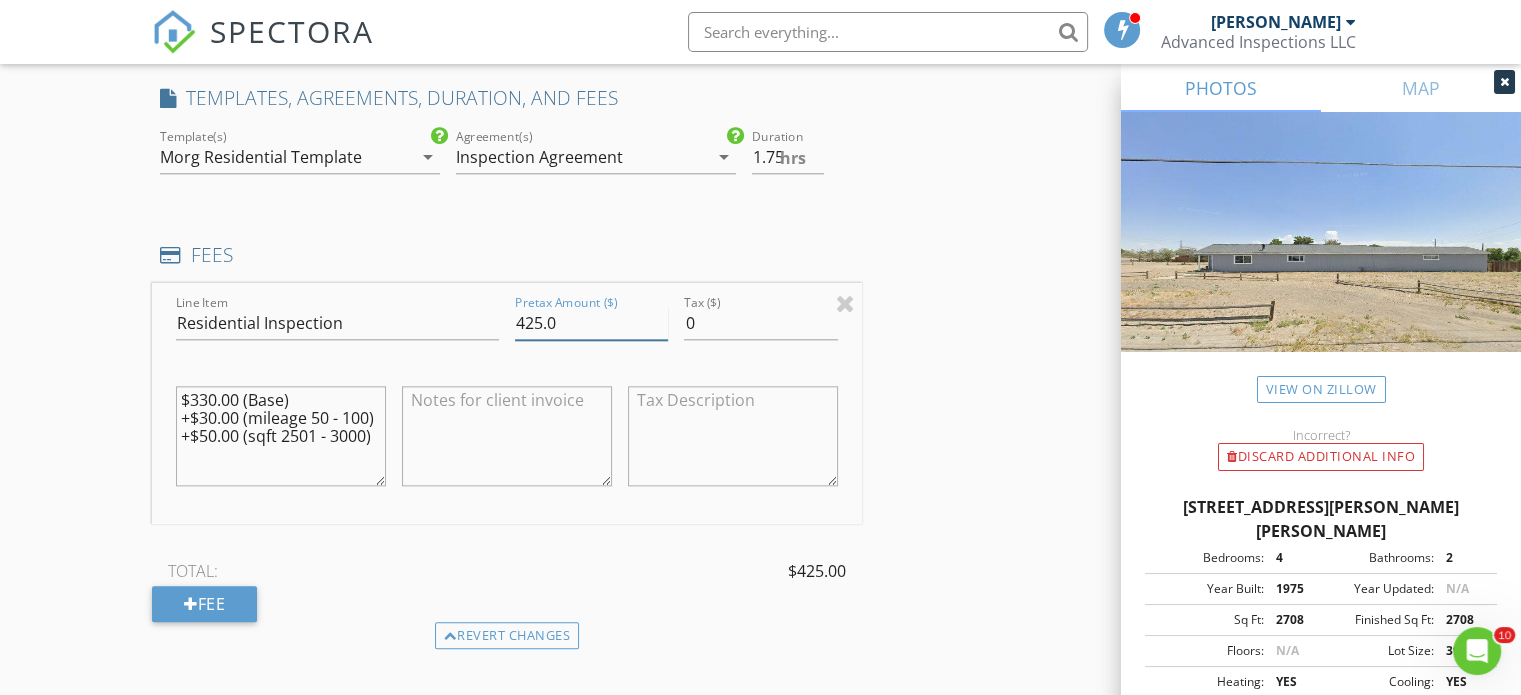 type on "425.0" 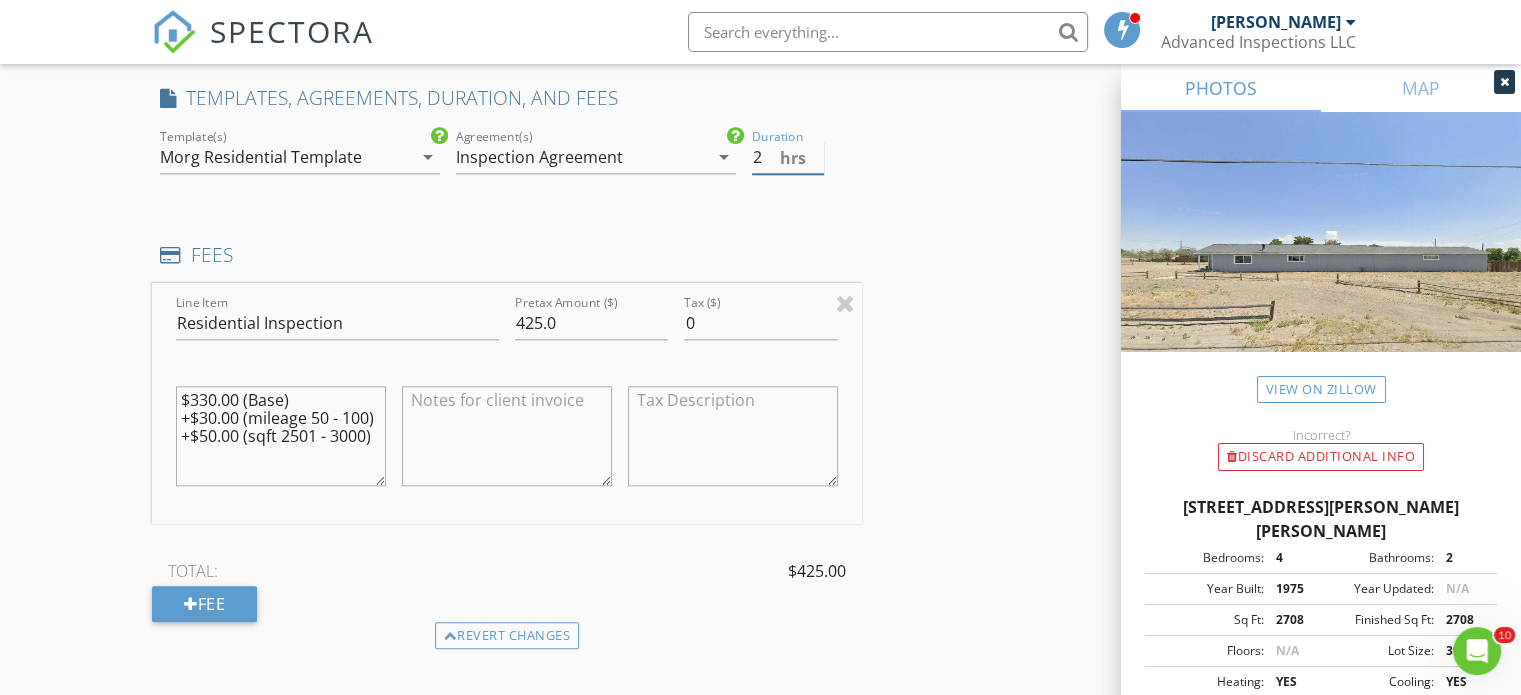 type on "2" 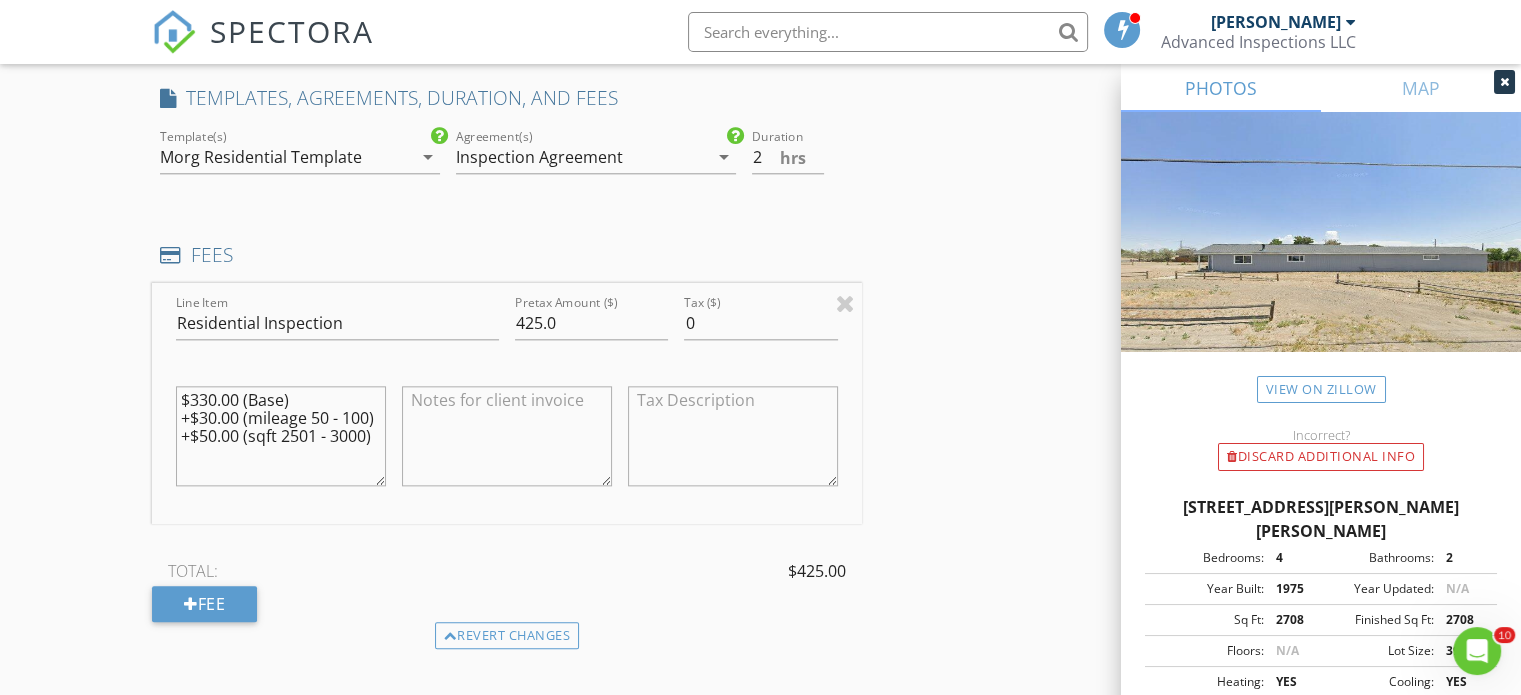 click on "$330.00 (Base)
+$30.00 (mileage 50 - 100)
+$50.00 (sqft 2501 - 3000)" at bounding box center [281, 436] 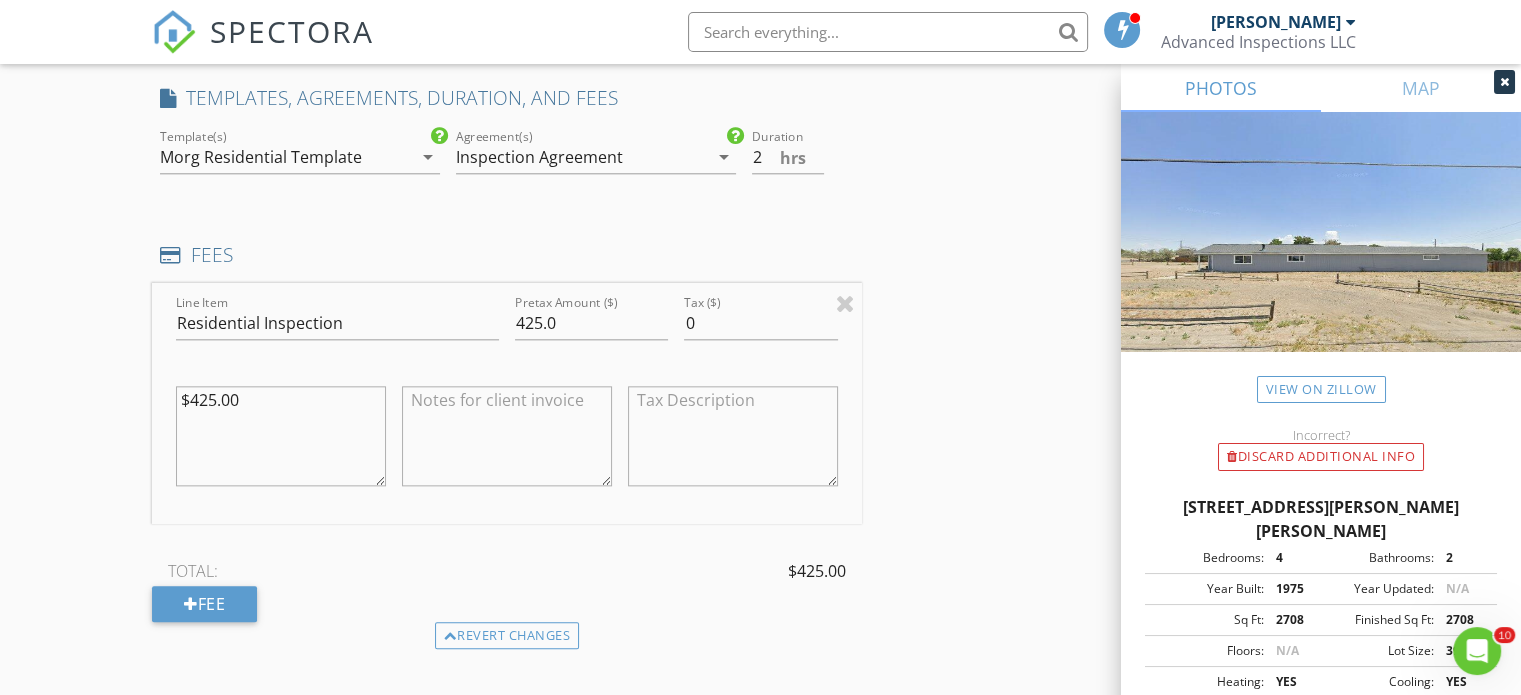 type on "$425.00" 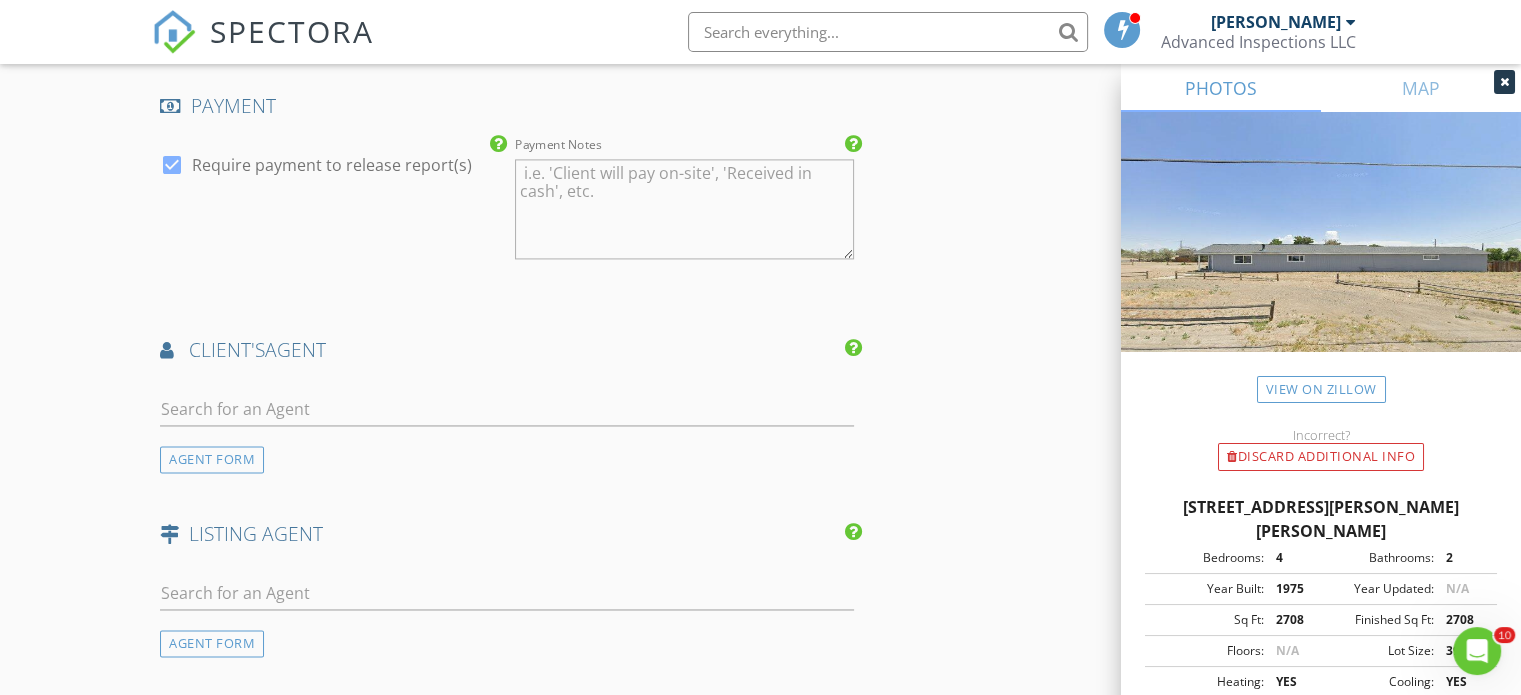 scroll, scrollTop: 3100, scrollLeft: 0, axis: vertical 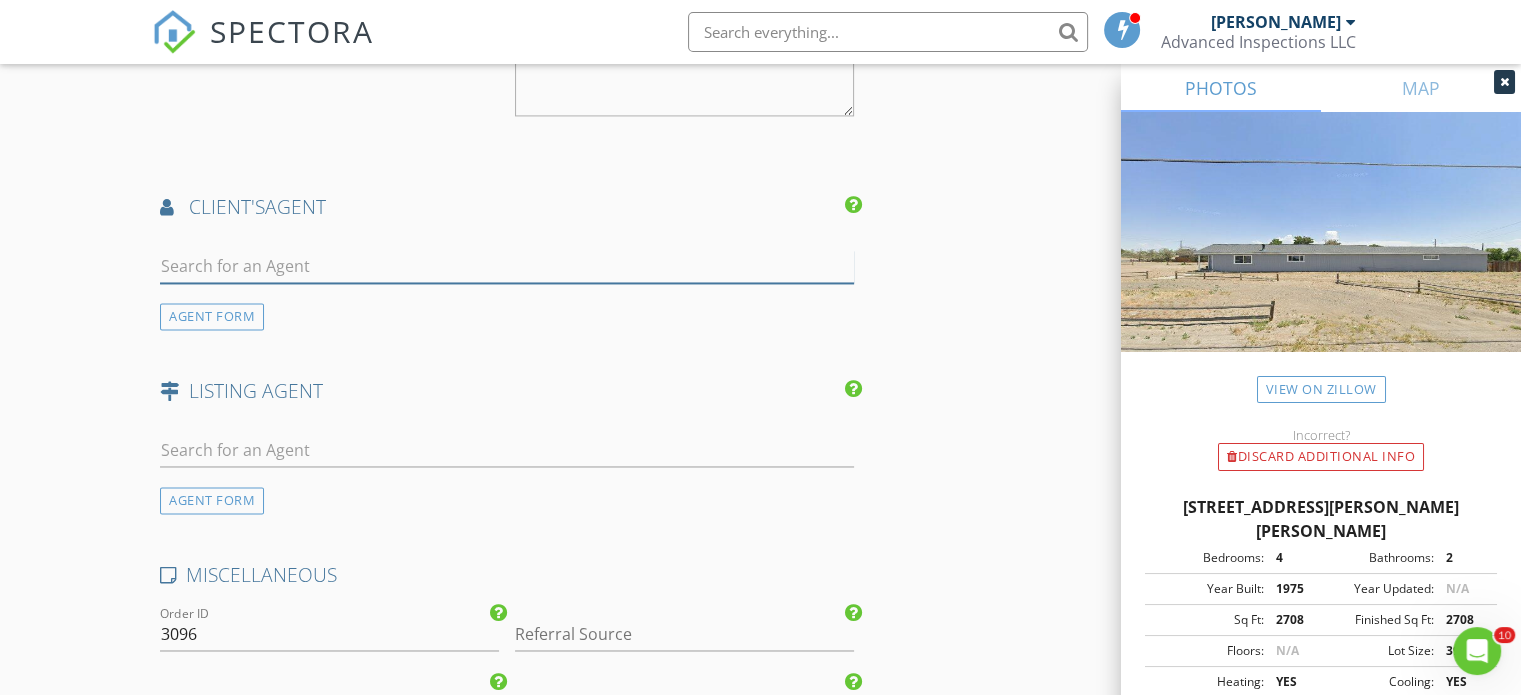 click at bounding box center (507, 266) 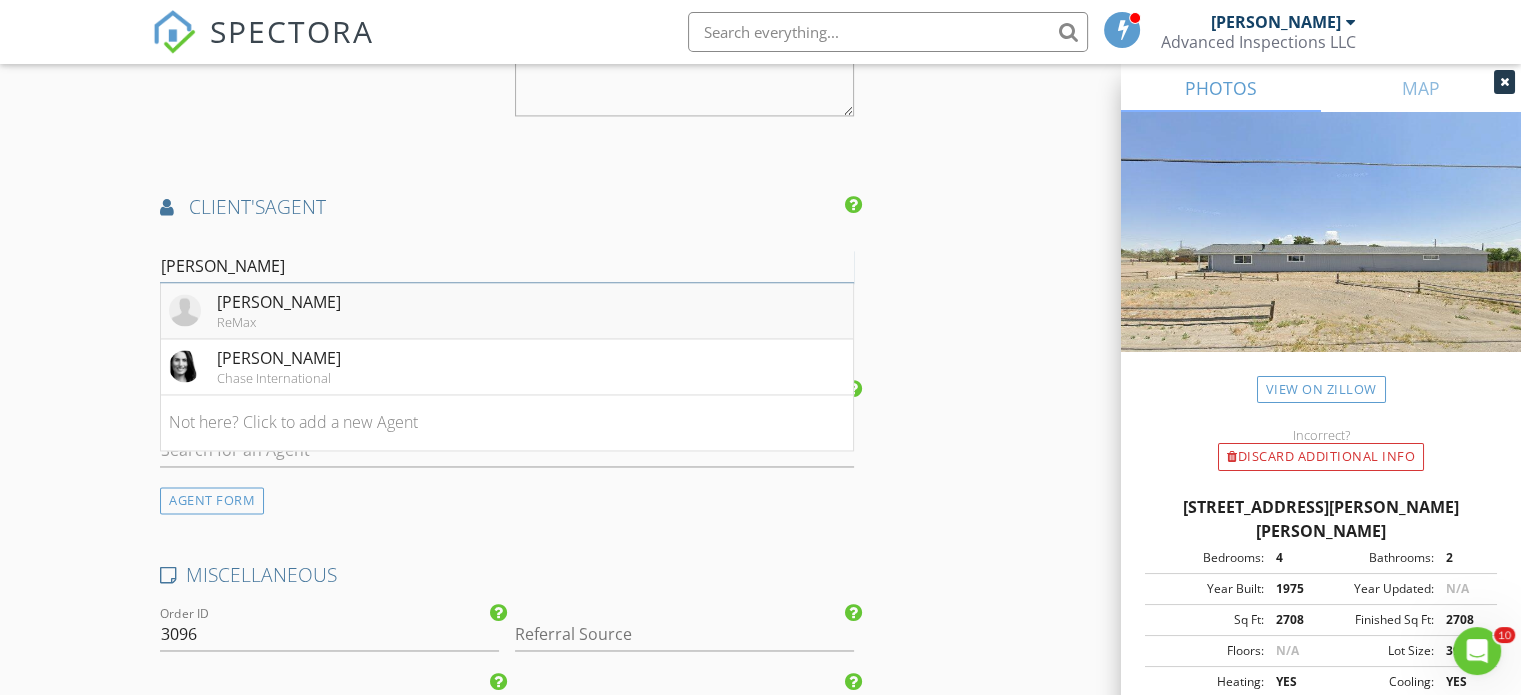 type on "carr" 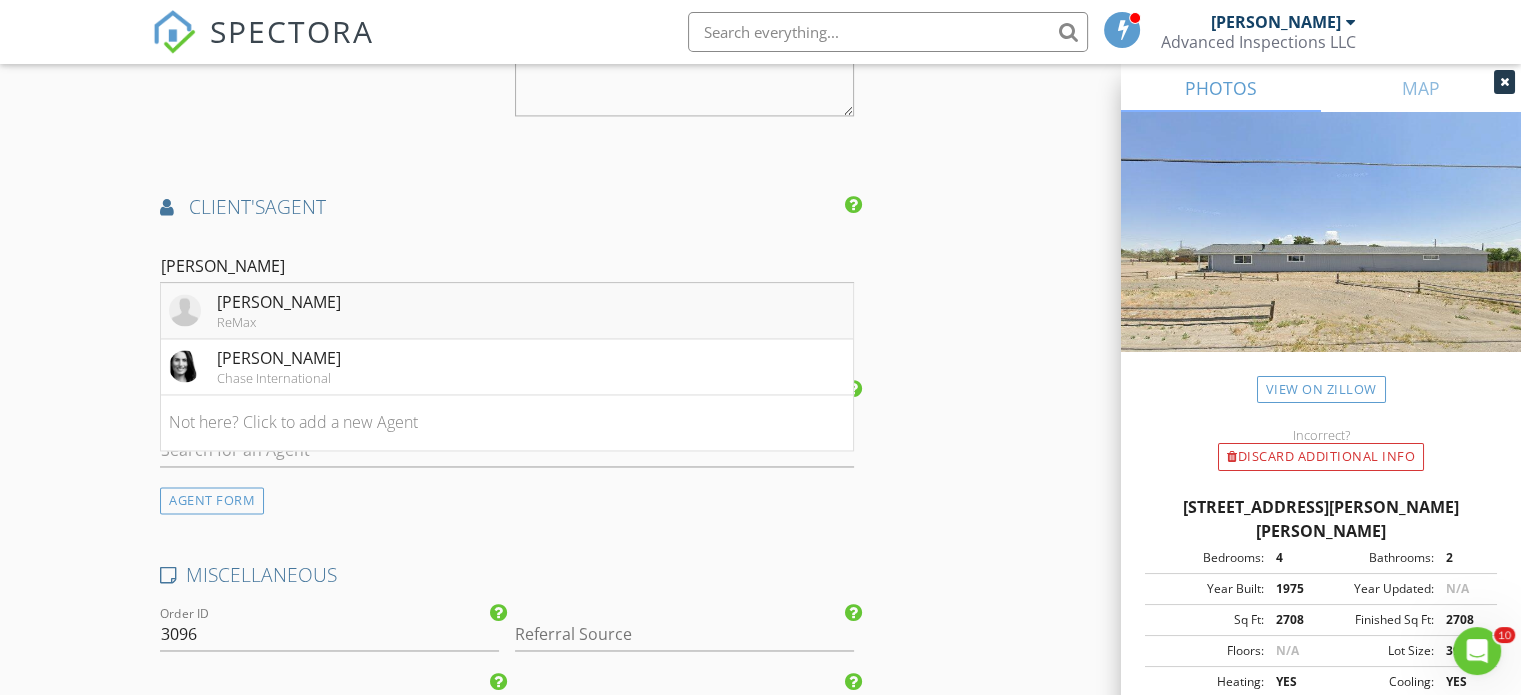 click on "Carrie McCreary" at bounding box center [279, 302] 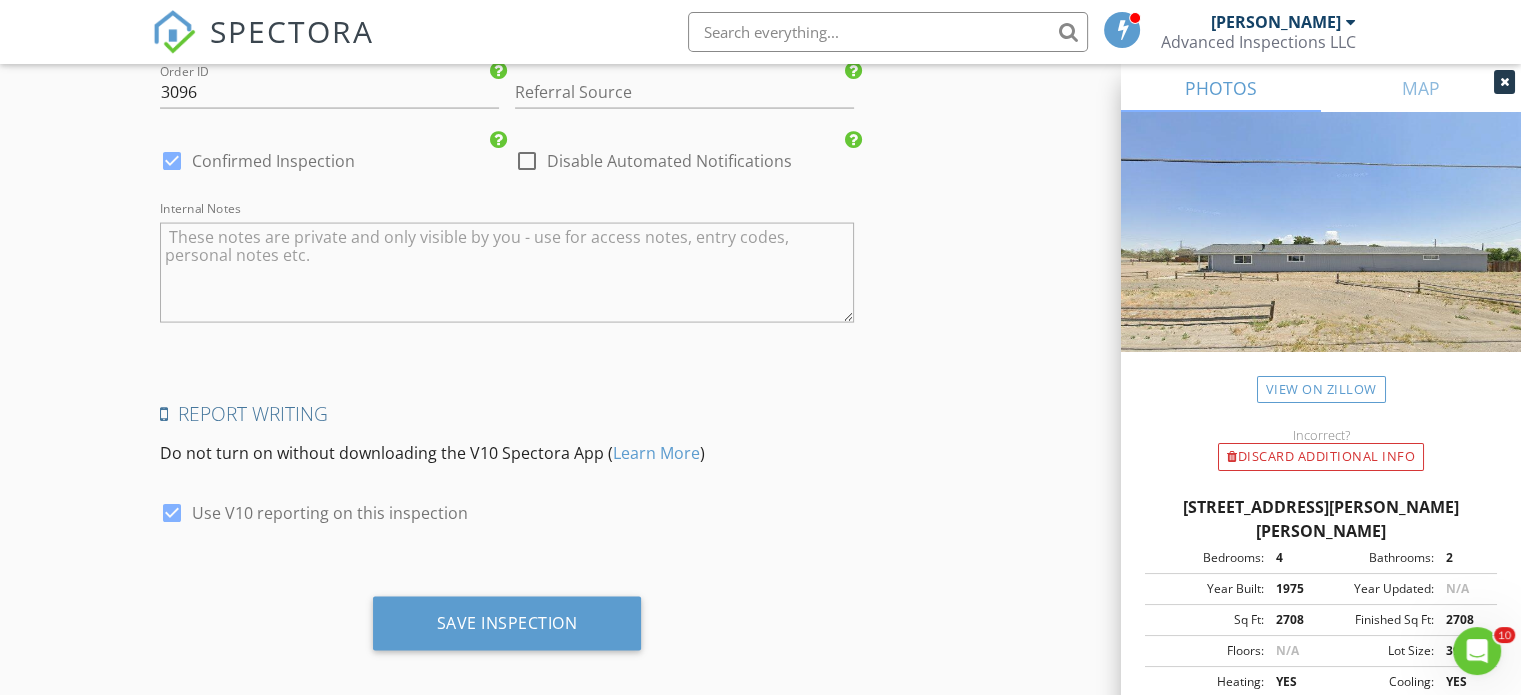 scroll, scrollTop: 4109, scrollLeft: 0, axis: vertical 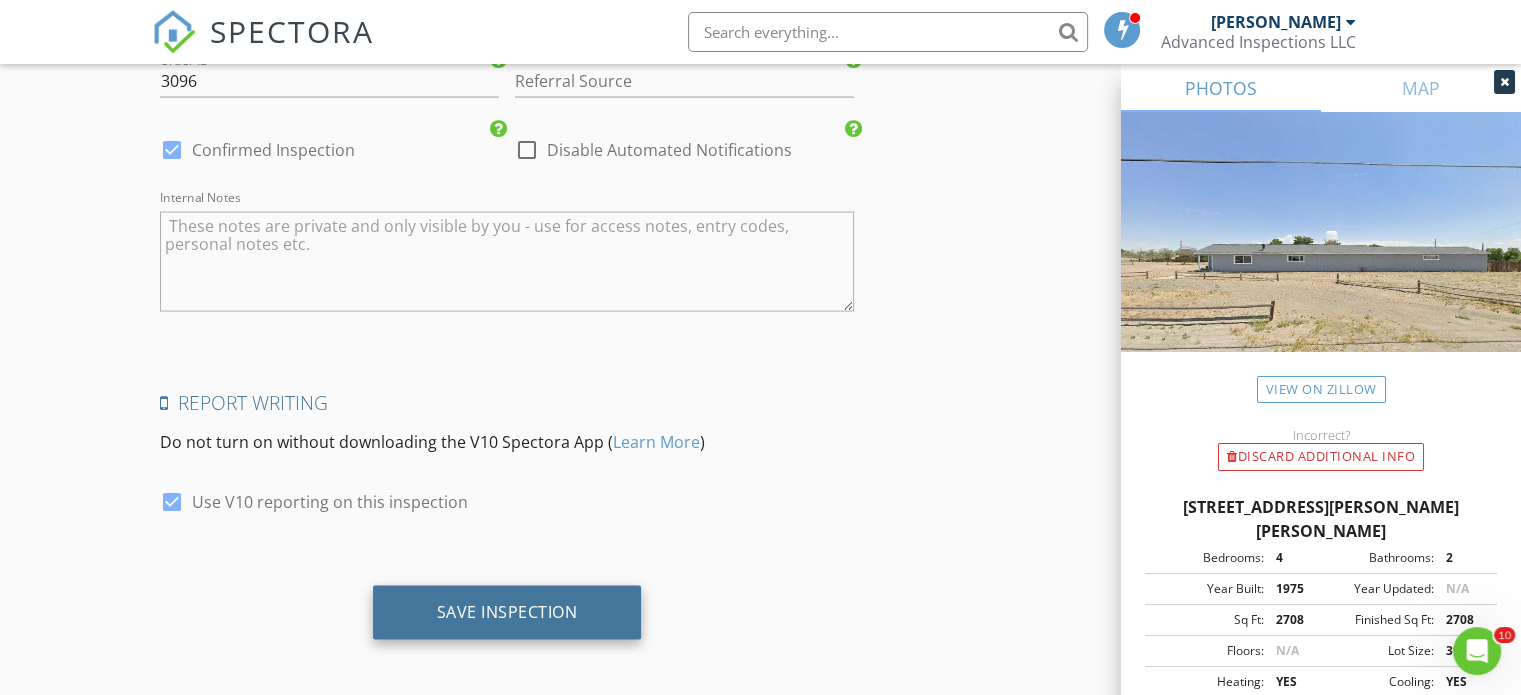 click on "Save Inspection" at bounding box center (507, 612) 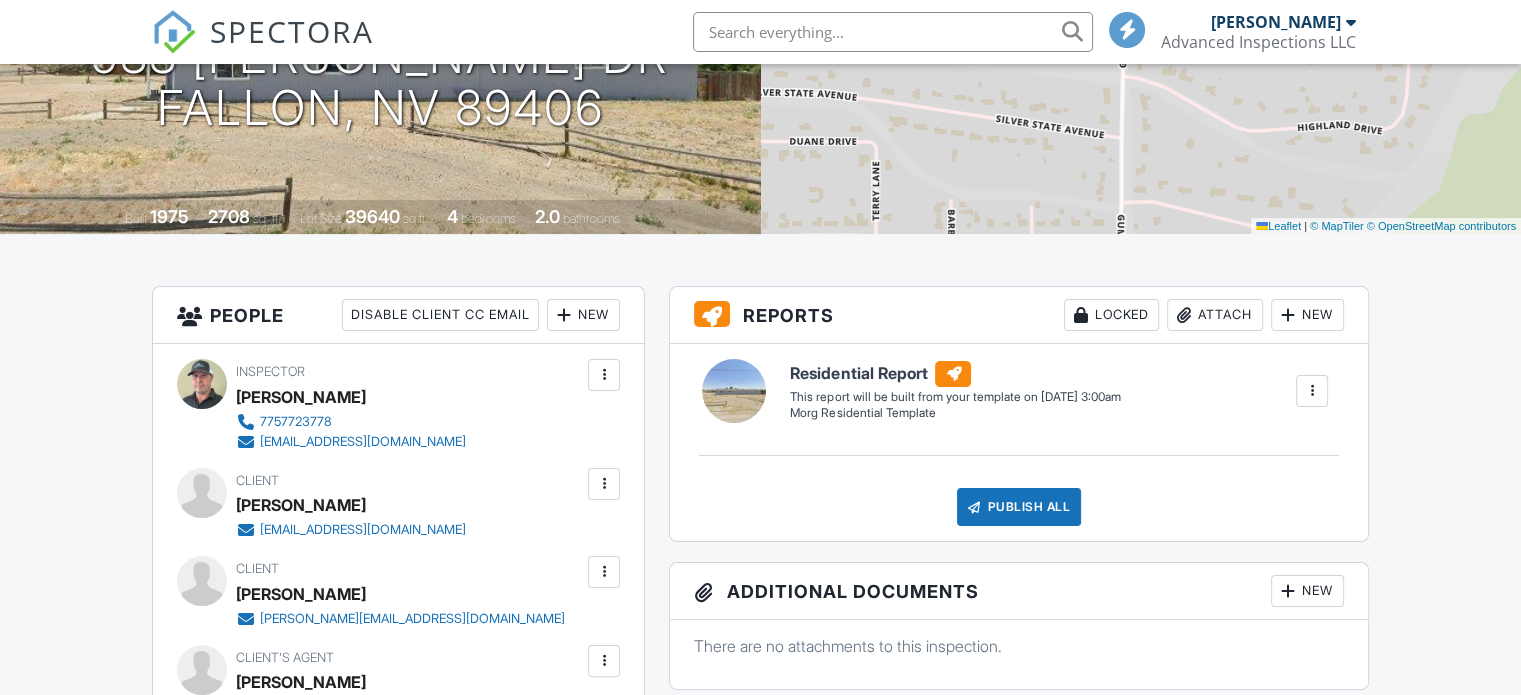 scroll, scrollTop: 0, scrollLeft: 0, axis: both 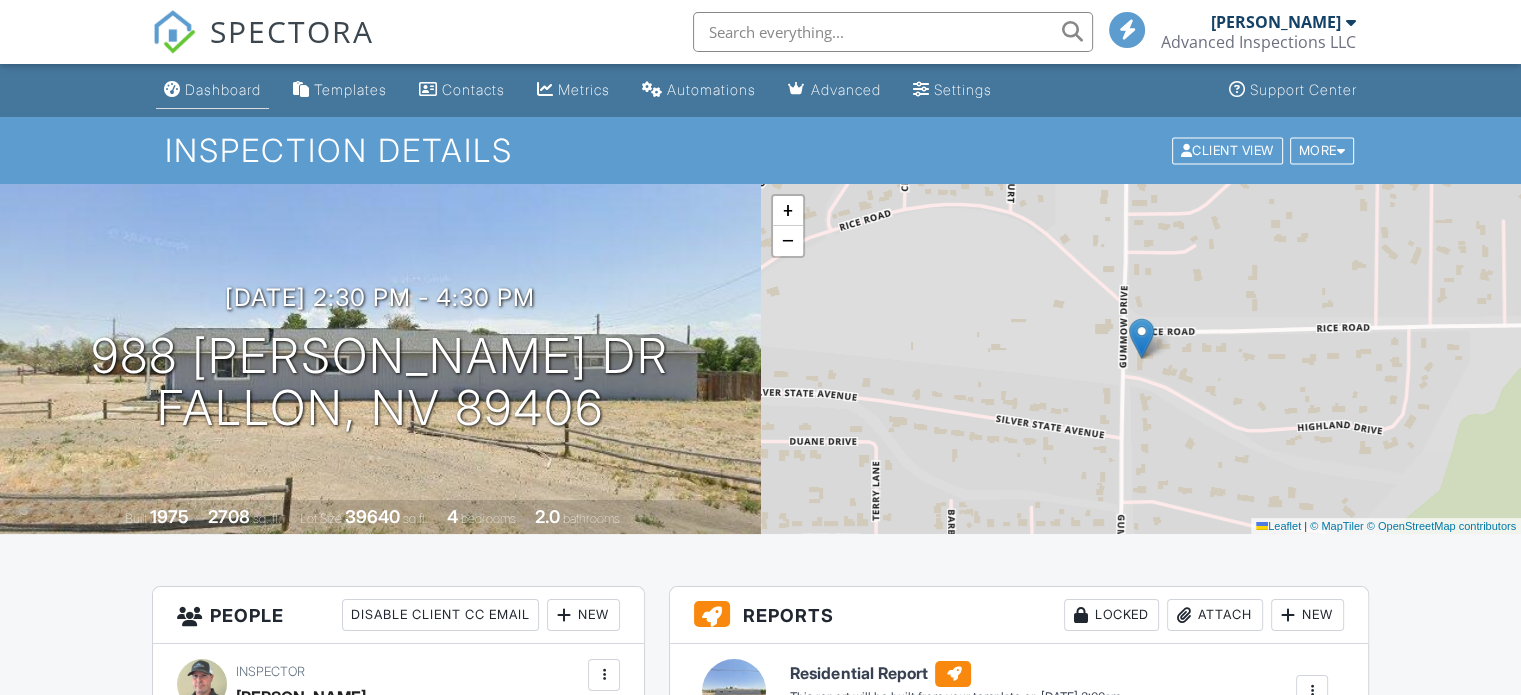 click on "Dashboard" at bounding box center (223, 89) 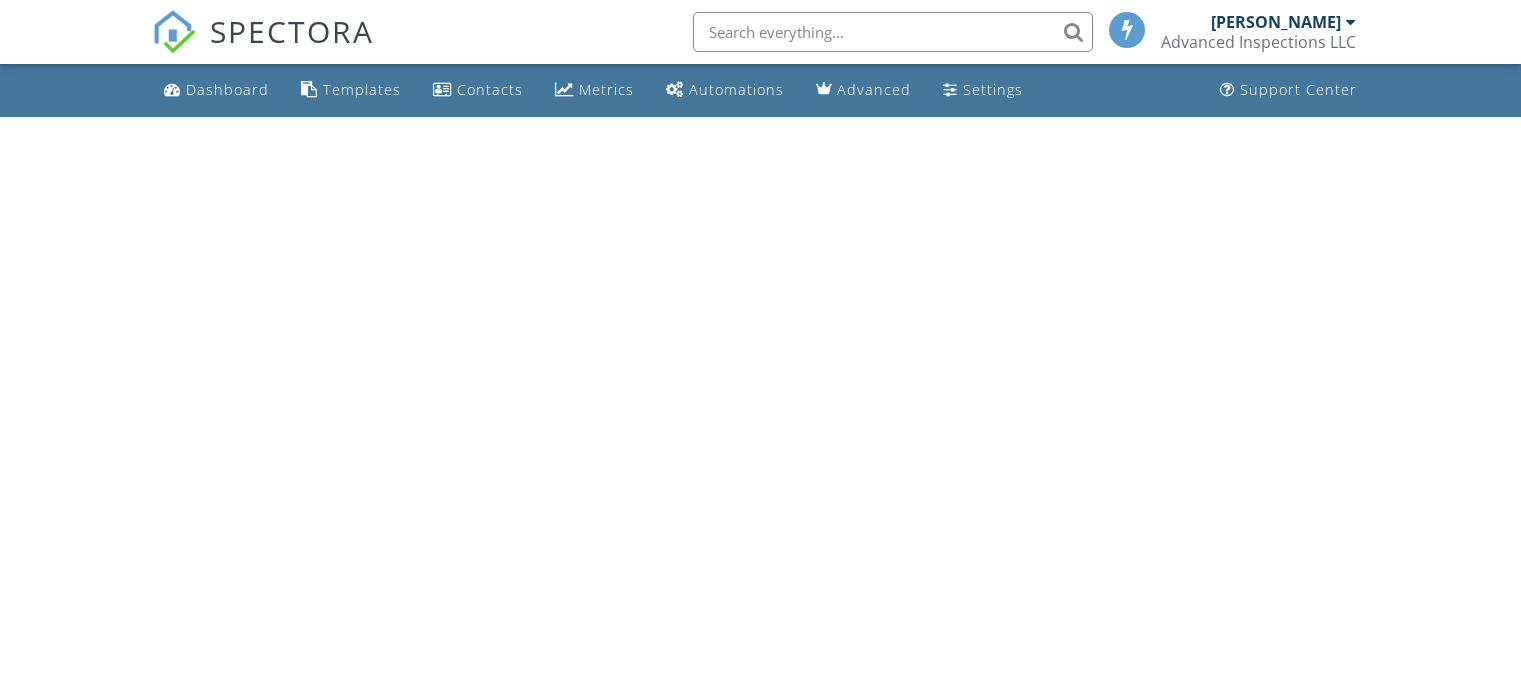 scroll, scrollTop: 0, scrollLeft: 0, axis: both 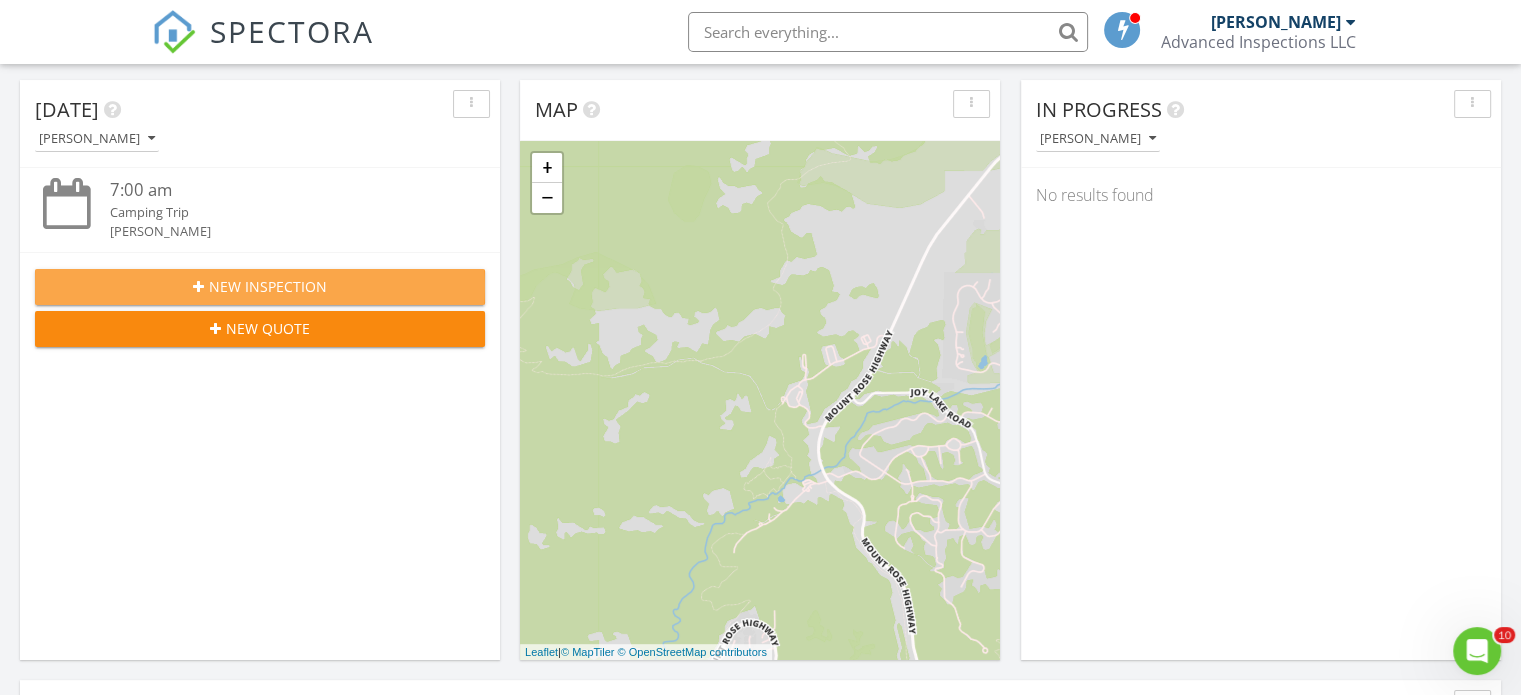 click on "New Inspection" at bounding box center [268, 286] 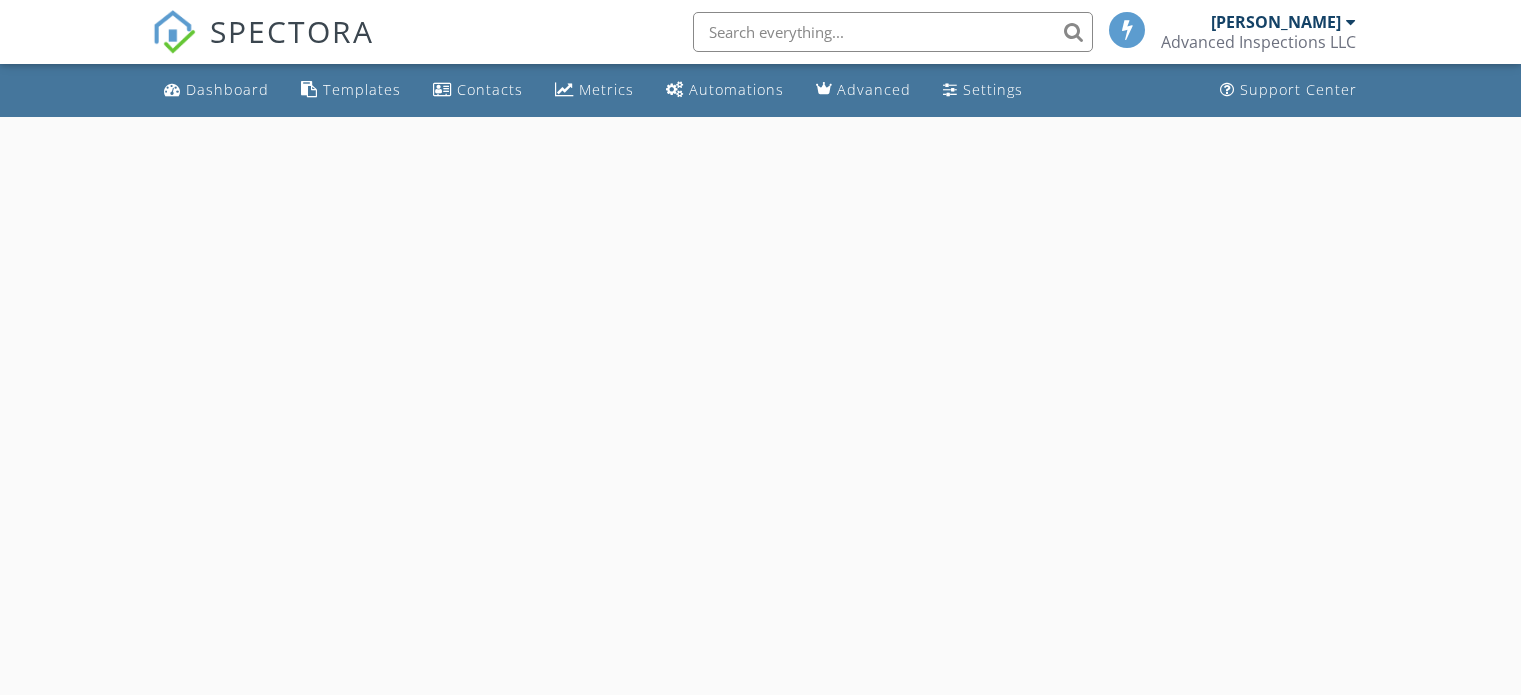 scroll, scrollTop: 0, scrollLeft: 0, axis: both 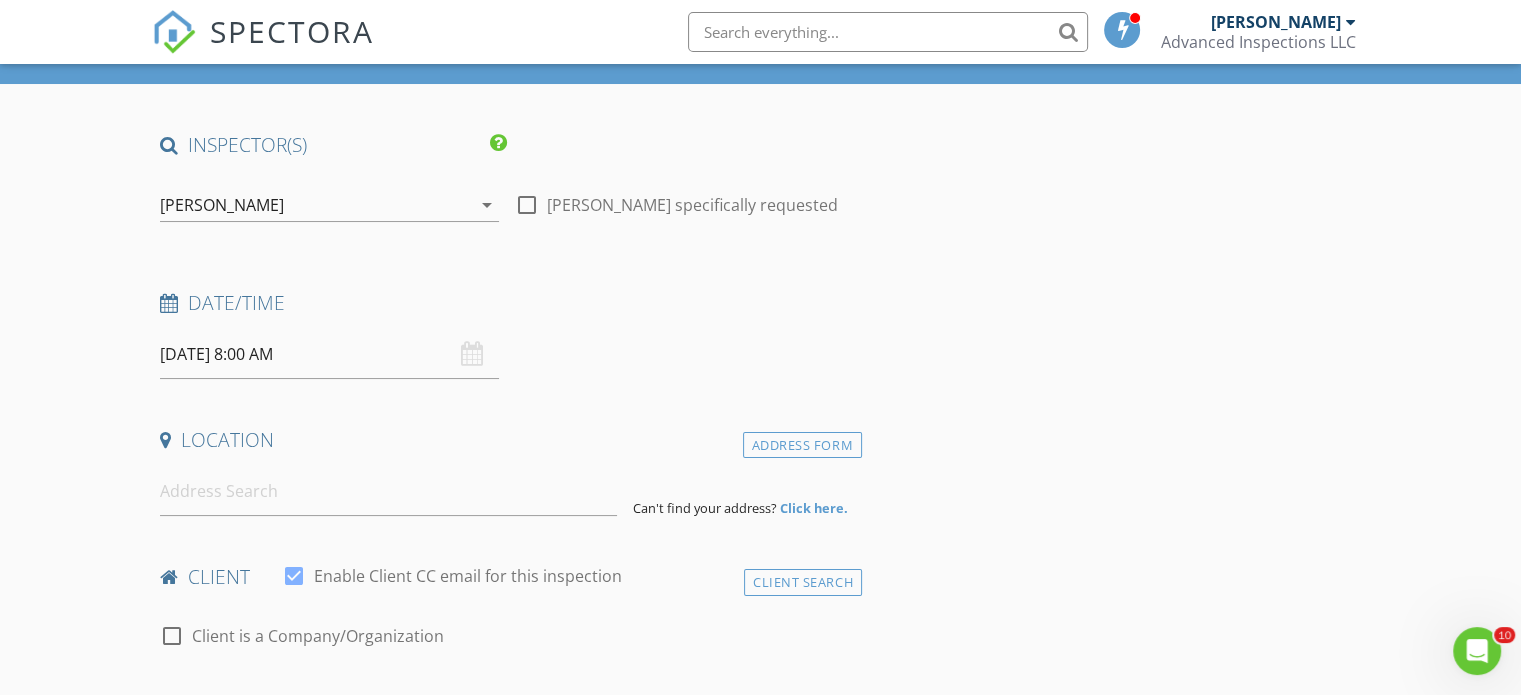 click on "[DATE] 8:00 AM" at bounding box center [329, 354] 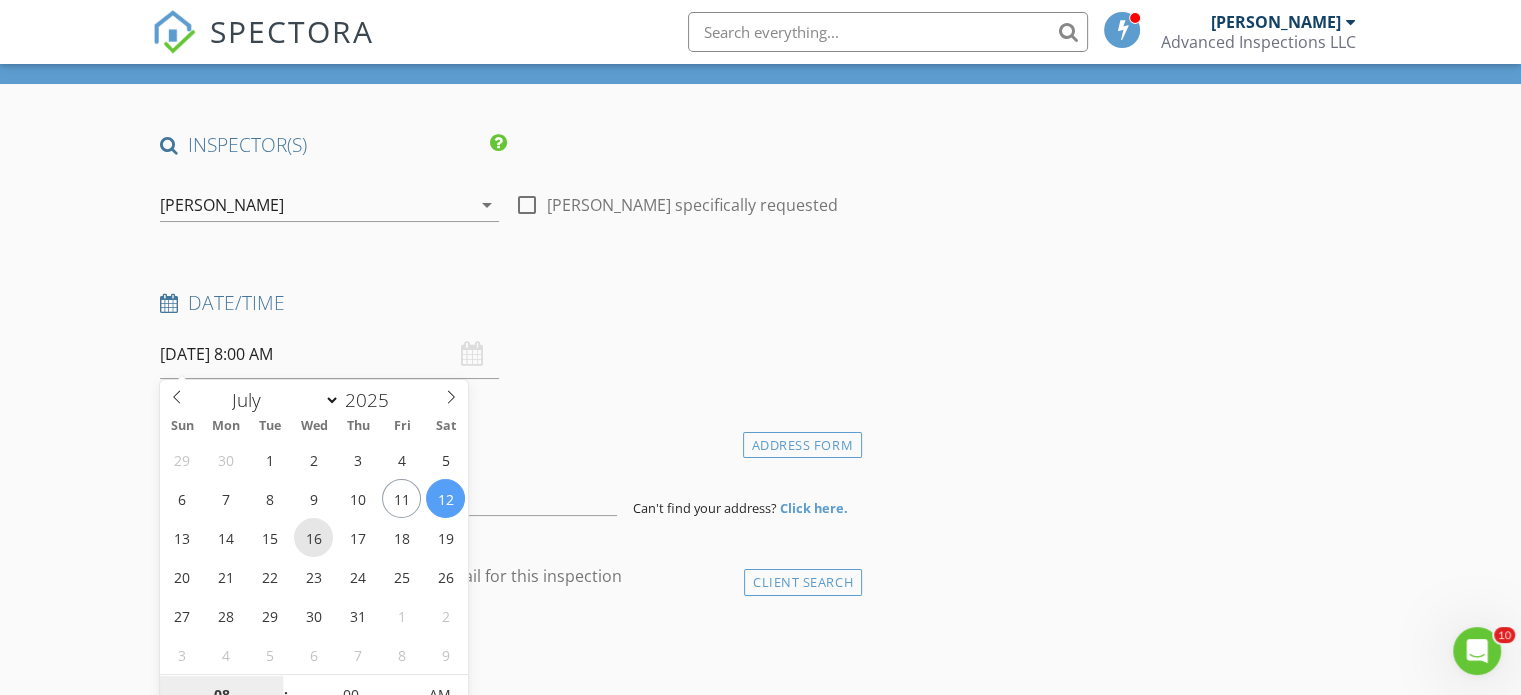 type on "[DATE] 8:00 AM" 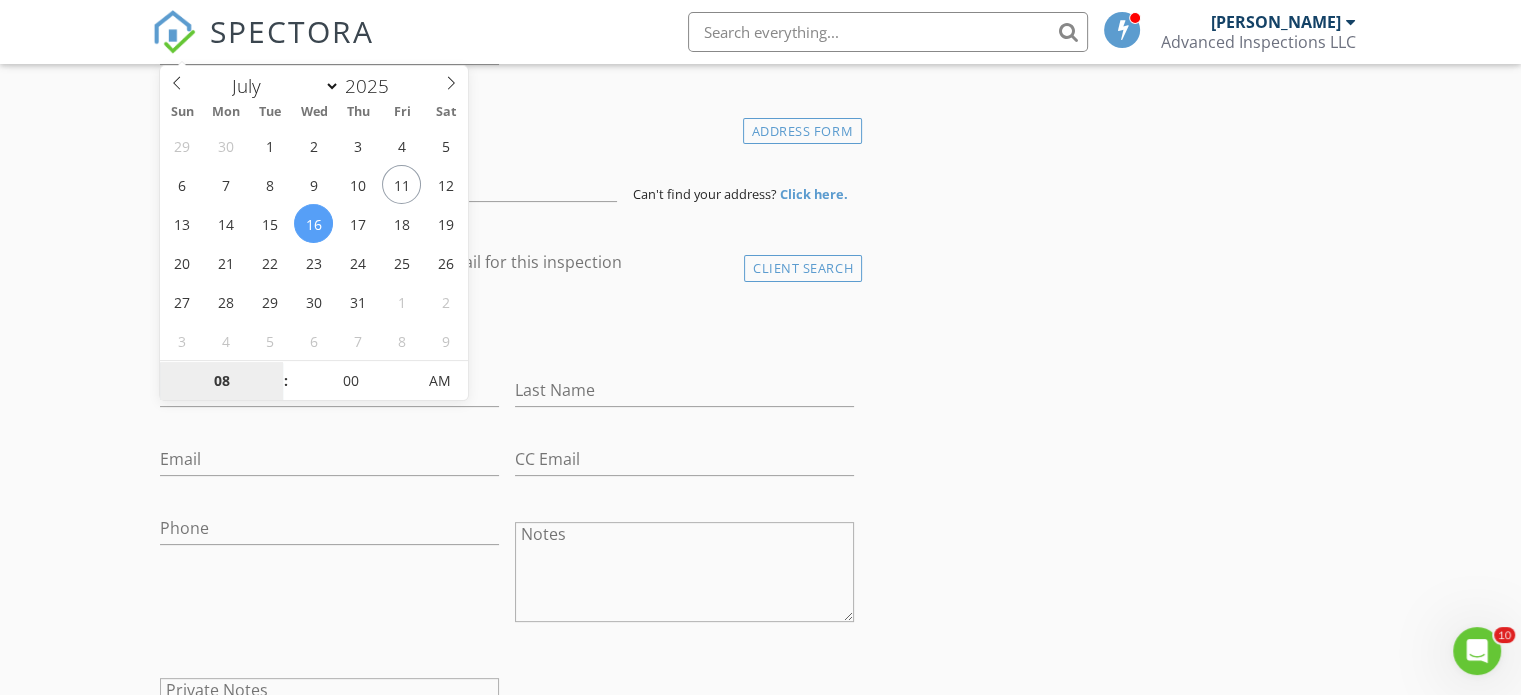 scroll, scrollTop: 419, scrollLeft: 0, axis: vertical 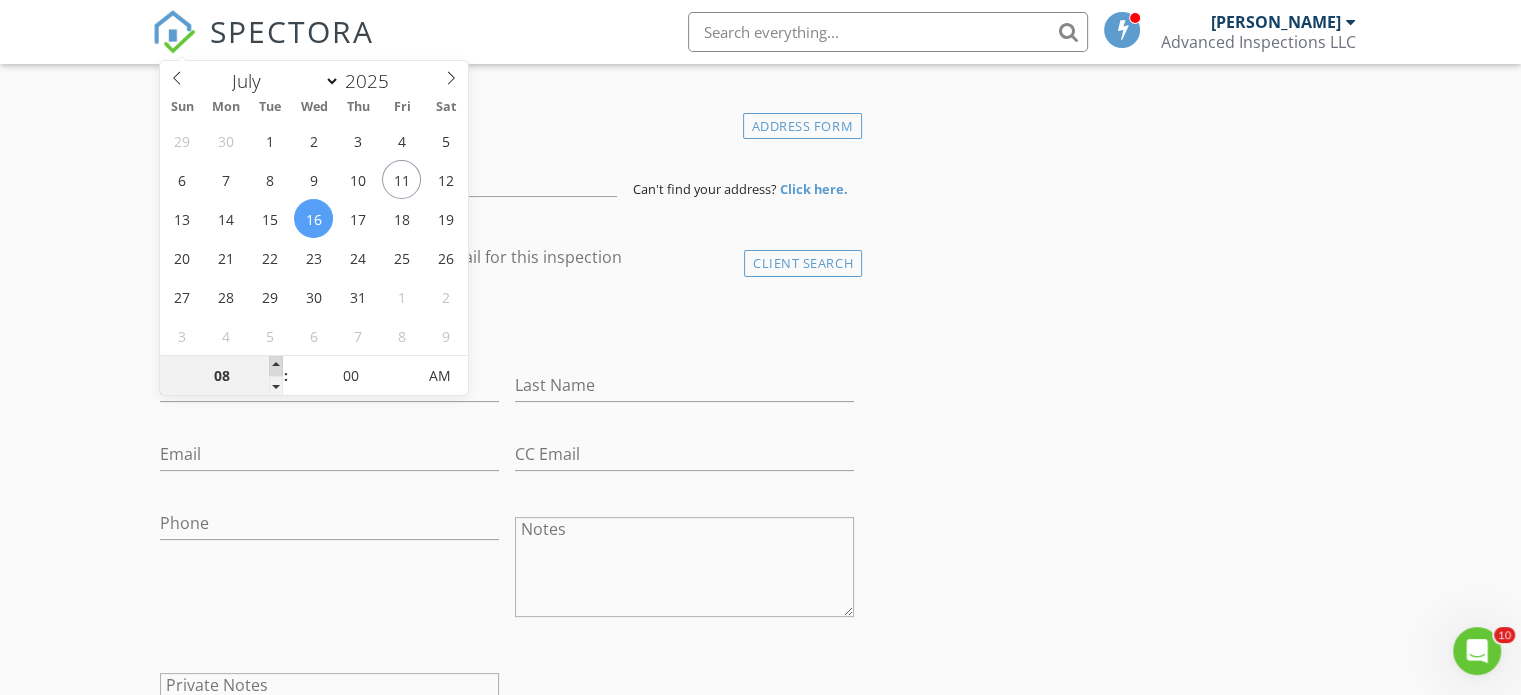 type on "09" 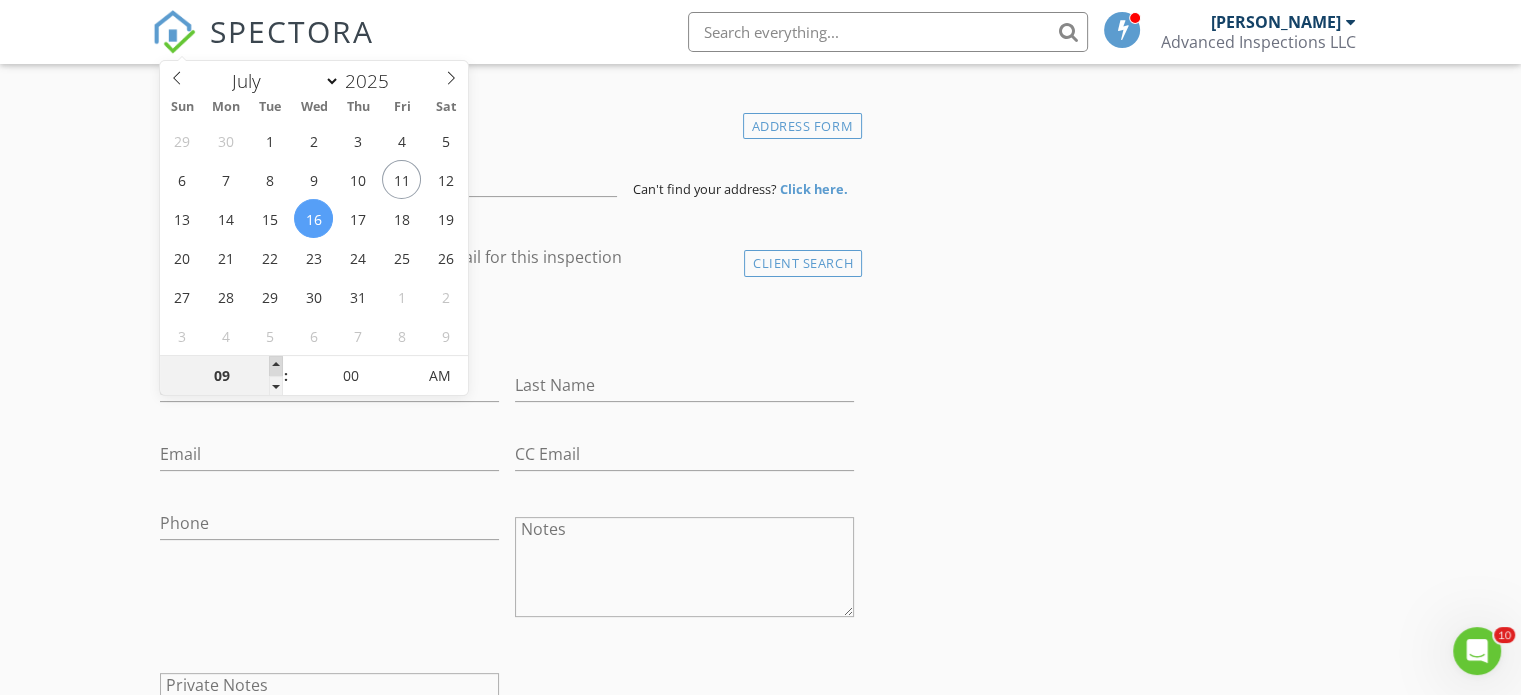 click at bounding box center [276, 366] 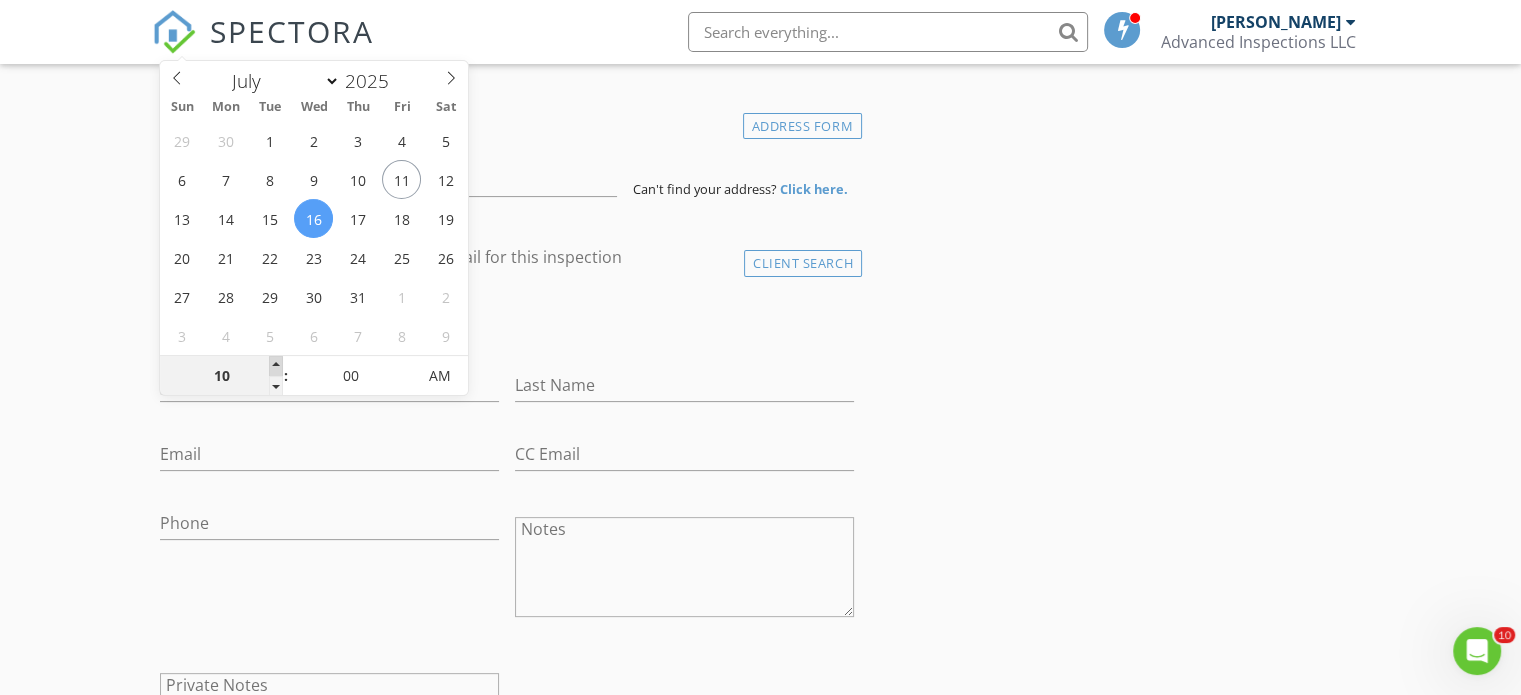 click at bounding box center (276, 366) 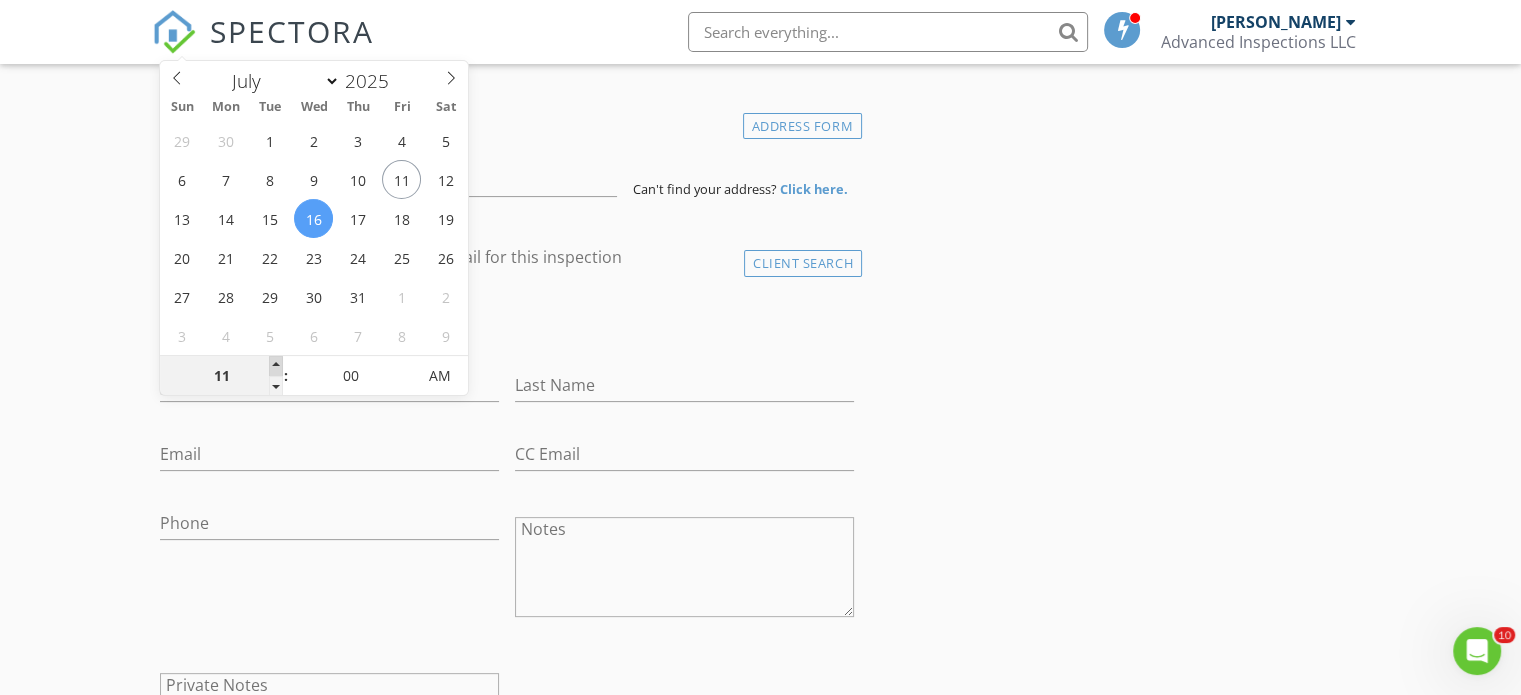 click at bounding box center [276, 366] 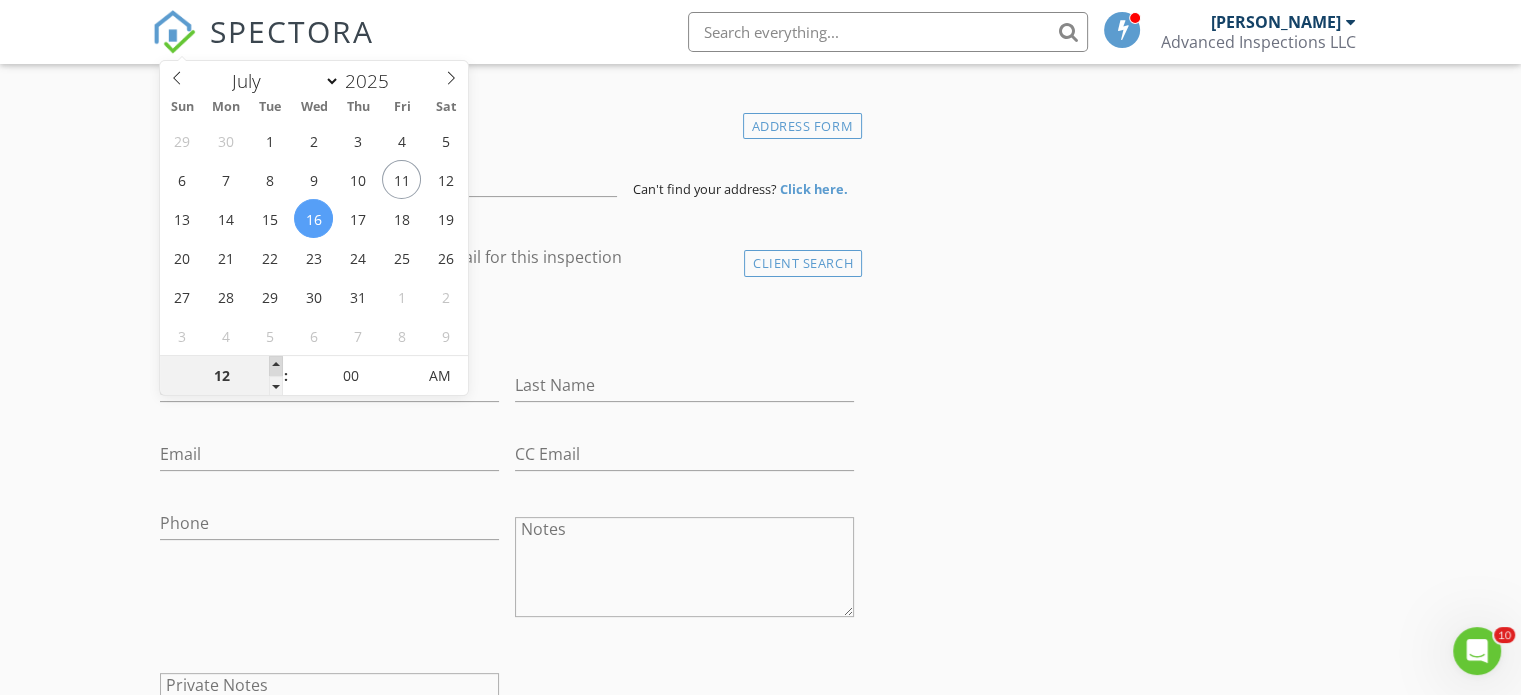click at bounding box center (276, 366) 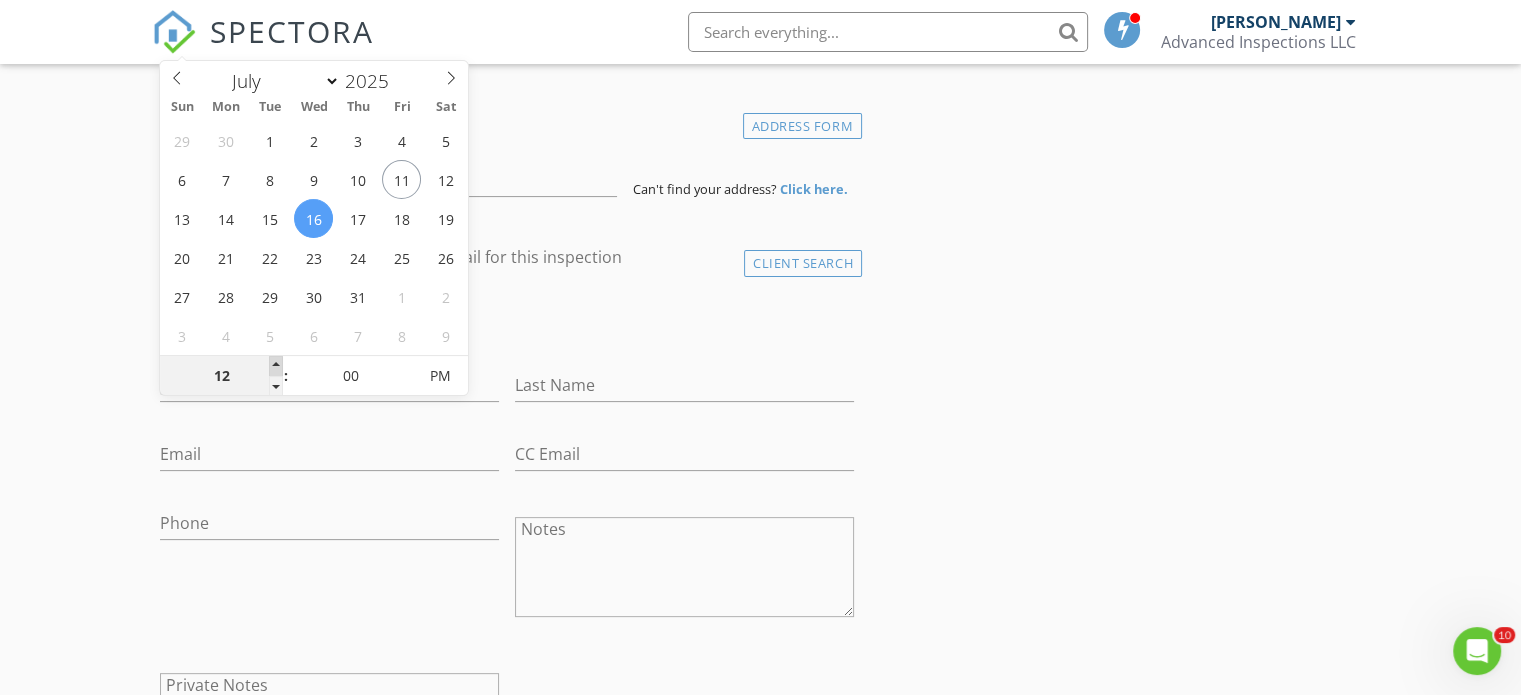 type on "01" 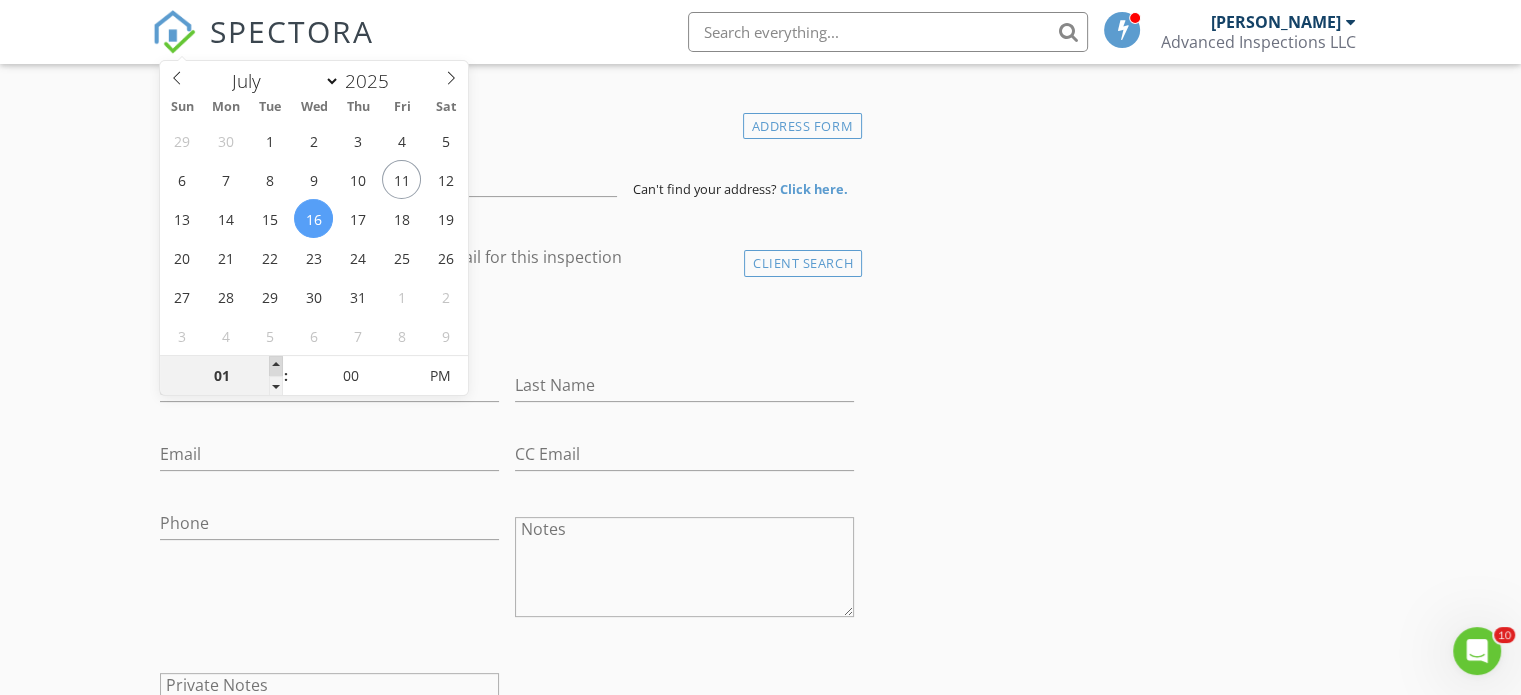 click at bounding box center [276, 366] 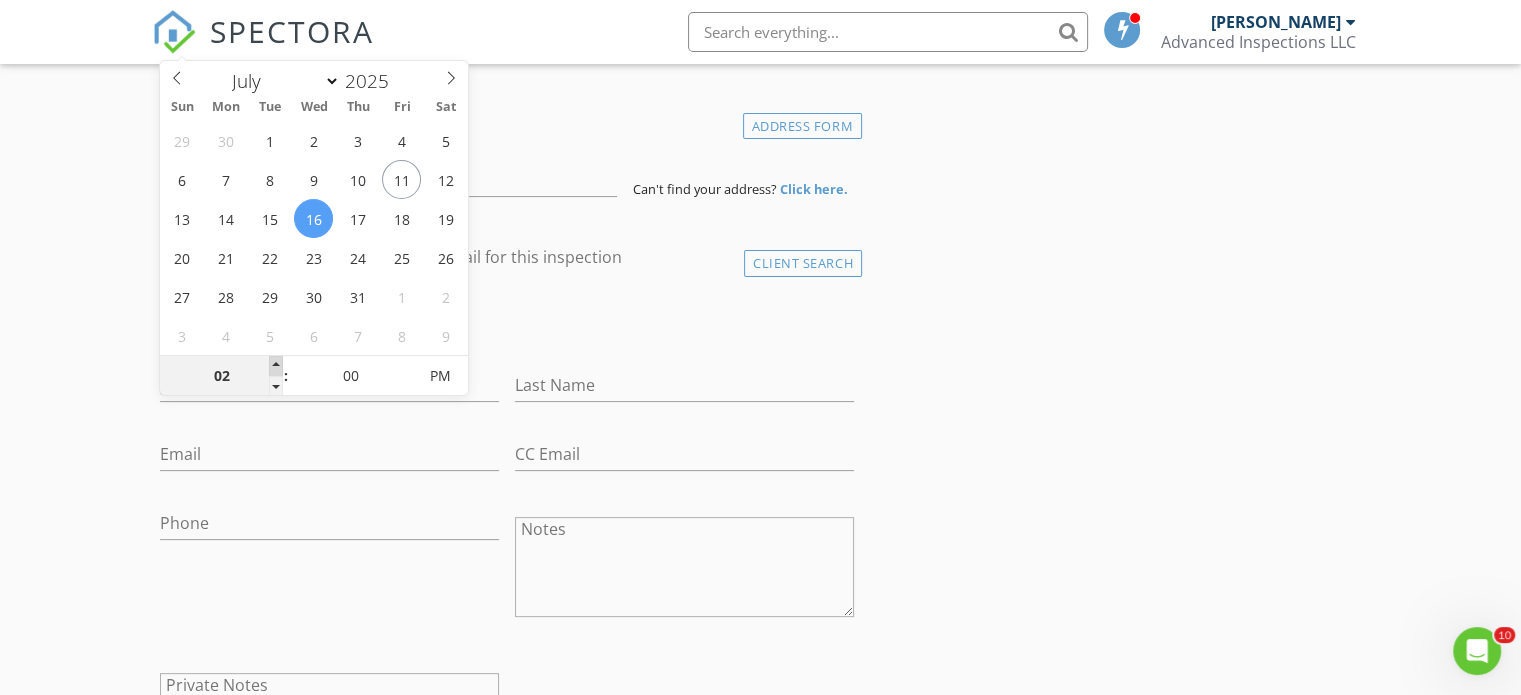 click at bounding box center (276, 366) 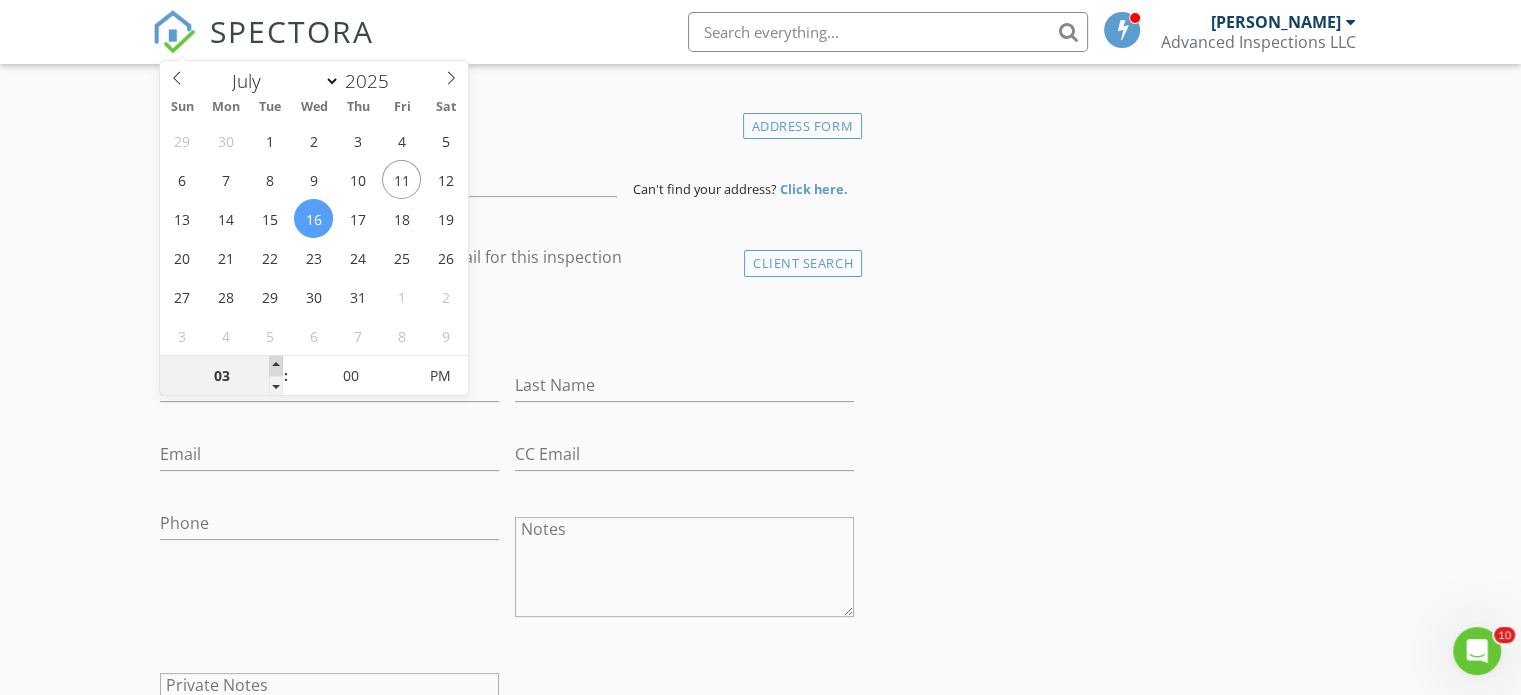 click at bounding box center (276, 366) 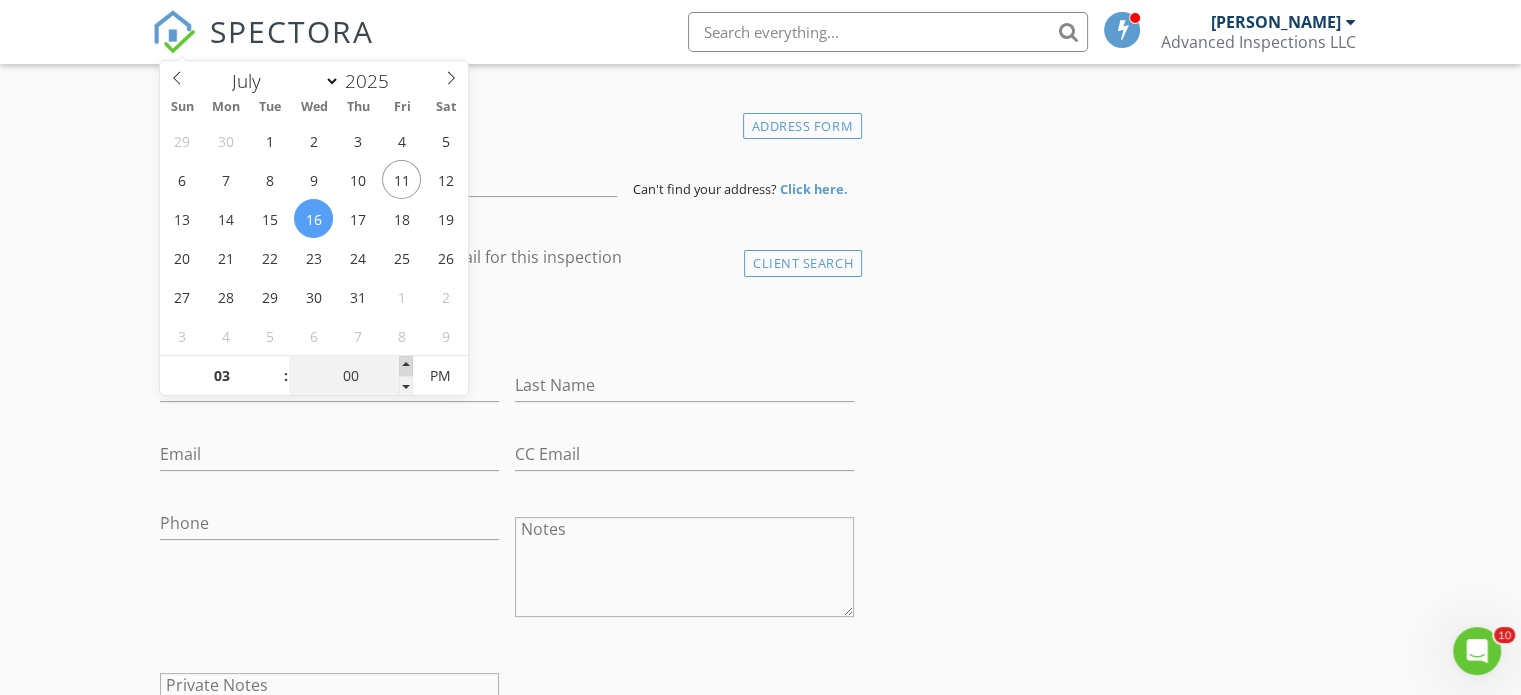 type on "05" 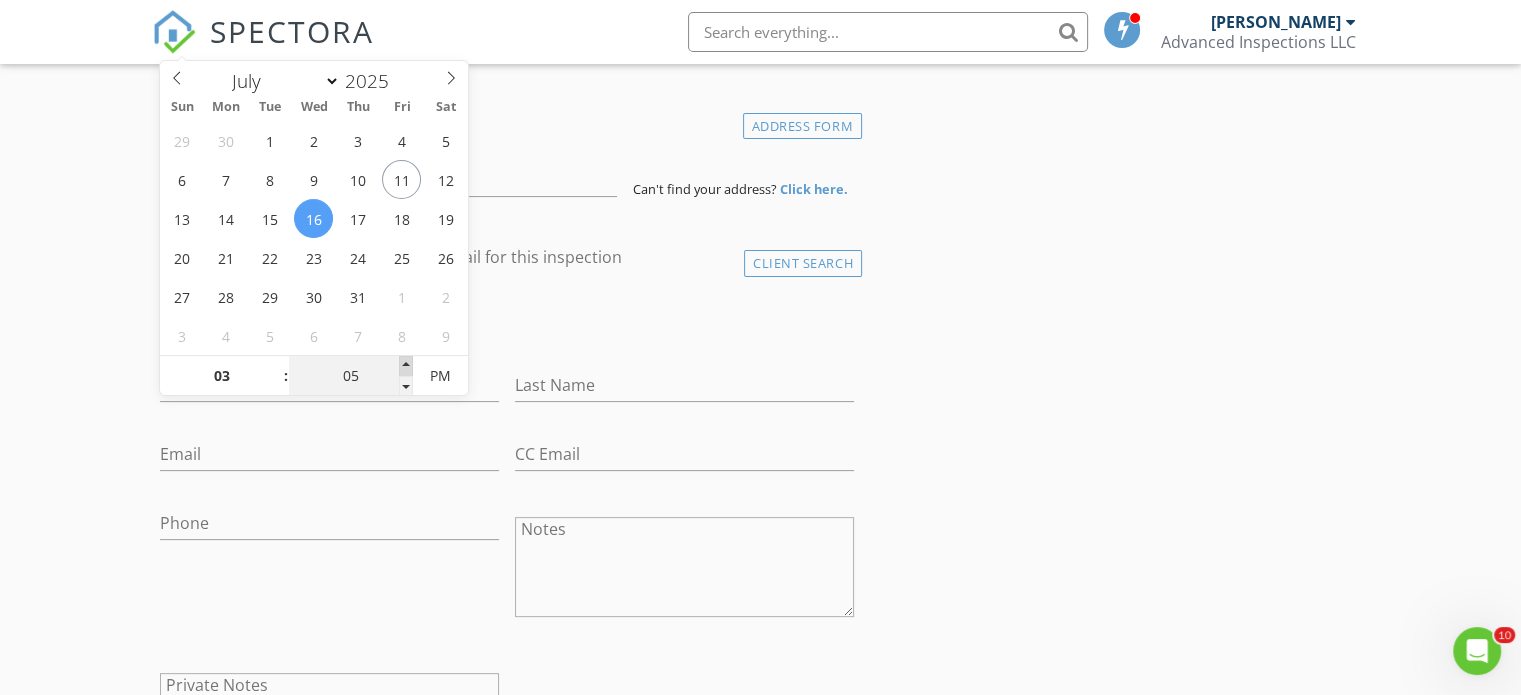 click at bounding box center (406, 366) 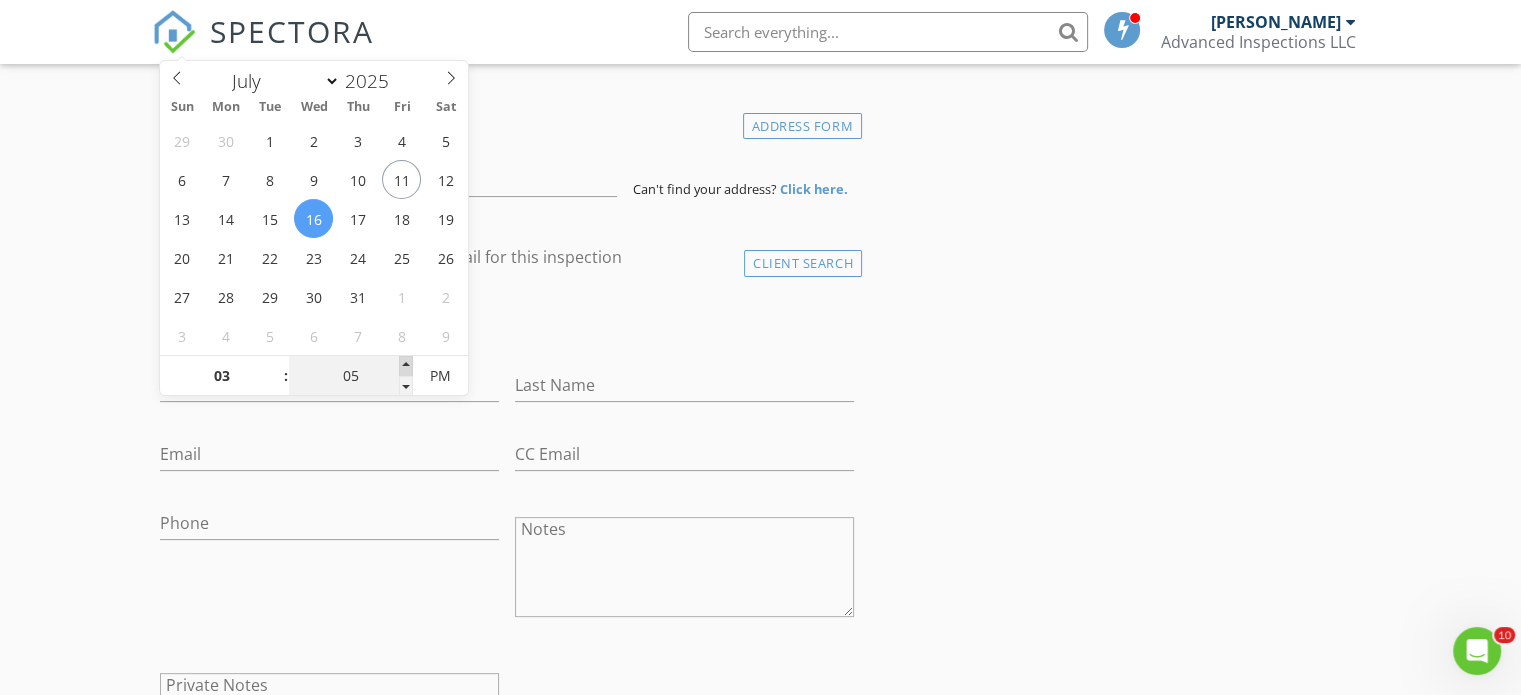 type on "10" 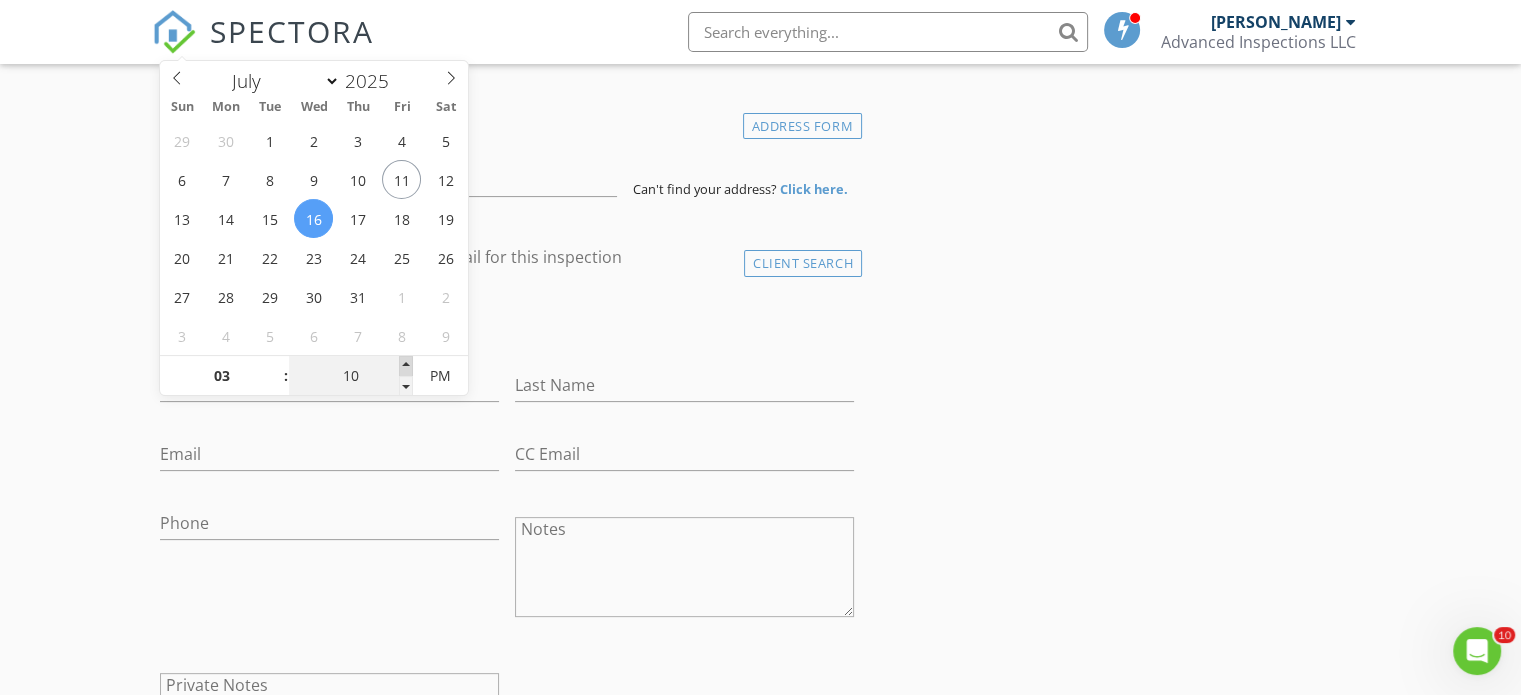 click at bounding box center (406, 366) 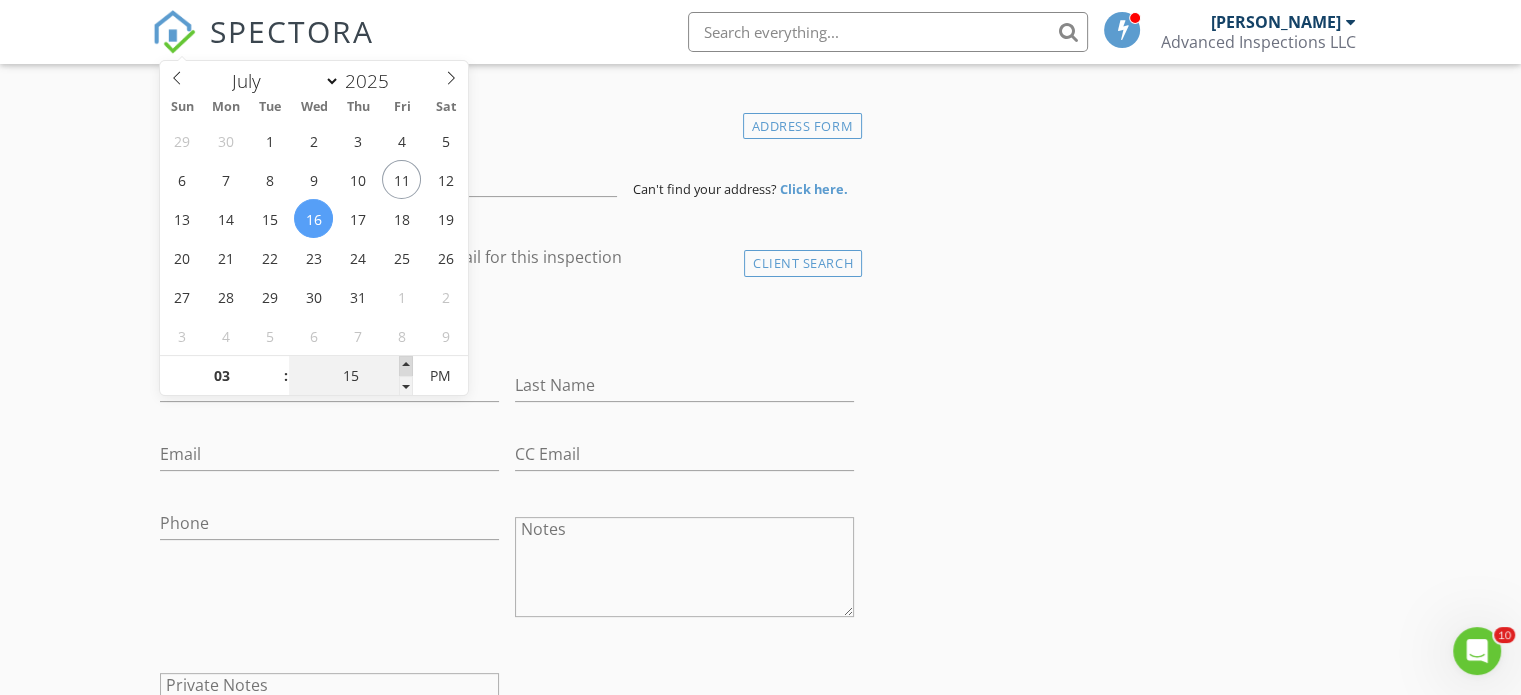 click at bounding box center [406, 366] 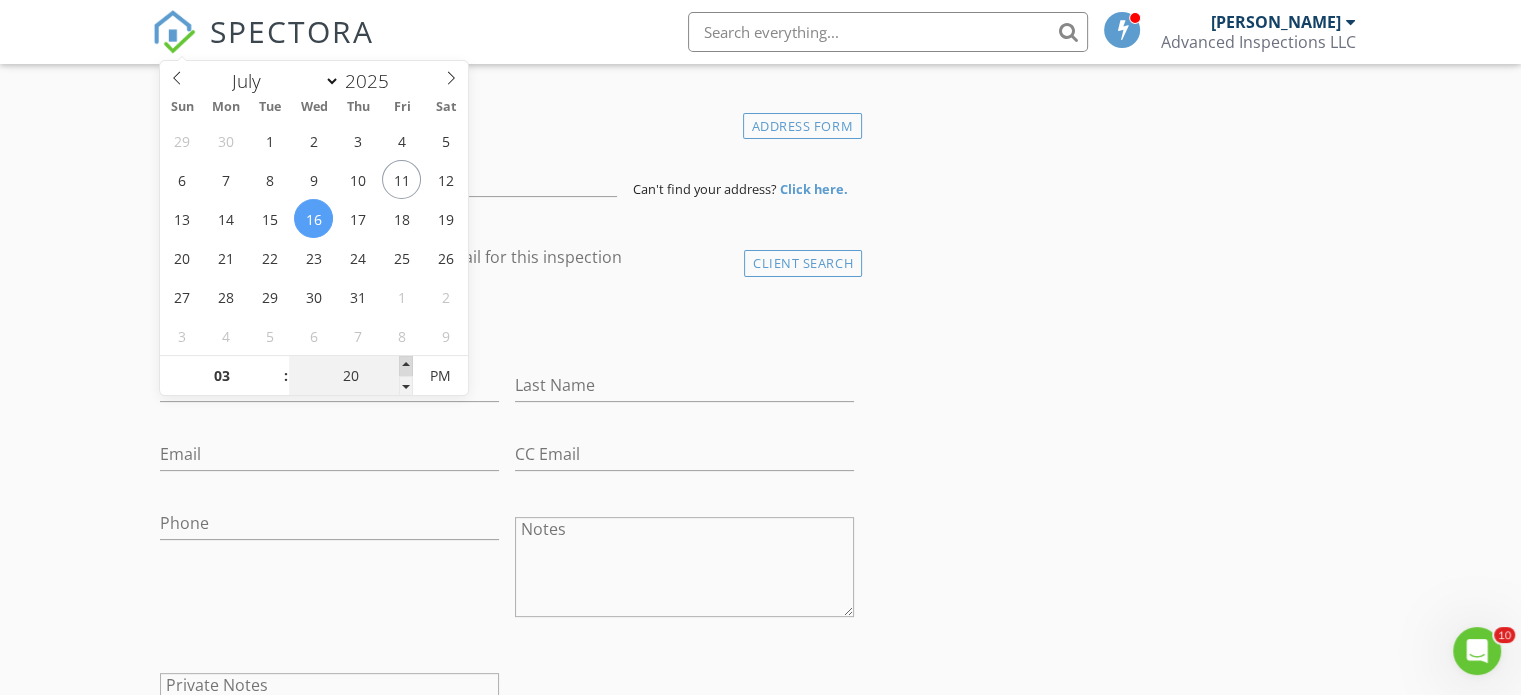click at bounding box center [406, 366] 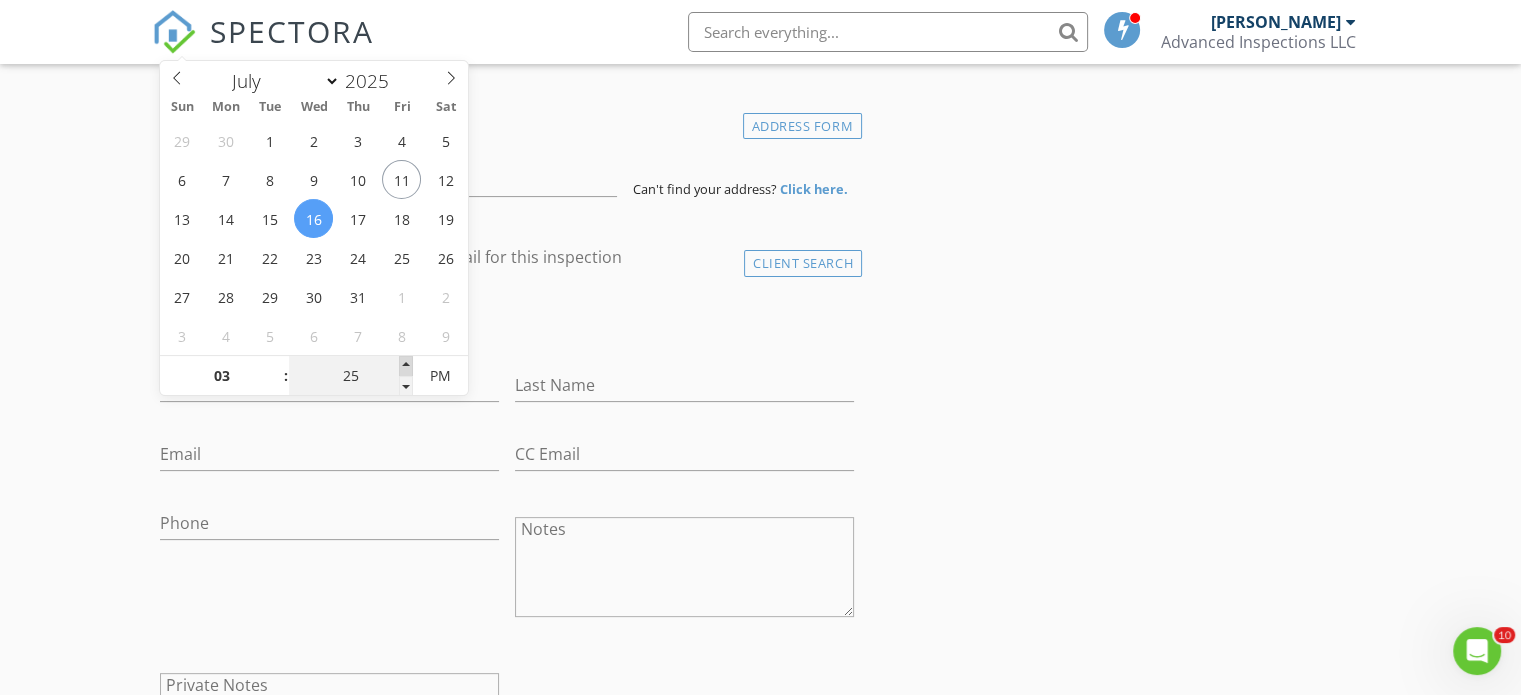 click at bounding box center (406, 366) 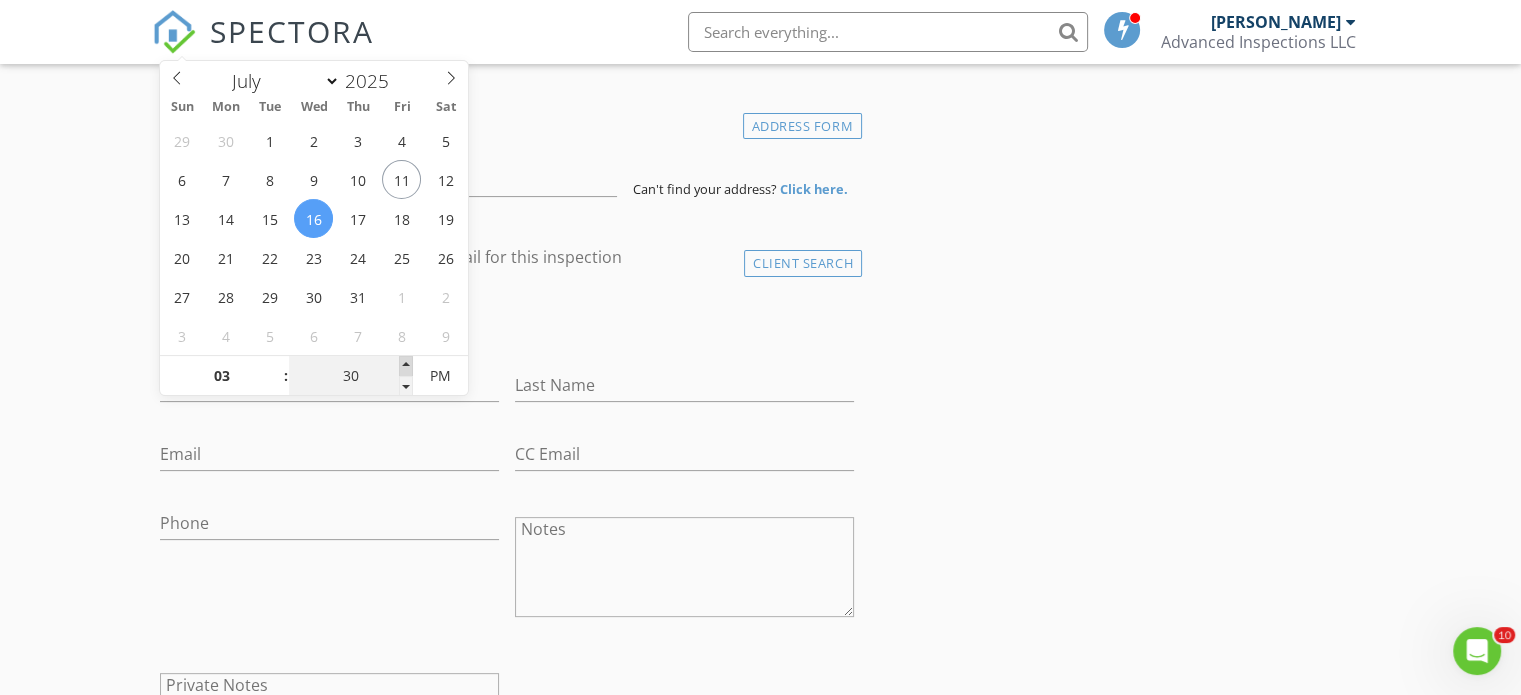 click at bounding box center (406, 366) 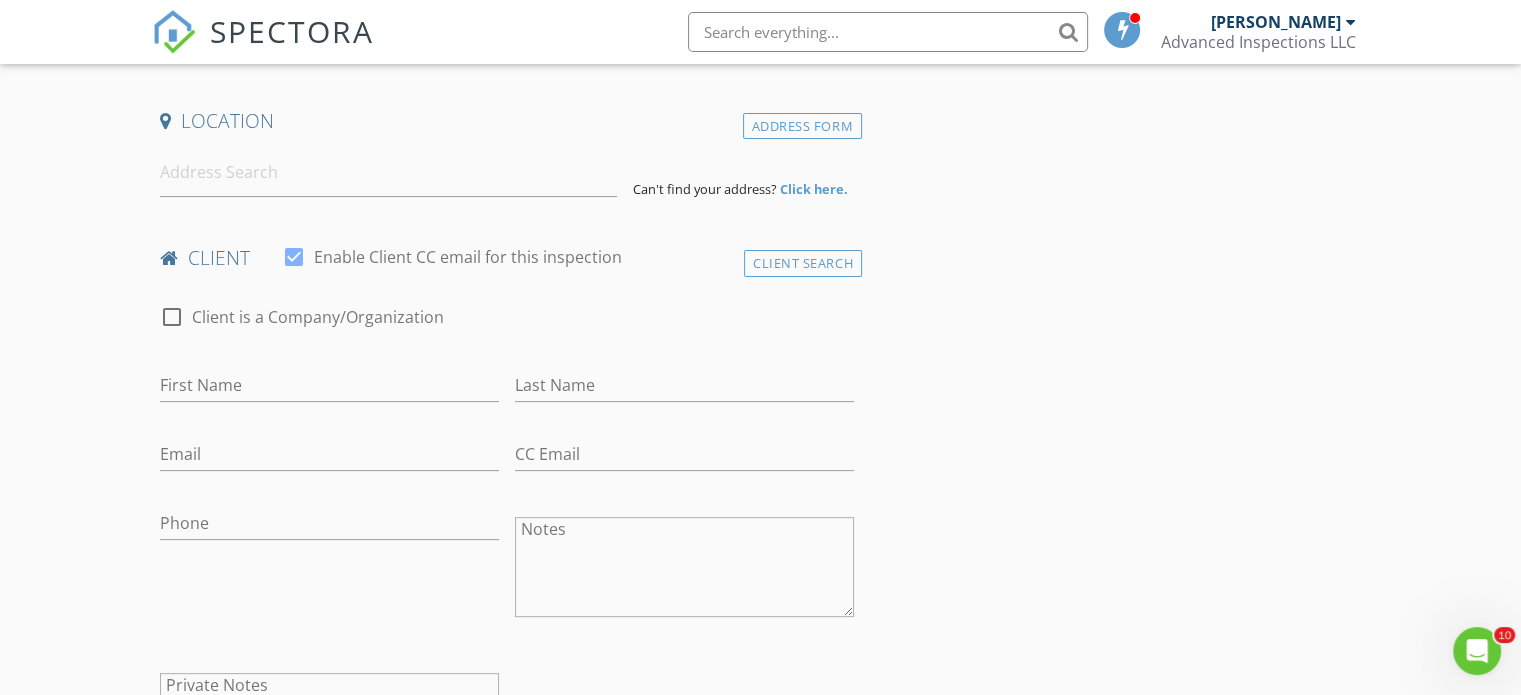 click on "New Inspection
Click here to use the New Order Form
INSPECTOR(S)
check_box   Joel Morgan   PRIMARY   Joel Morgan arrow_drop_down   check_box_outline_blank Joel Morgan specifically requested
Date/Time
07/16/2025 3:30 PM
Location
Address Form       Can't find your address?   Click here.
client
check_box Enable Client CC email for this inspection   Client Search     check_box_outline_blank Client is a Company/Organization     First Name   Last Name   Email   CC Email   Phone           Notes   Private Notes
ADD ADDITIONAL client
SERVICES
arrow_drop_down     Select Discount Code arrow_drop_down    Charges       TOTAL   $0.00    Duration    No services with durations selected      Templates    No templates selected    Agreements    No agreements selected" at bounding box center (760, 1214) 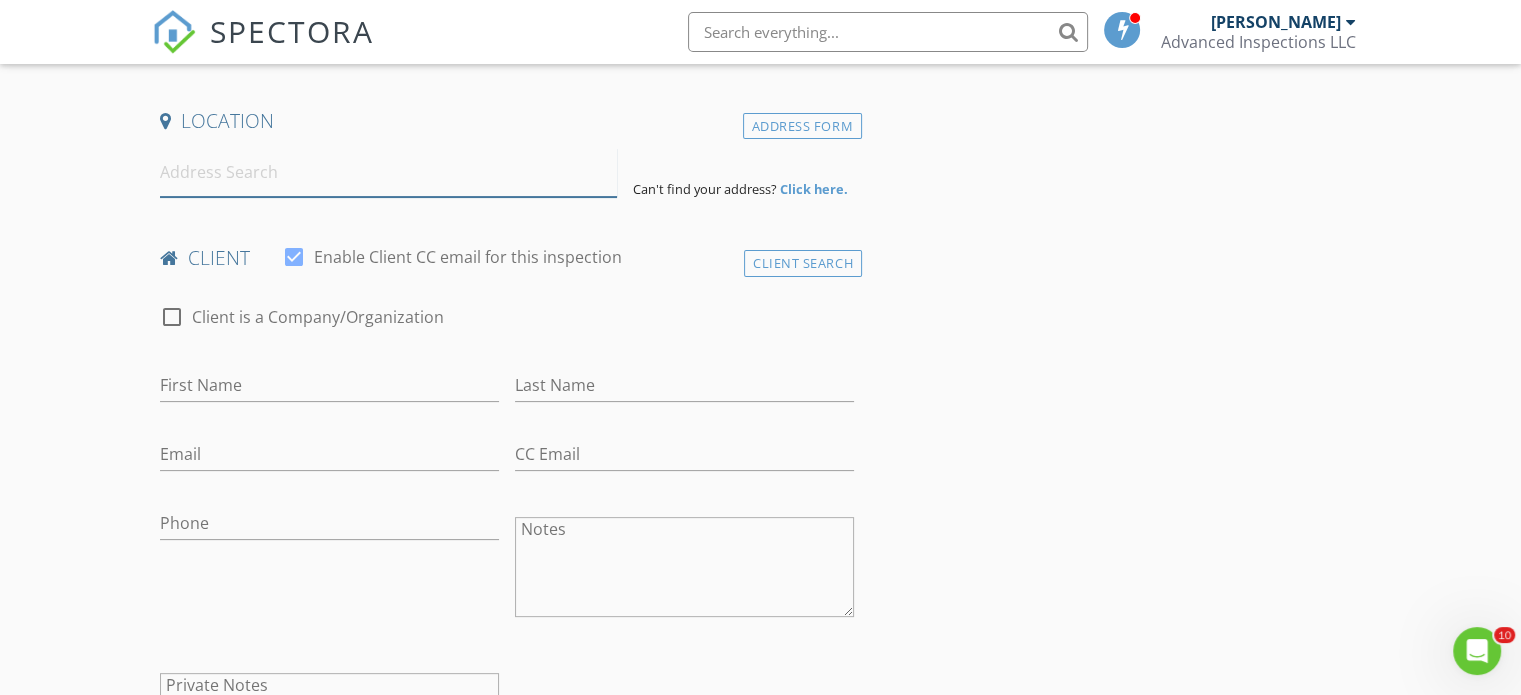 click at bounding box center (388, 172) 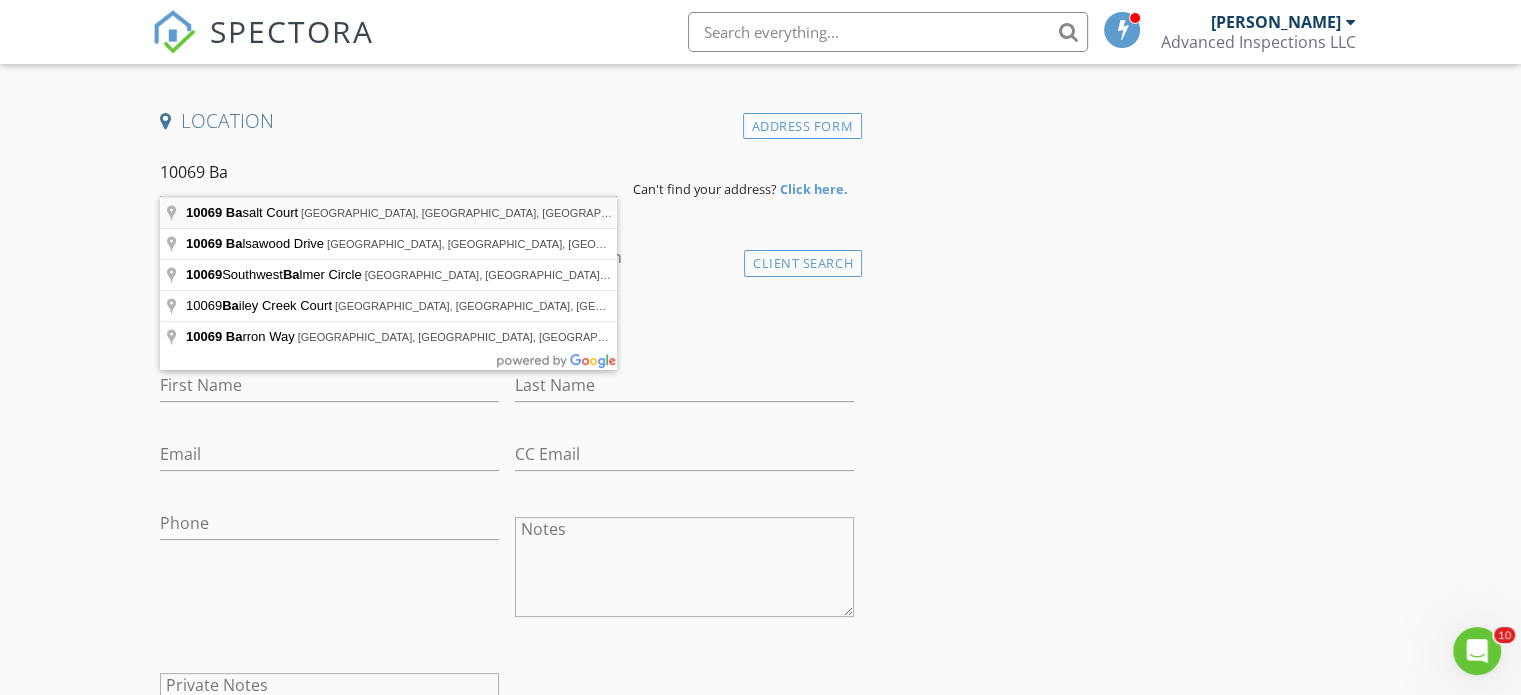 type on "10069 Basalt Court, Reno, NV, USA" 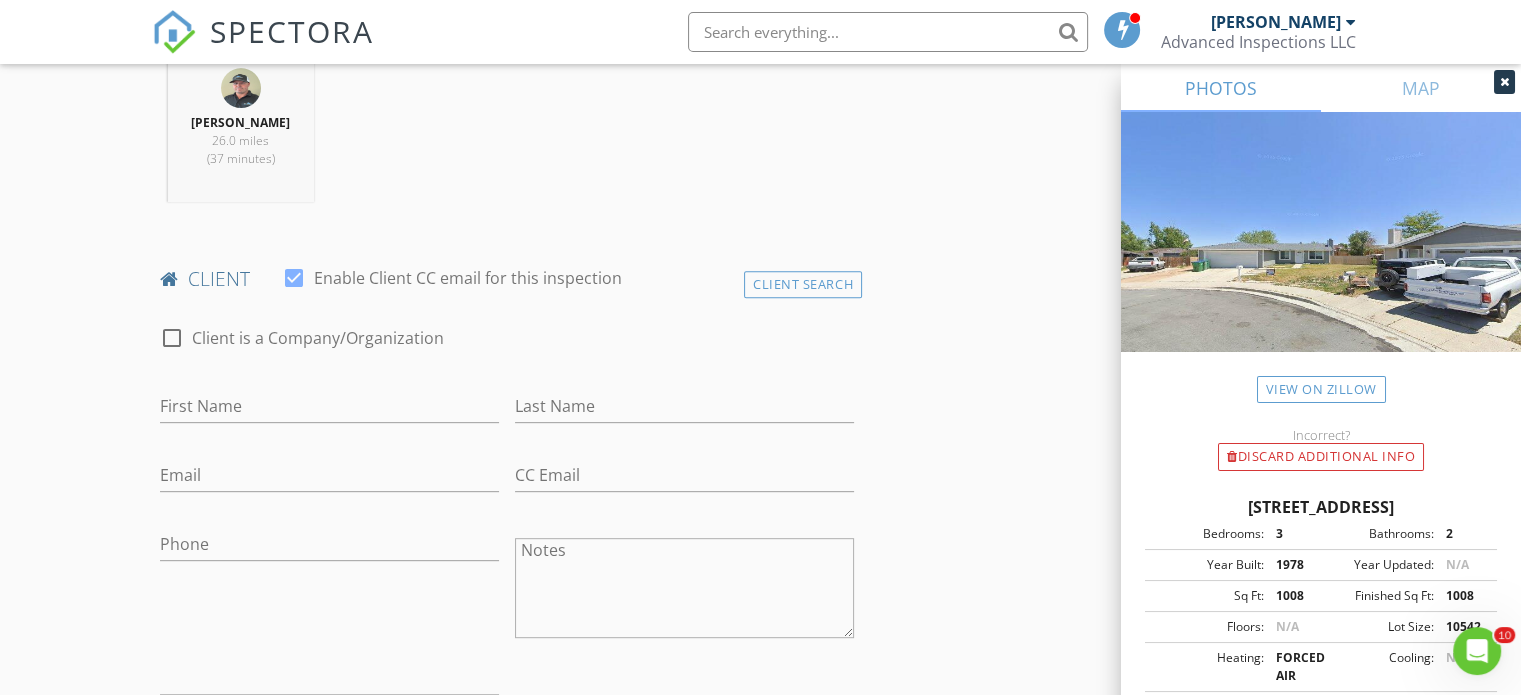 scroll, scrollTop: 819, scrollLeft: 0, axis: vertical 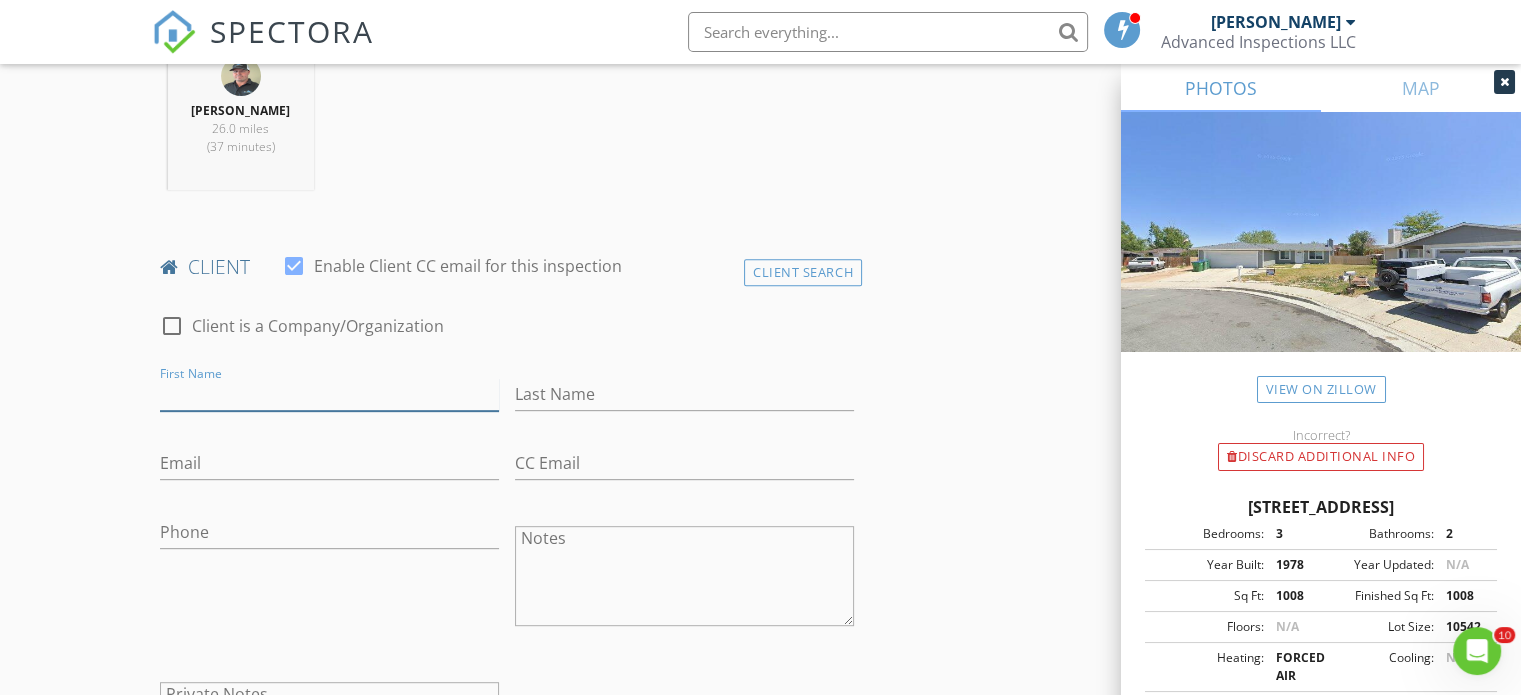click on "First Name" at bounding box center [329, 394] 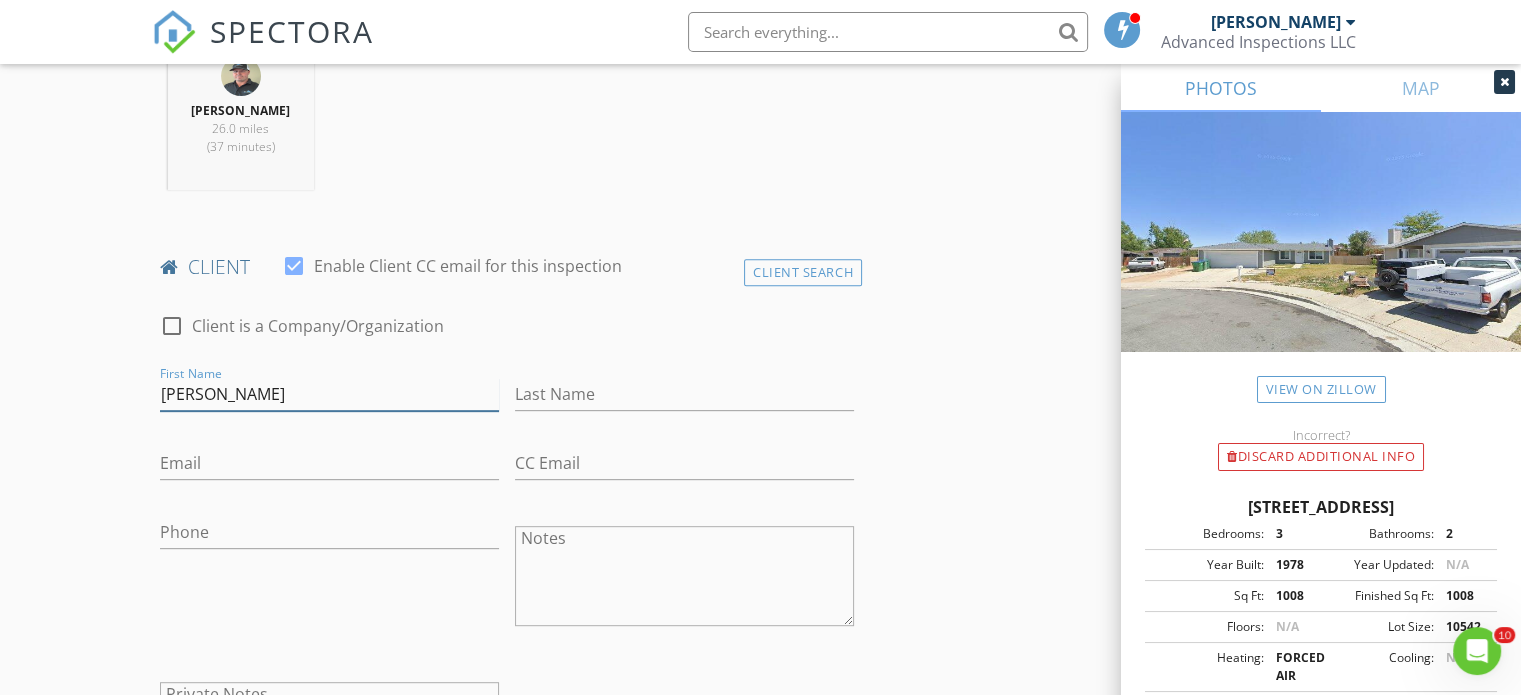 type on "Jason" 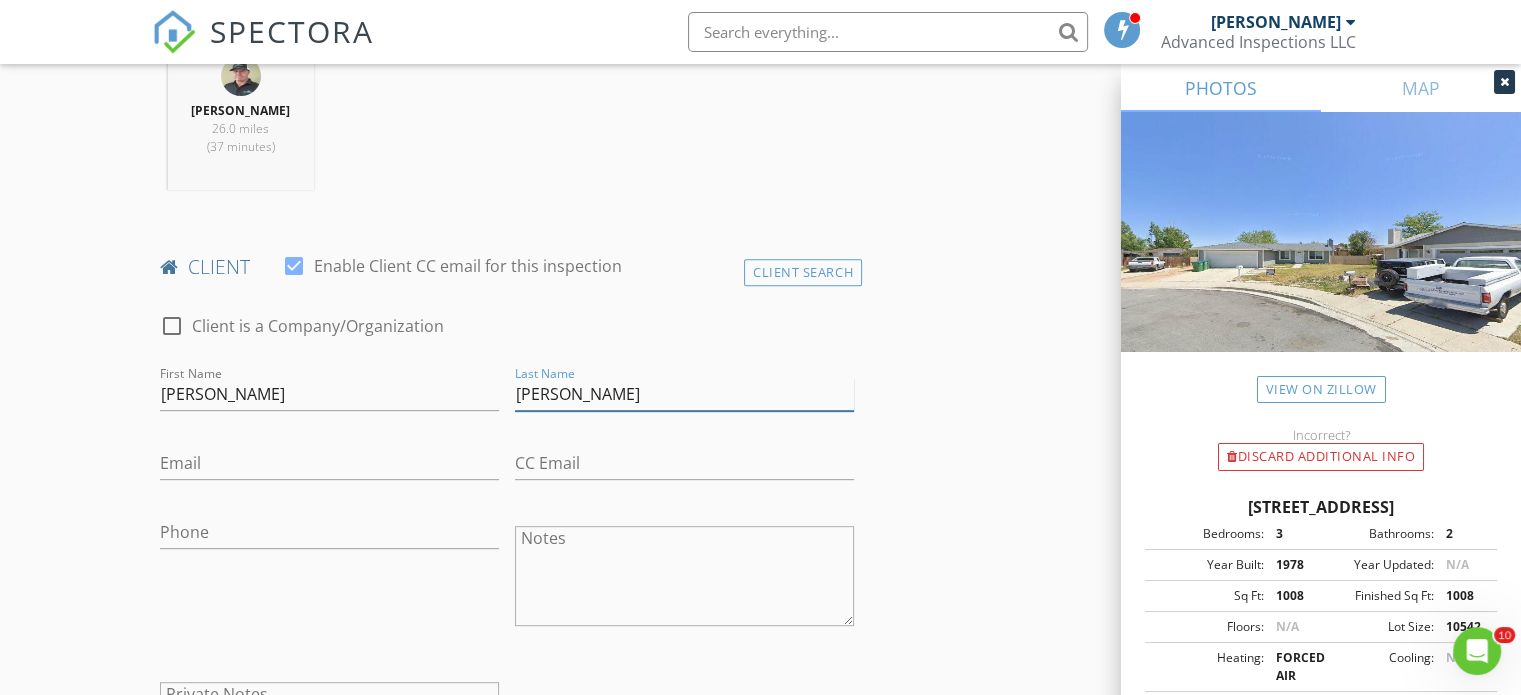 type on "Fenrich" 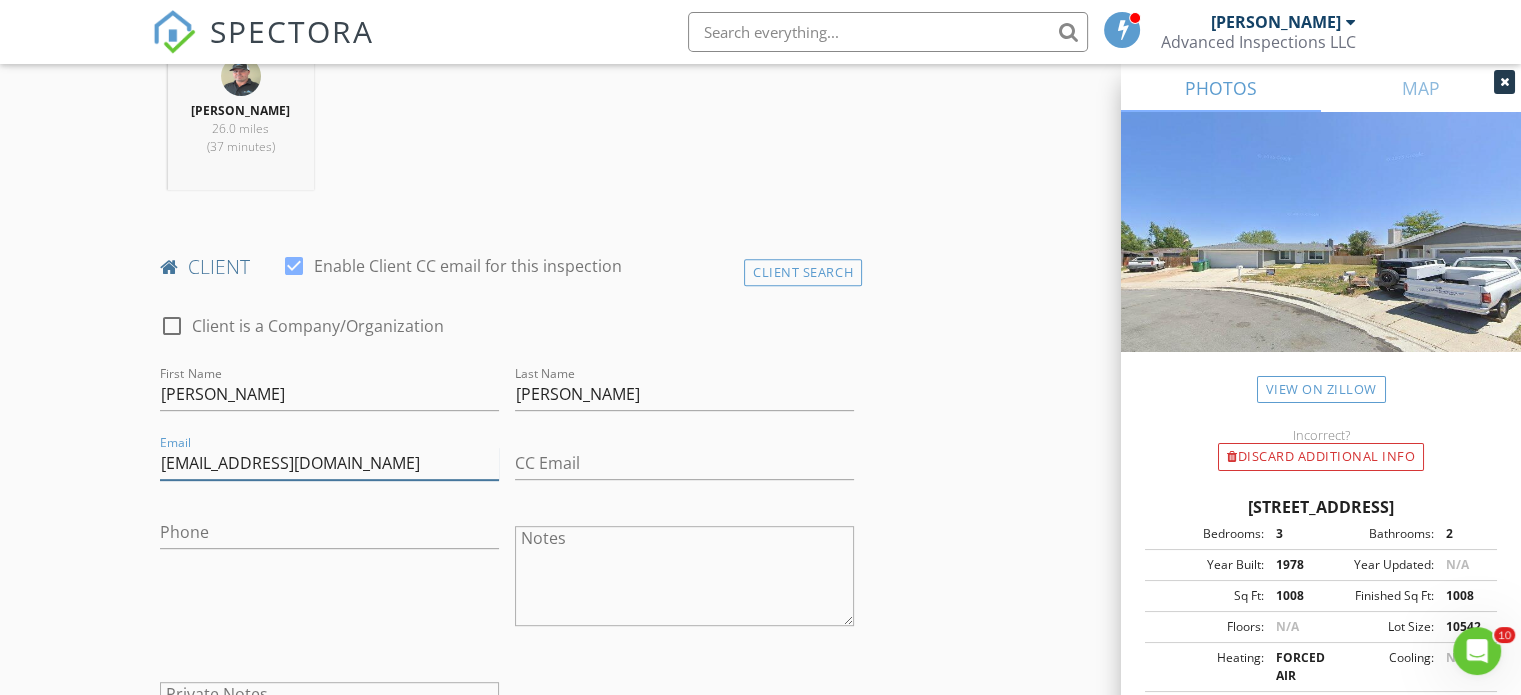 type on "jrfenrich@yahoo.com" 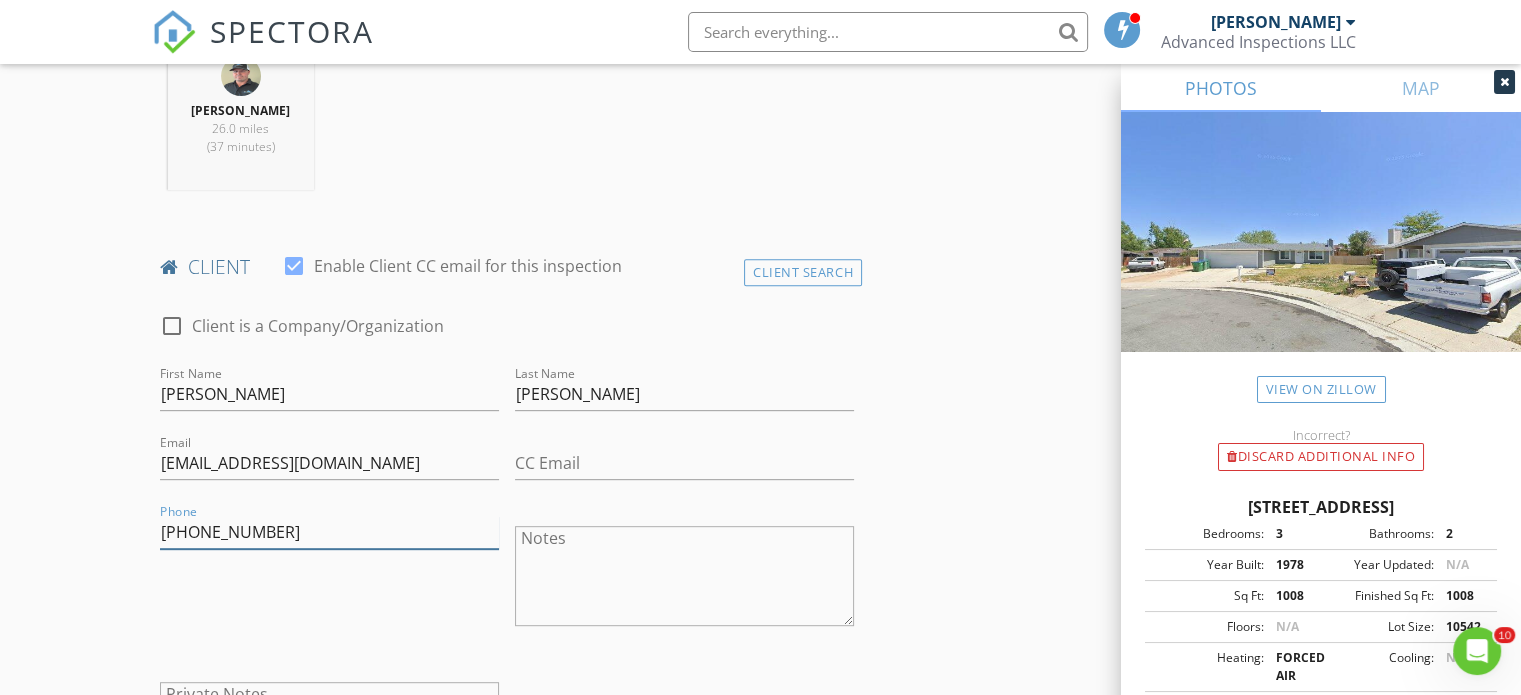 type on "760-690-7115" 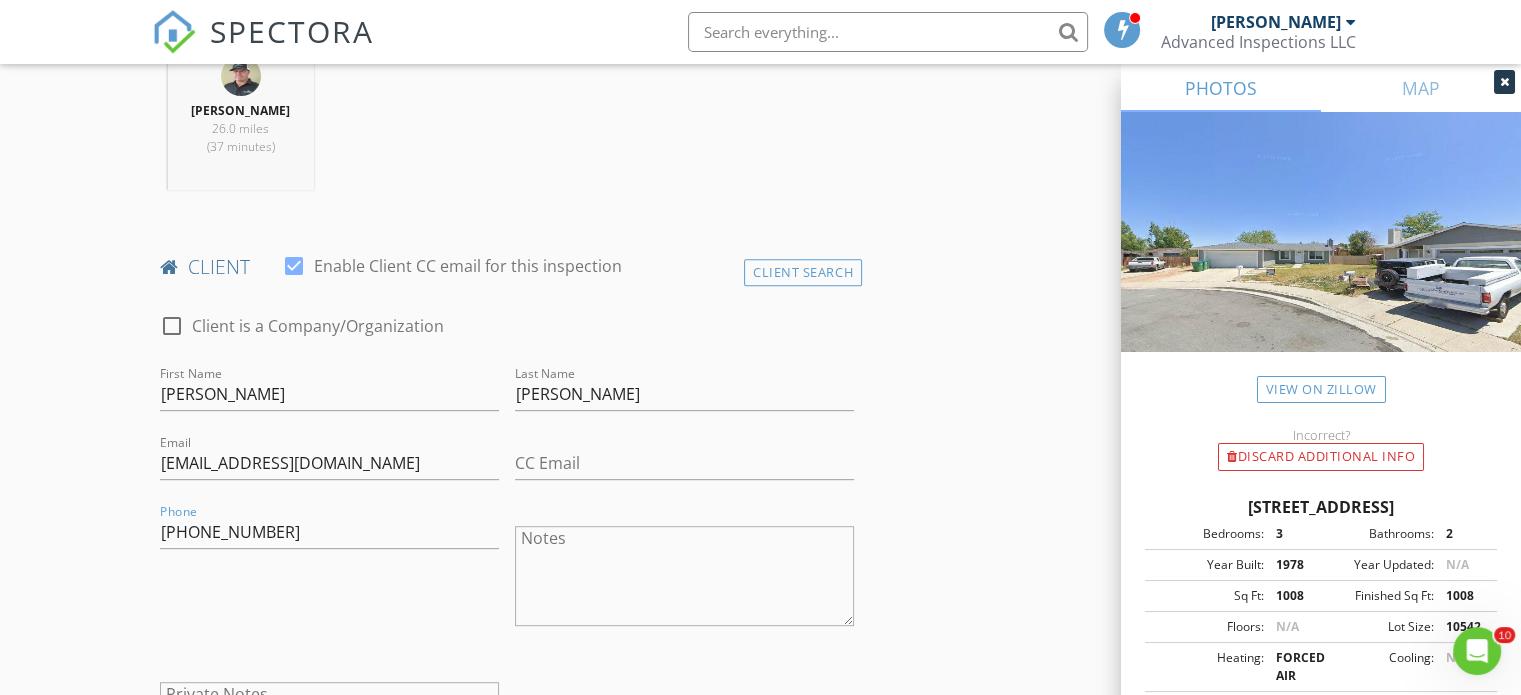 click on "Phone 760-690-7115" at bounding box center (329, 578) 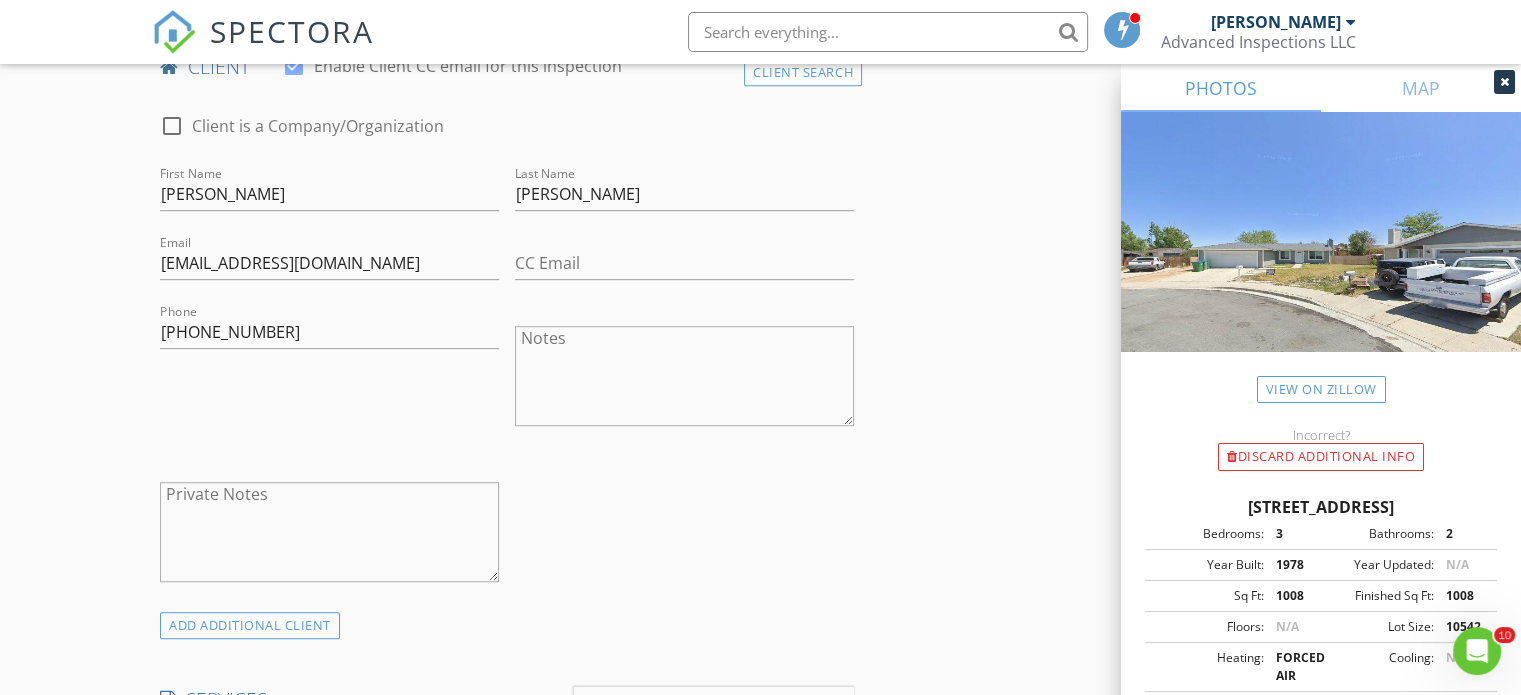 scroll, scrollTop: 1119, scrollLeft: 0, axis: vertical 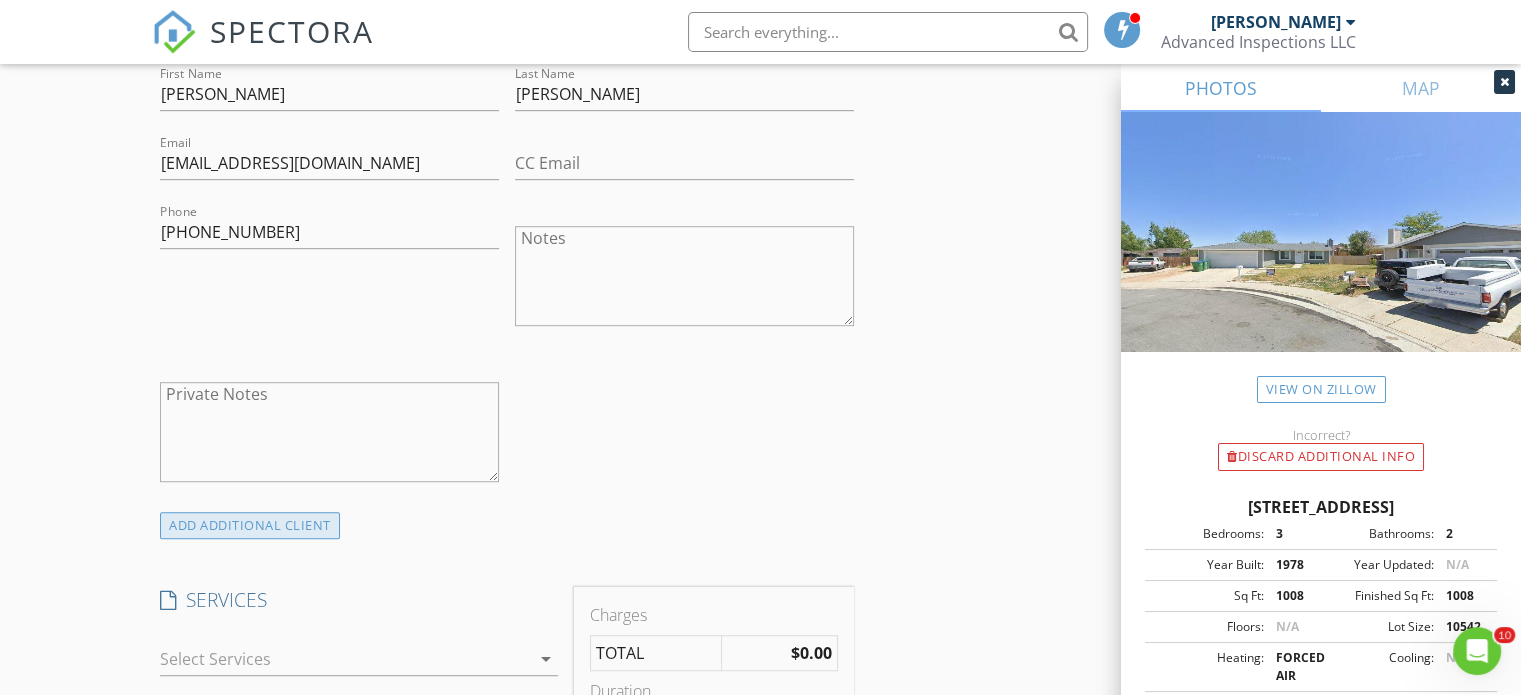 click on "ADD ADDITIONAL client" at bounding box center [250, 525] 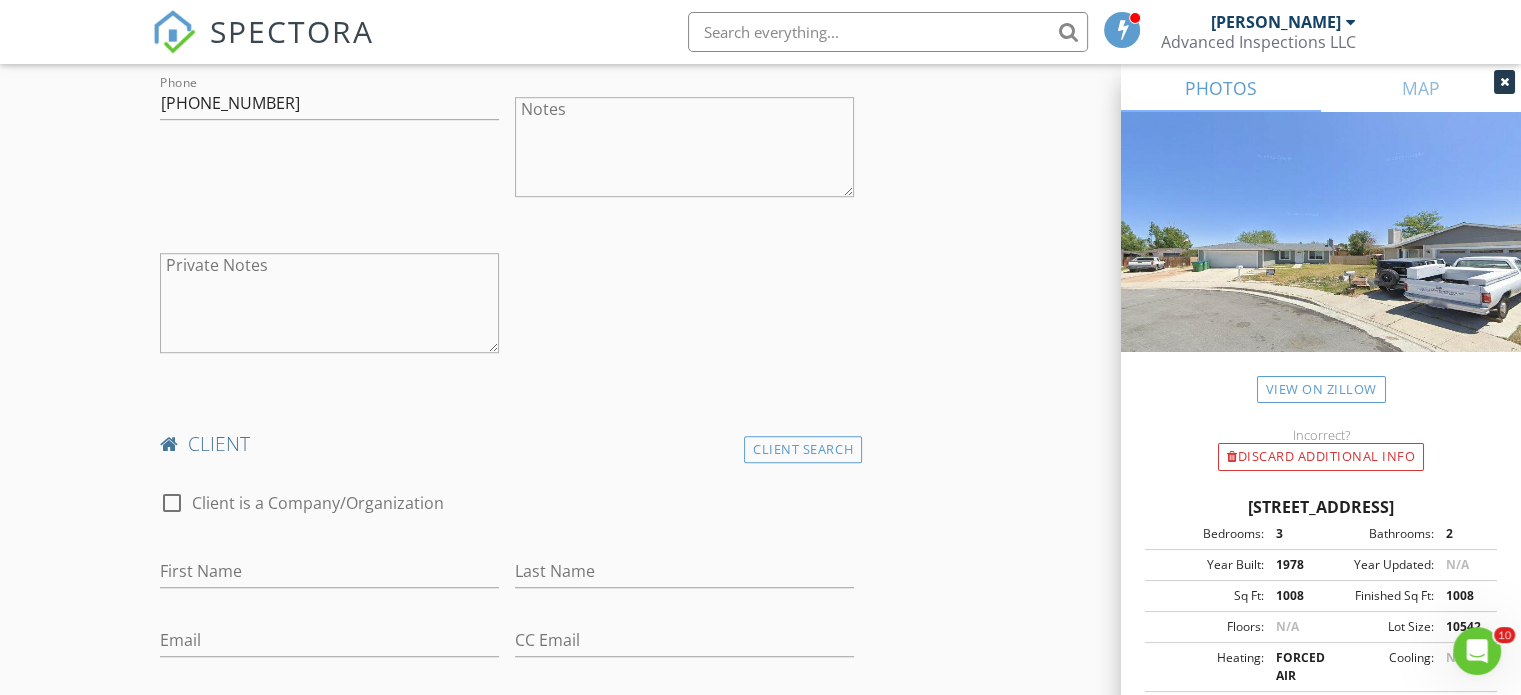 scroll, scrollTop: 1319, scrollLeft: 0, axis: vertical 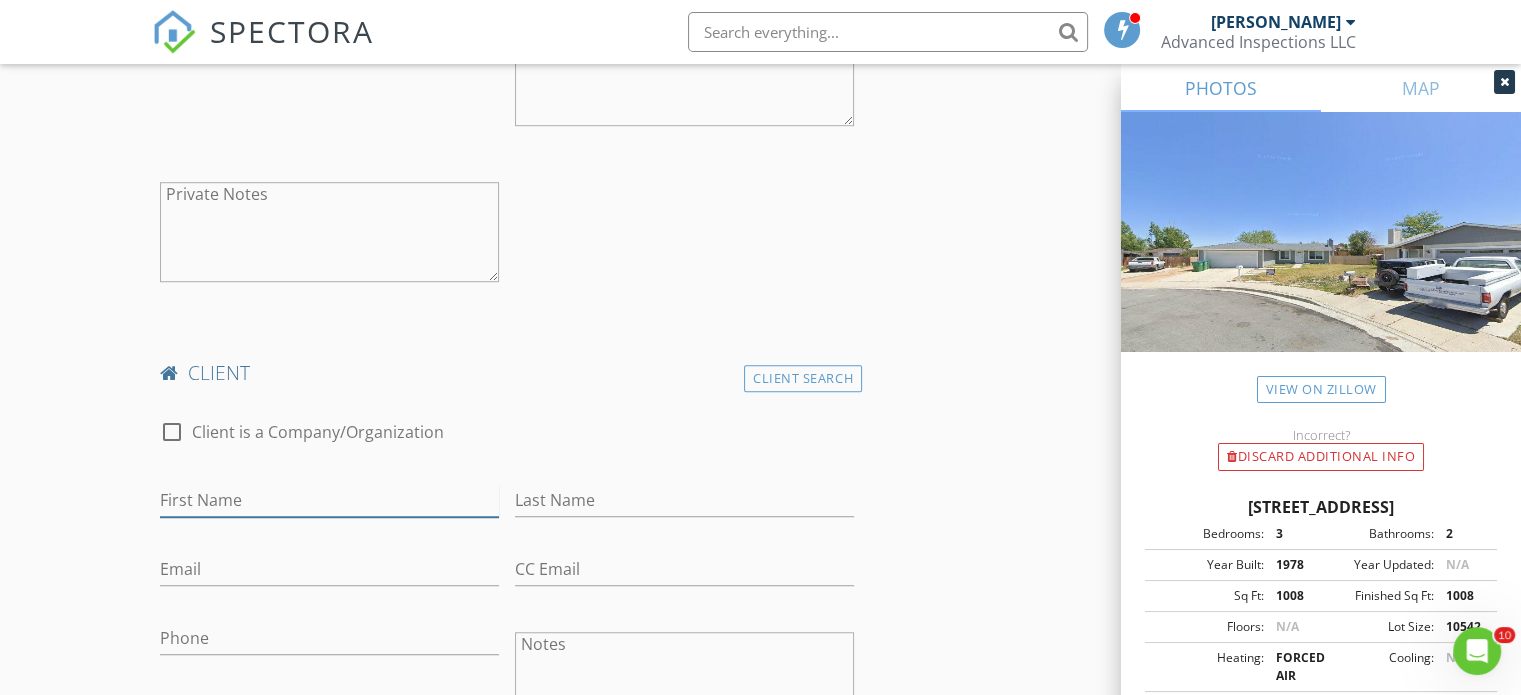 click on "First Name" at bounding box center [329, 500] 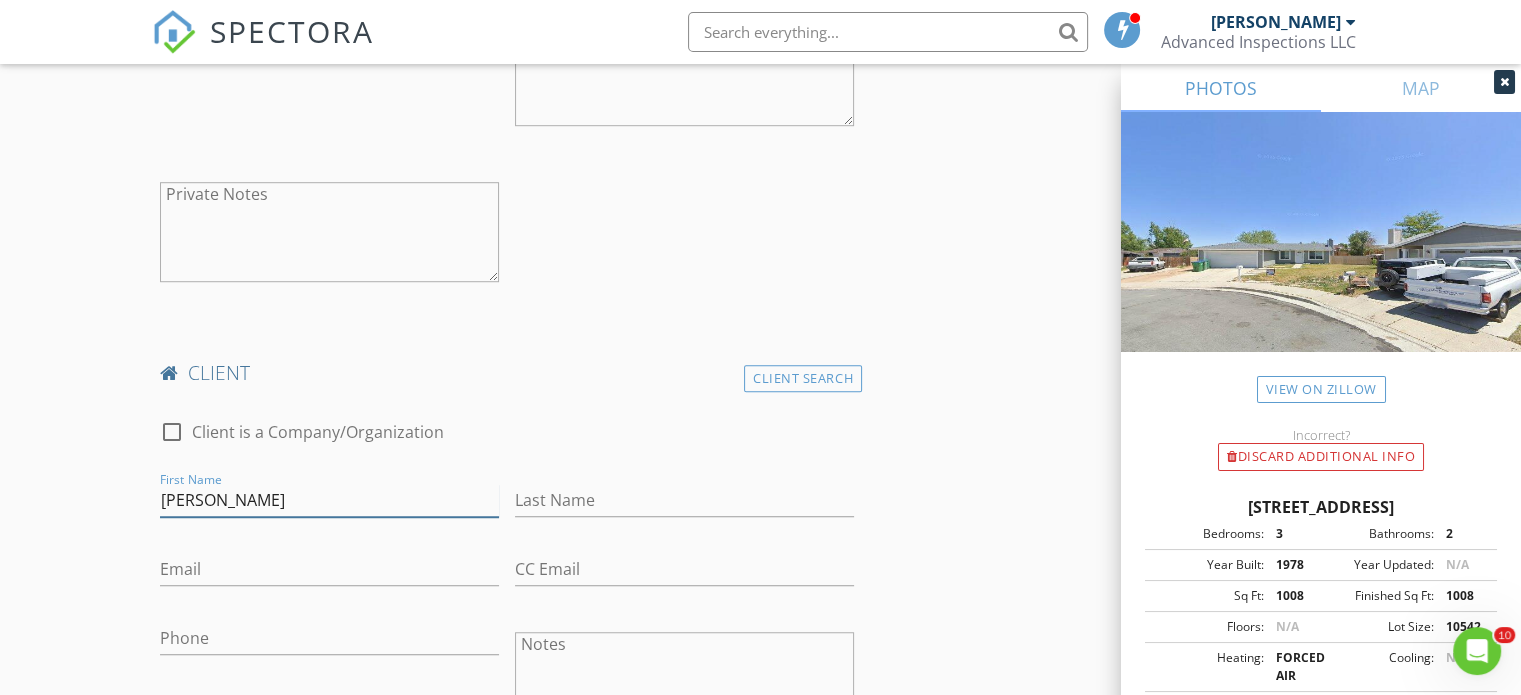 type on "Katherine" 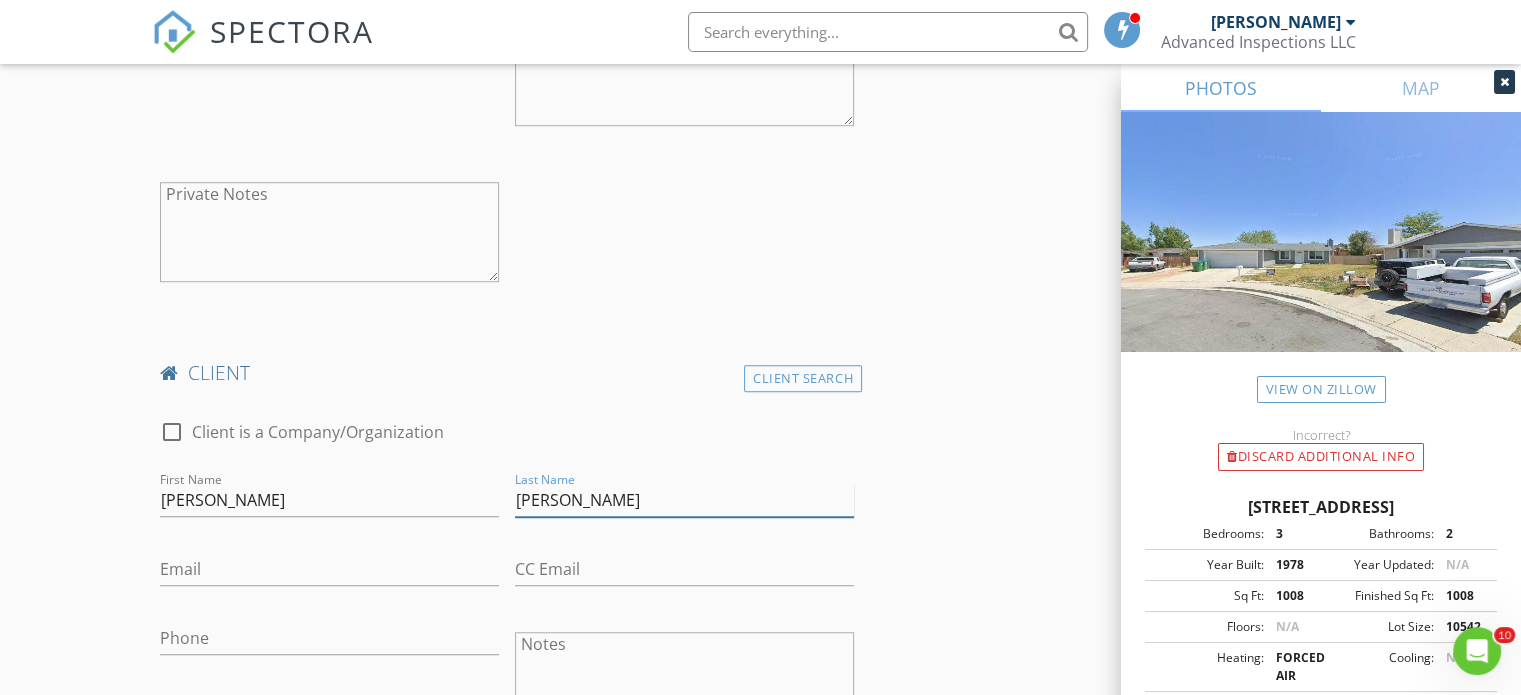 type on "Fenrich" 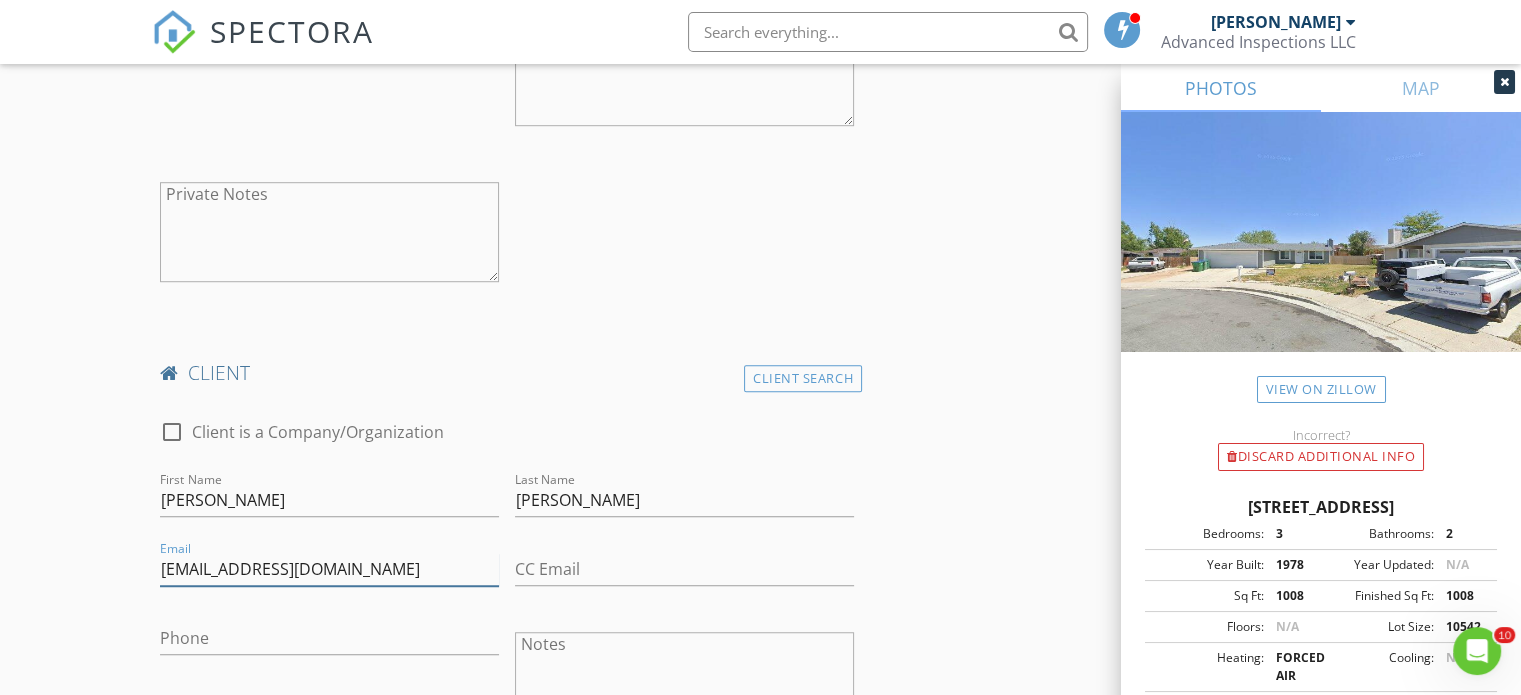 type on "katiefenrich@ymail.com" 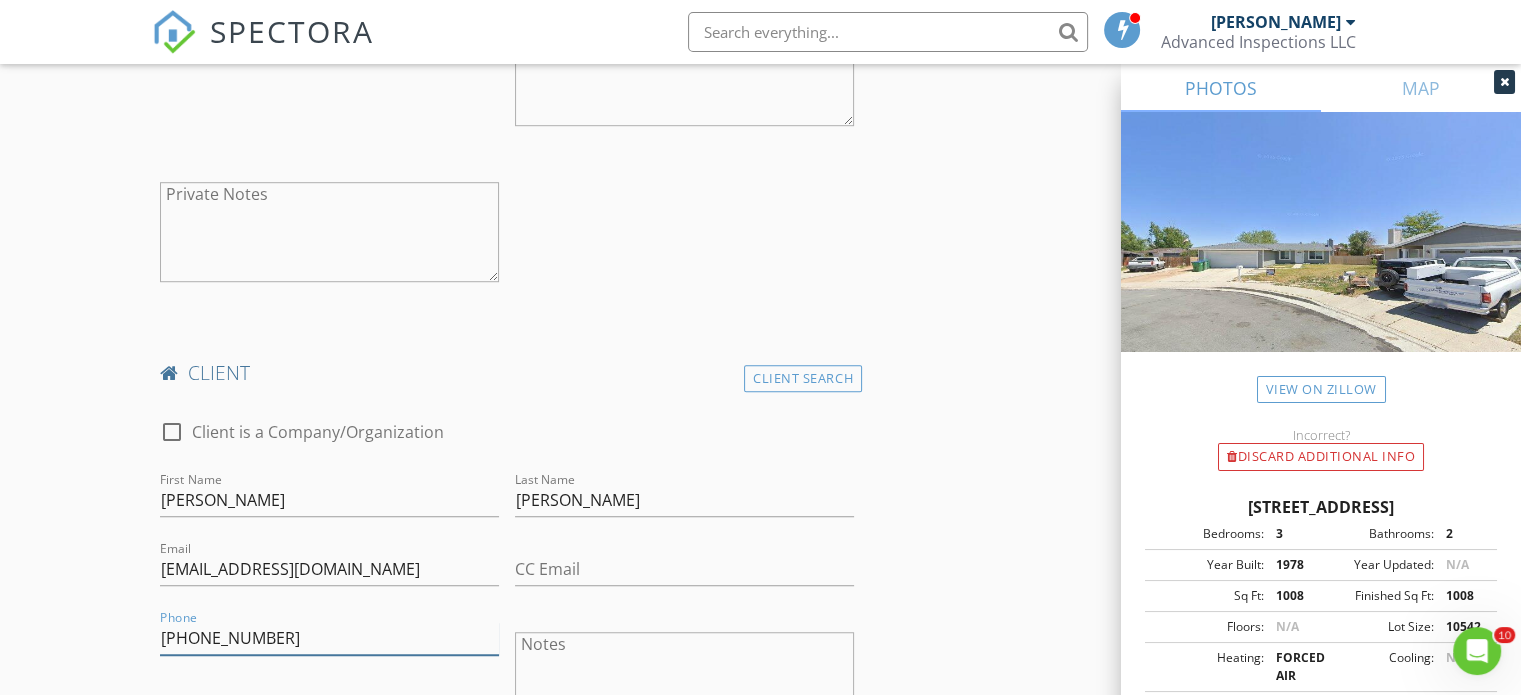 type on "702-286-3260" 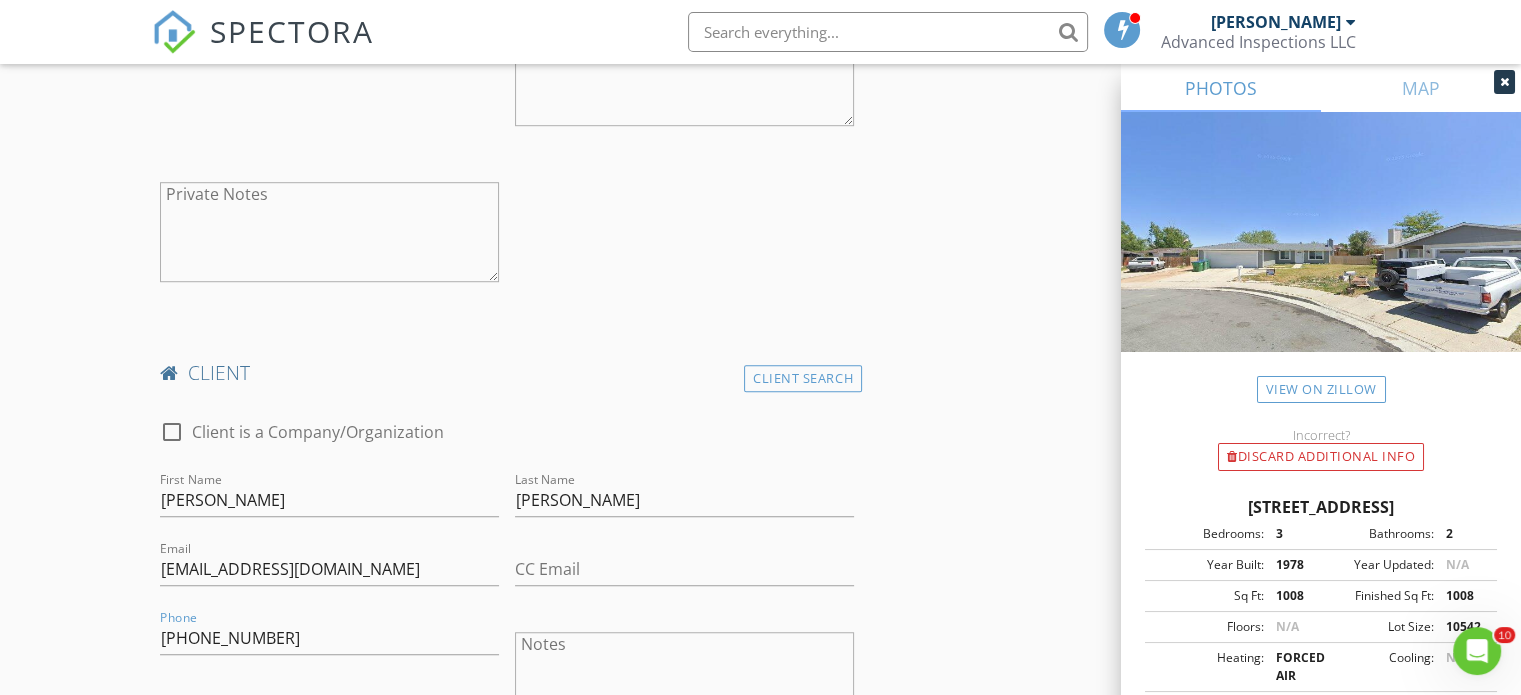 click on "New Inspection
Click here to use the New Order Form
INSPECTOR(S)
check_box   Joel Morgan   PRIMARY   Joel Morgan arrow_drop_down   check_box_outline_blank Joel Morgan specifically requested
Date/Time
07/16/2025 3:30 PM
Location
Address Search       Address 10069 Basalt Ct   Unit   City Reno   State NV   Zip 89506   County Washoe     Square Feet 1008   Year Built 1978   Foundation arrow_drop_down     Joel Morgan     26.0 miles     (37 minutes)
client
check_box Enable Client CC email for this inspection   Client Search     check_box_outline_blank Client is a Company/Organization     First Name Jason   Last Name Fenrich   Email jrfenrich@yahoo.com   CC Email   Phone 760-690-7115           Notes   Private Notes
client
Client Search     check_box_outline_blank Client is a Company/Organization     First Name" at bounding box center [760, 808] 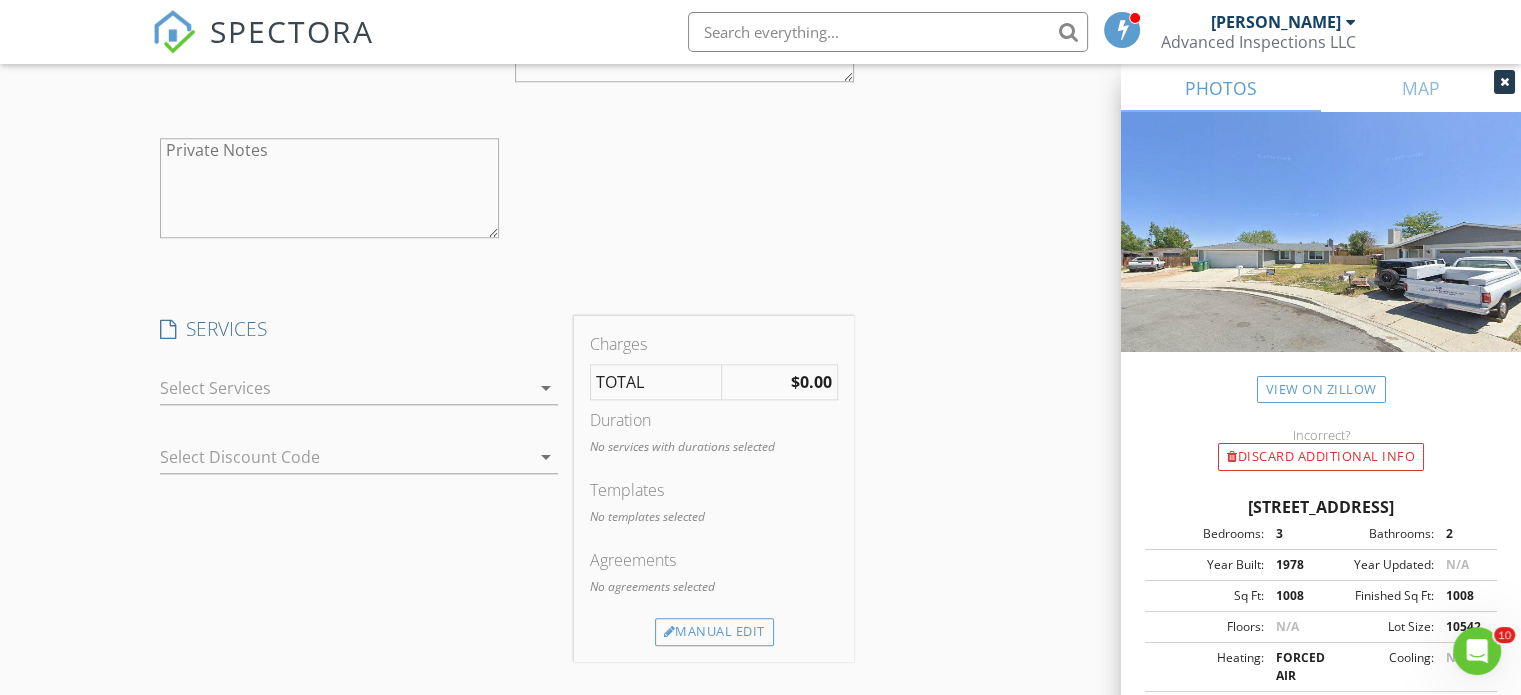 scroll, scrollTop: 2019, scrollLeft: 0, axis: vertical 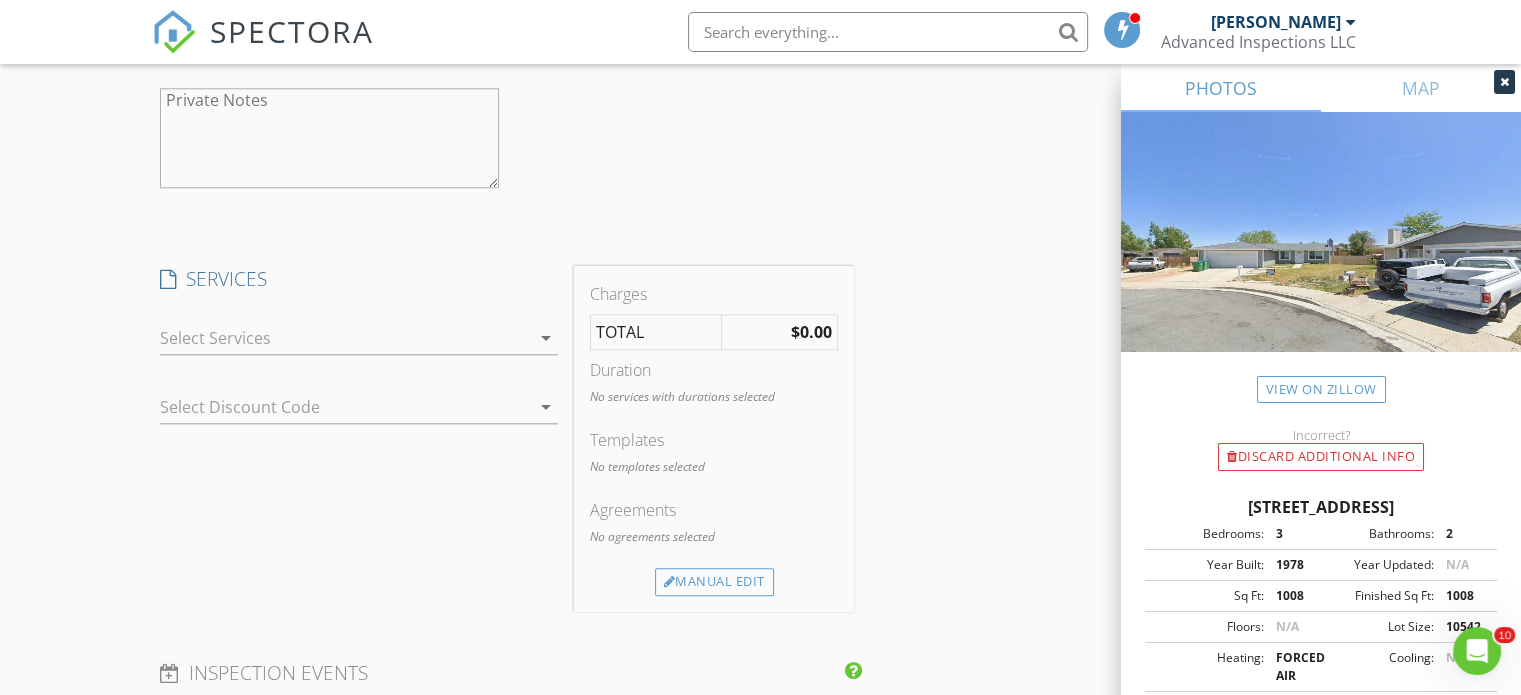 click at bounding box center (345, 338) 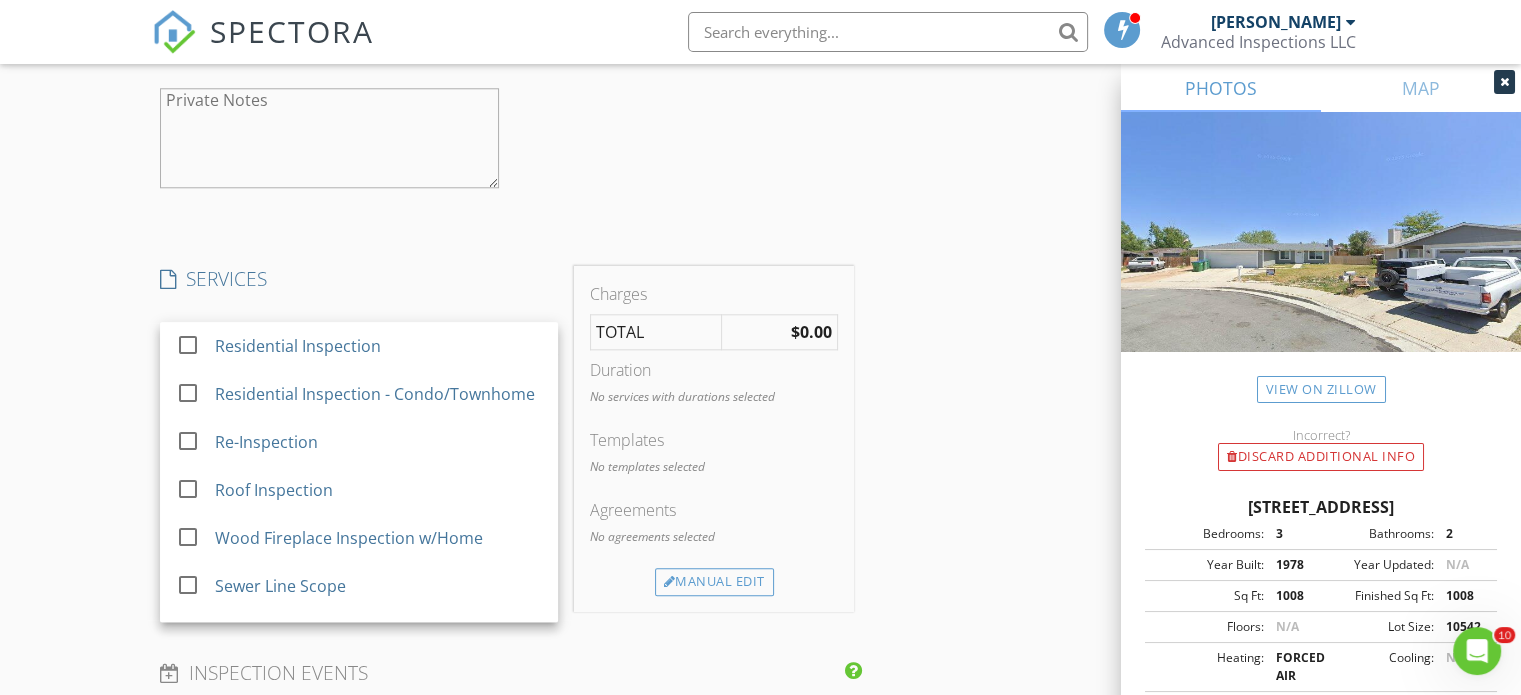 click on "Residential Inspection" at bounding box center (298, 346) 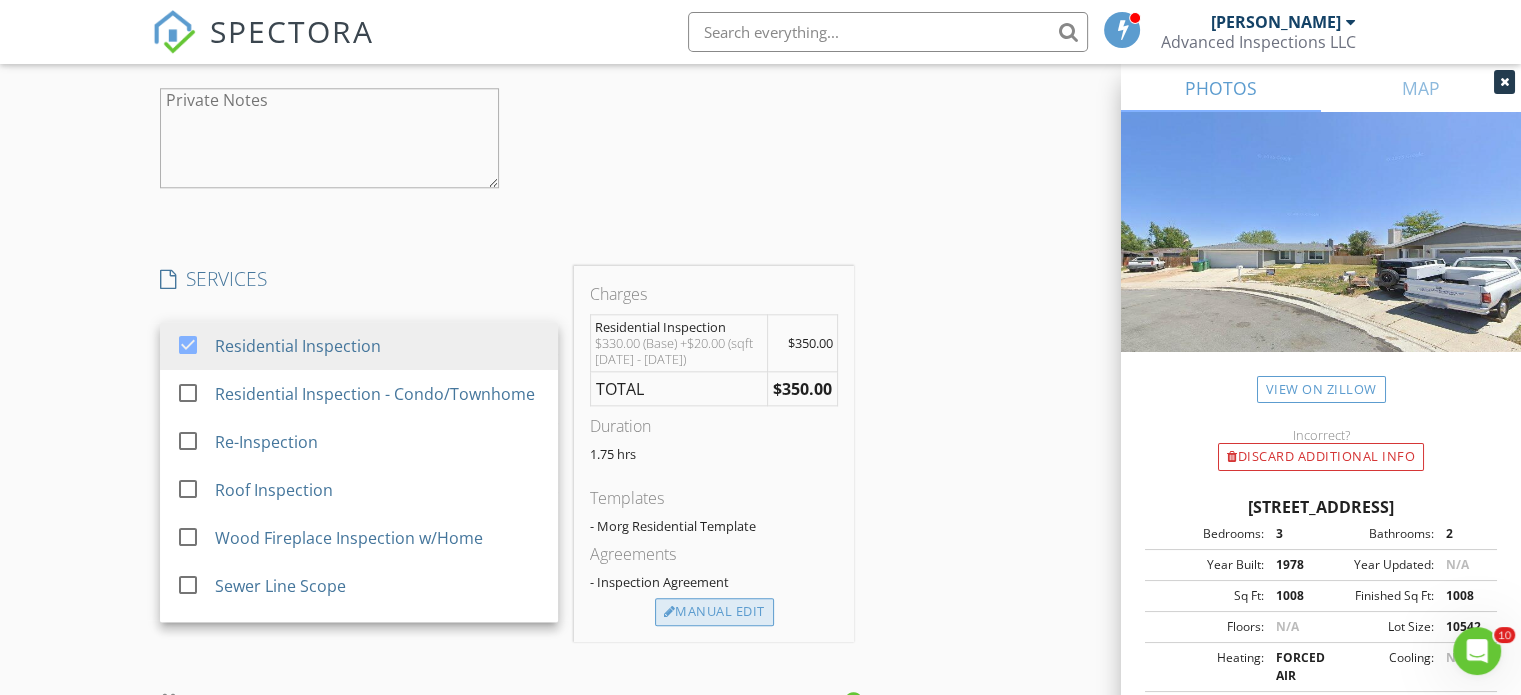 click on "Manual Edit" at bounding box center (714, 612) 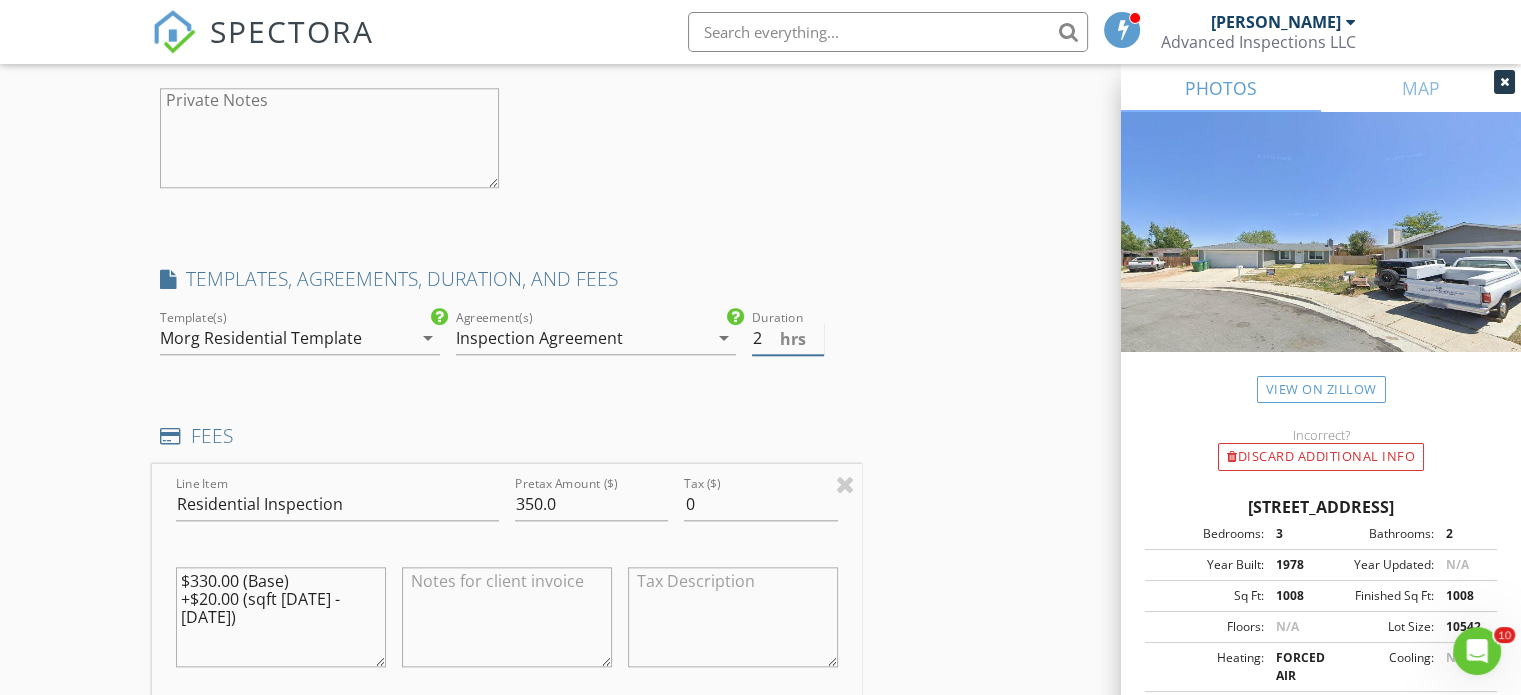 type on "2" 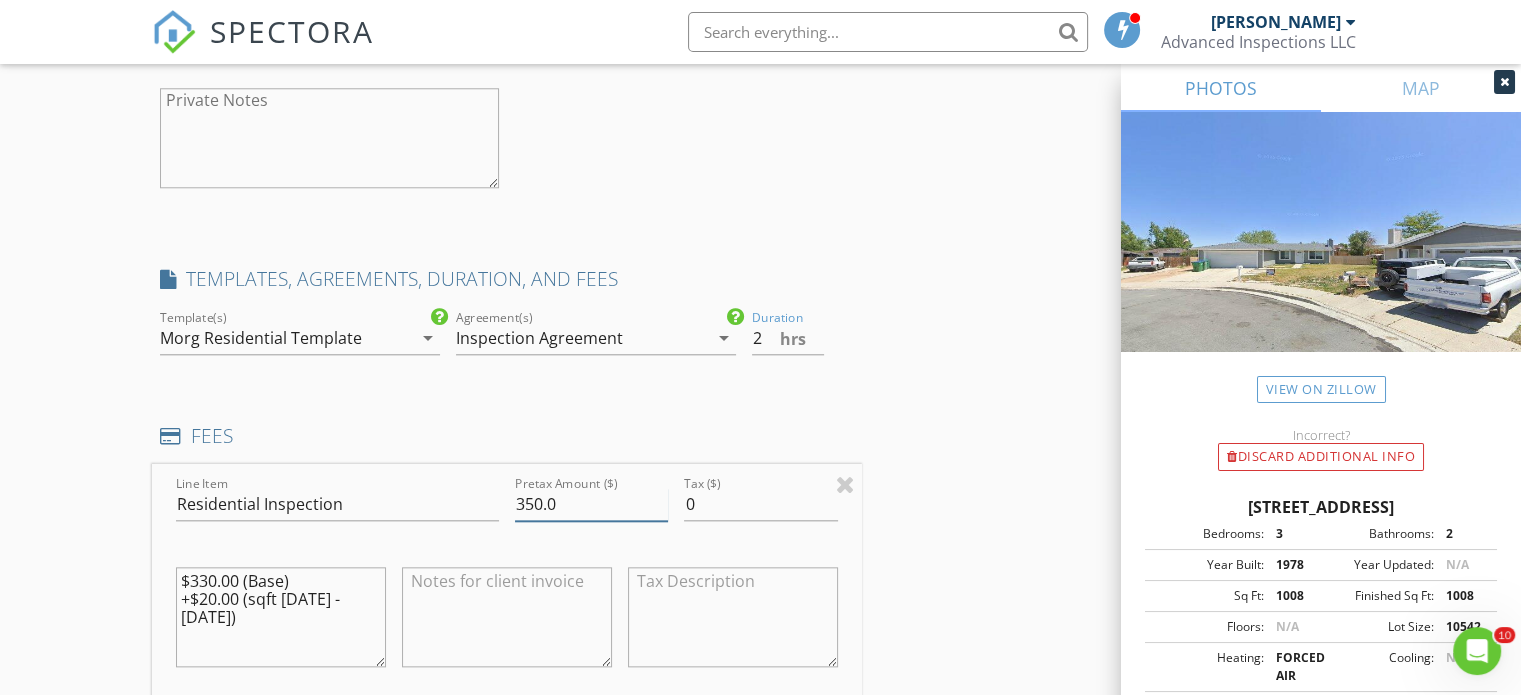 click on "350.0" at bounding box center [591, 504] 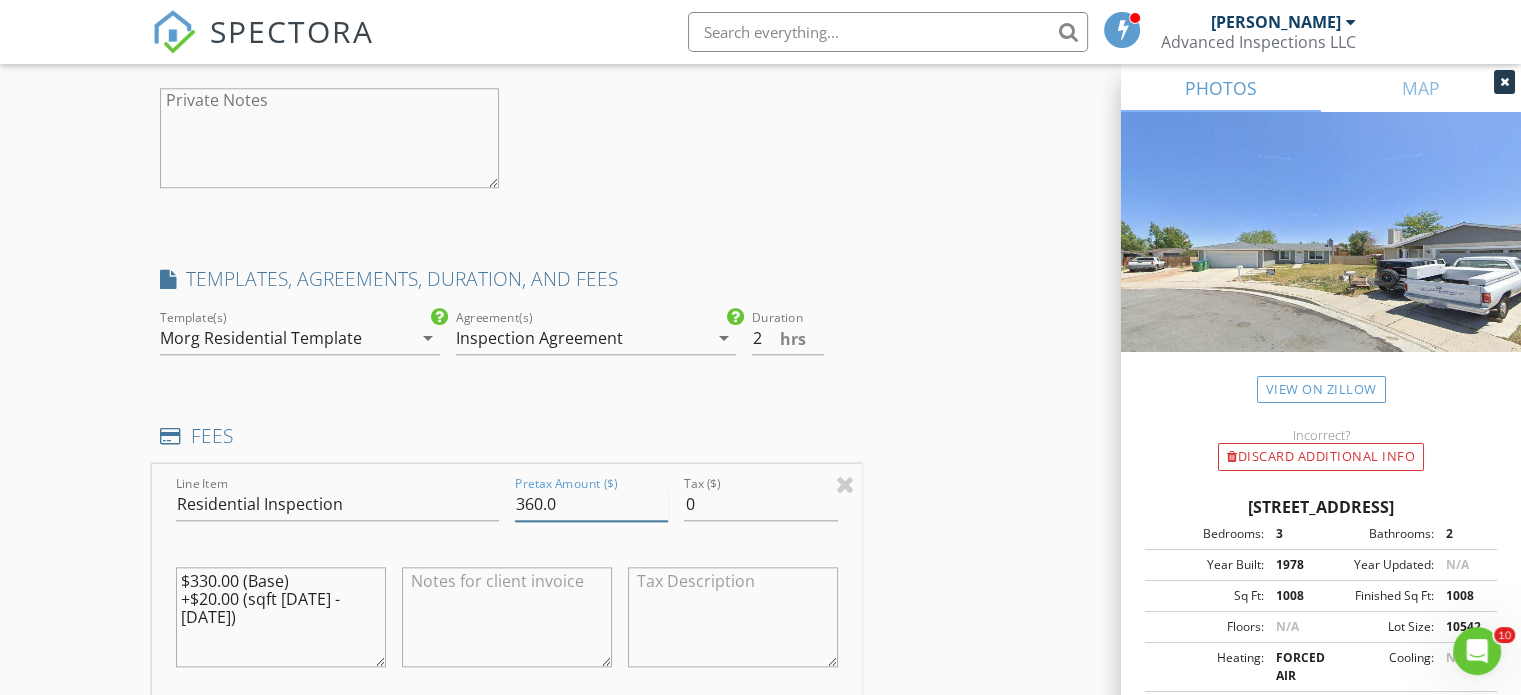 type on "360.0" 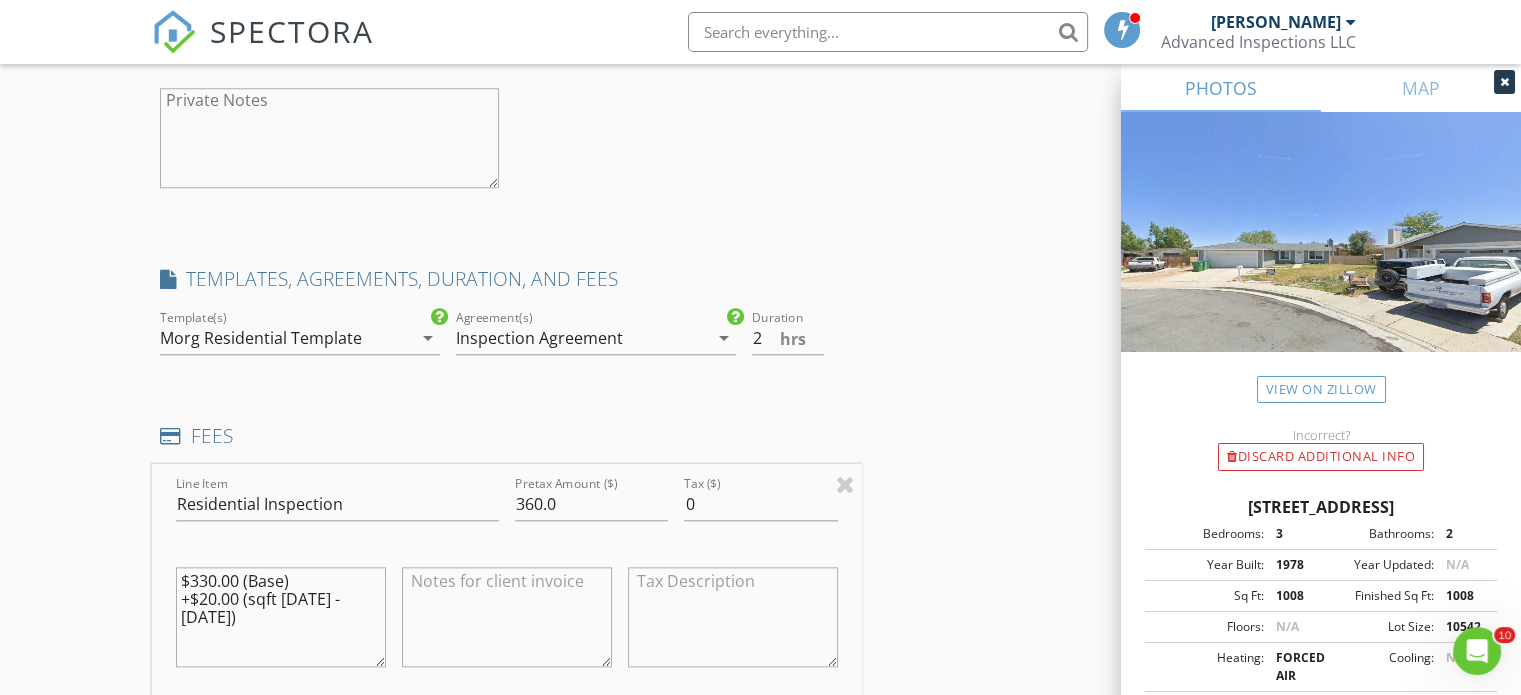 click on "$330.00 (Base)
+$20.00 (sqft 1000 - 1500)" at bounding box center [281, 617] 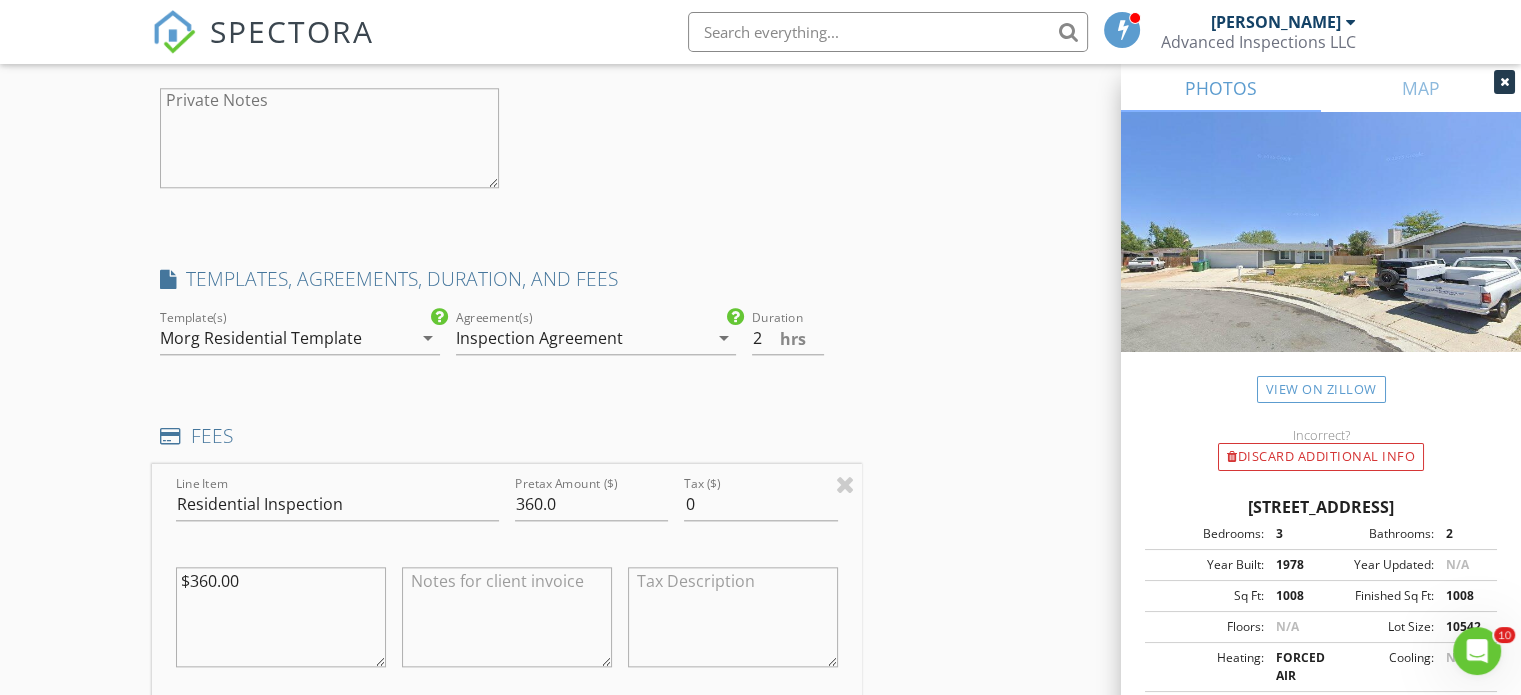 type on "$360.00" 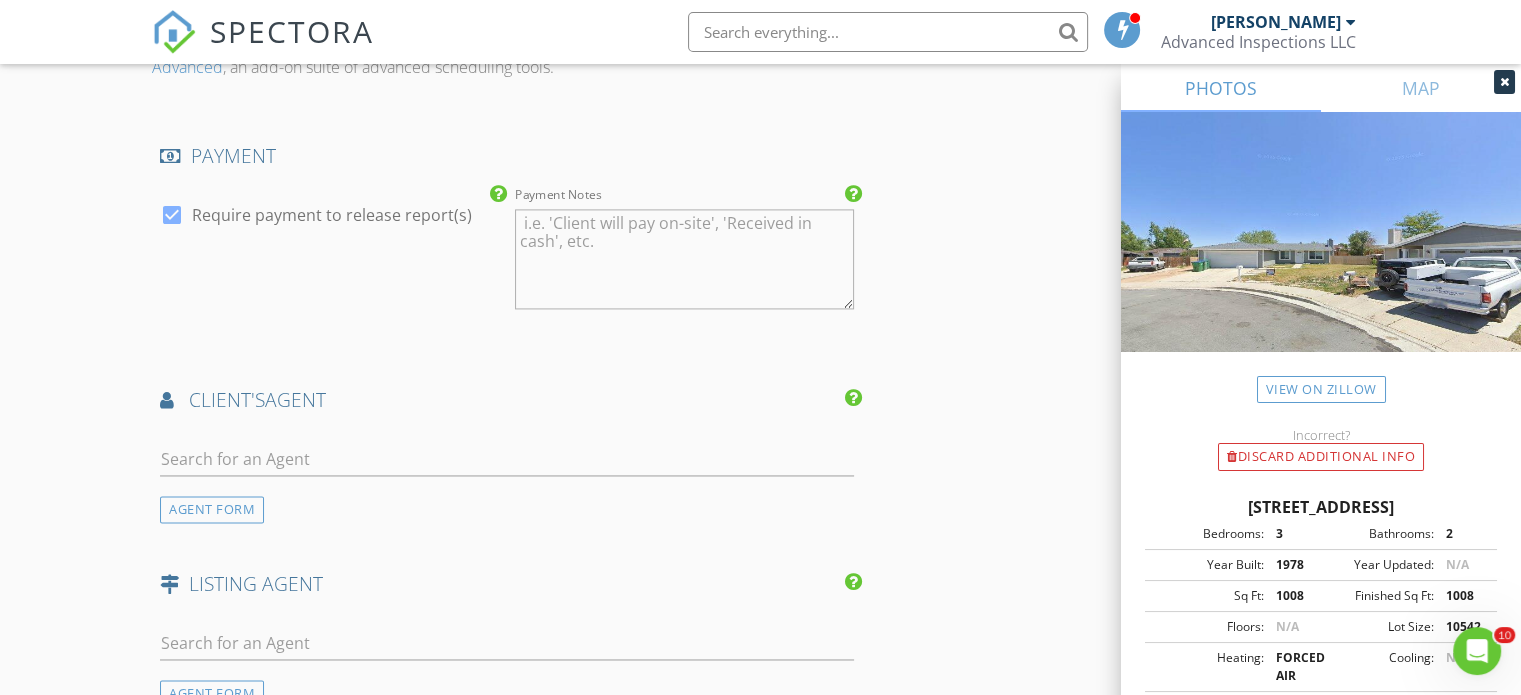 scroll, scrollTop: 2919, scrollLeft: 0, axis: vertical 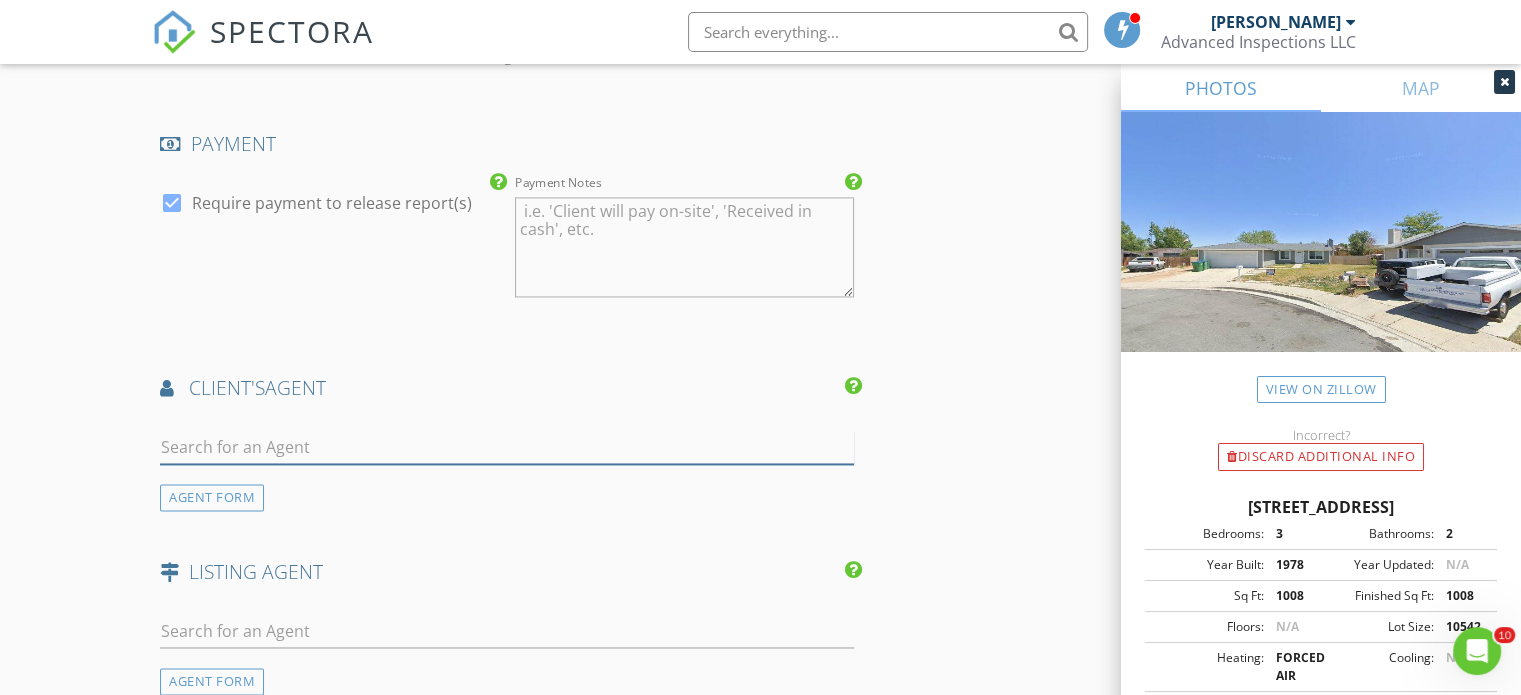 click at bounding box center (507, 447) 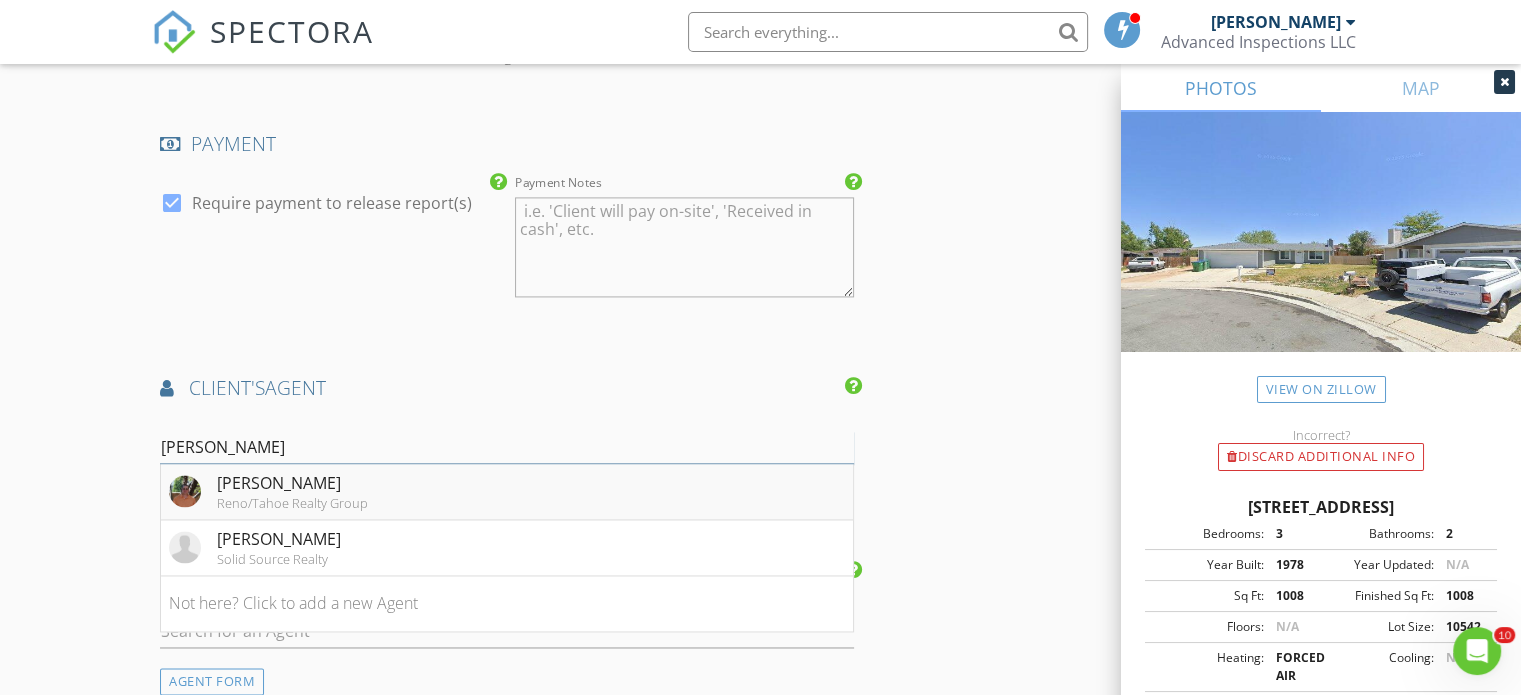 type on "joe" 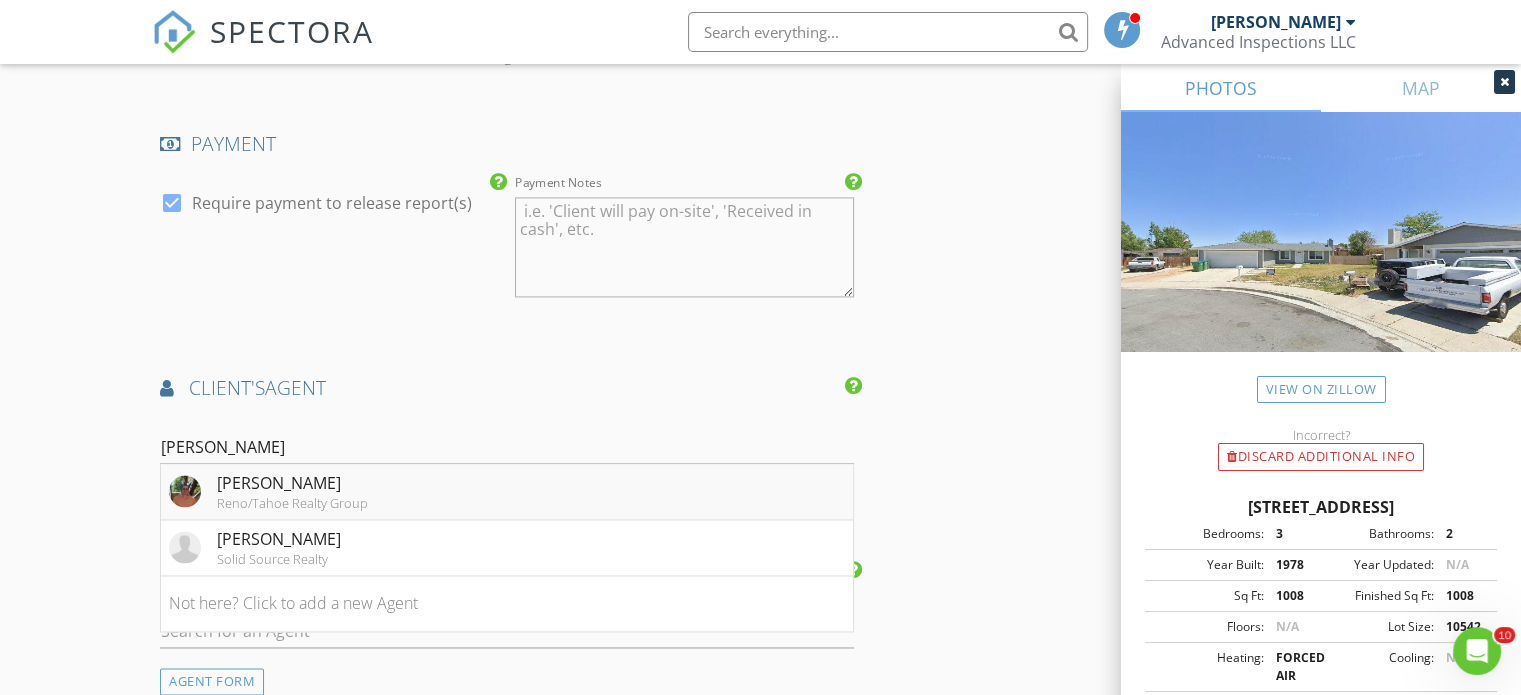 click on "Reno/Tahoe Realty Group" at bounding box center (292, 503) 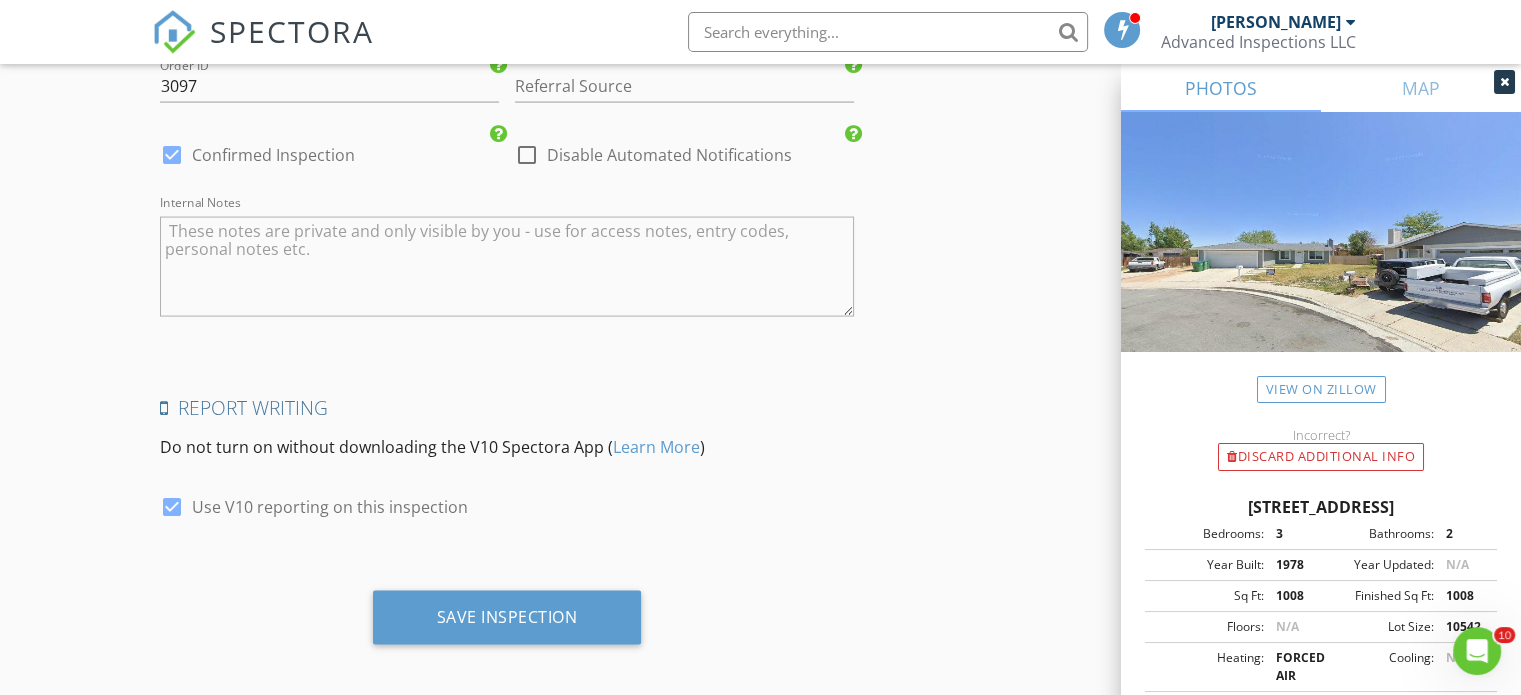 scroll, scrollTop: 4109, scrollLeft: 0, axis: vertical 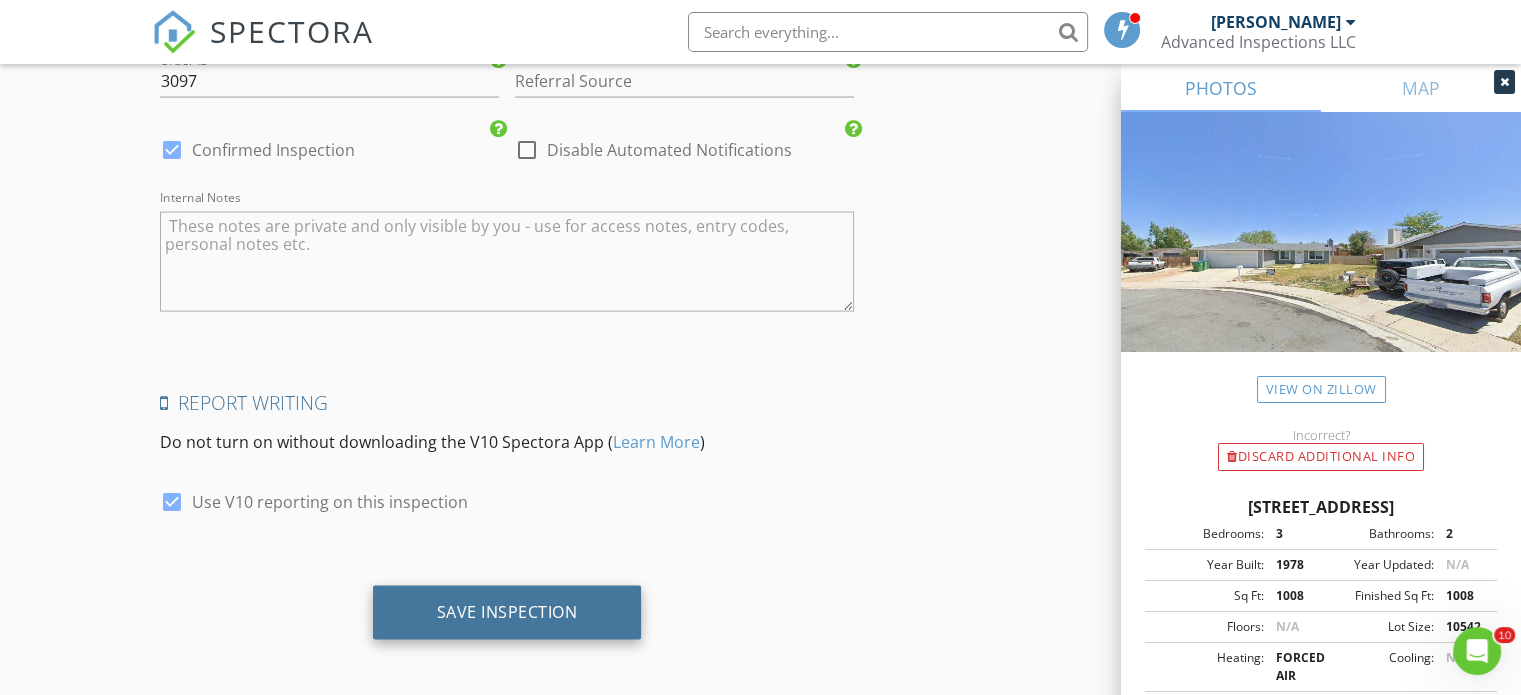 click on "Save Inspection" at bounding box center [507, 612] 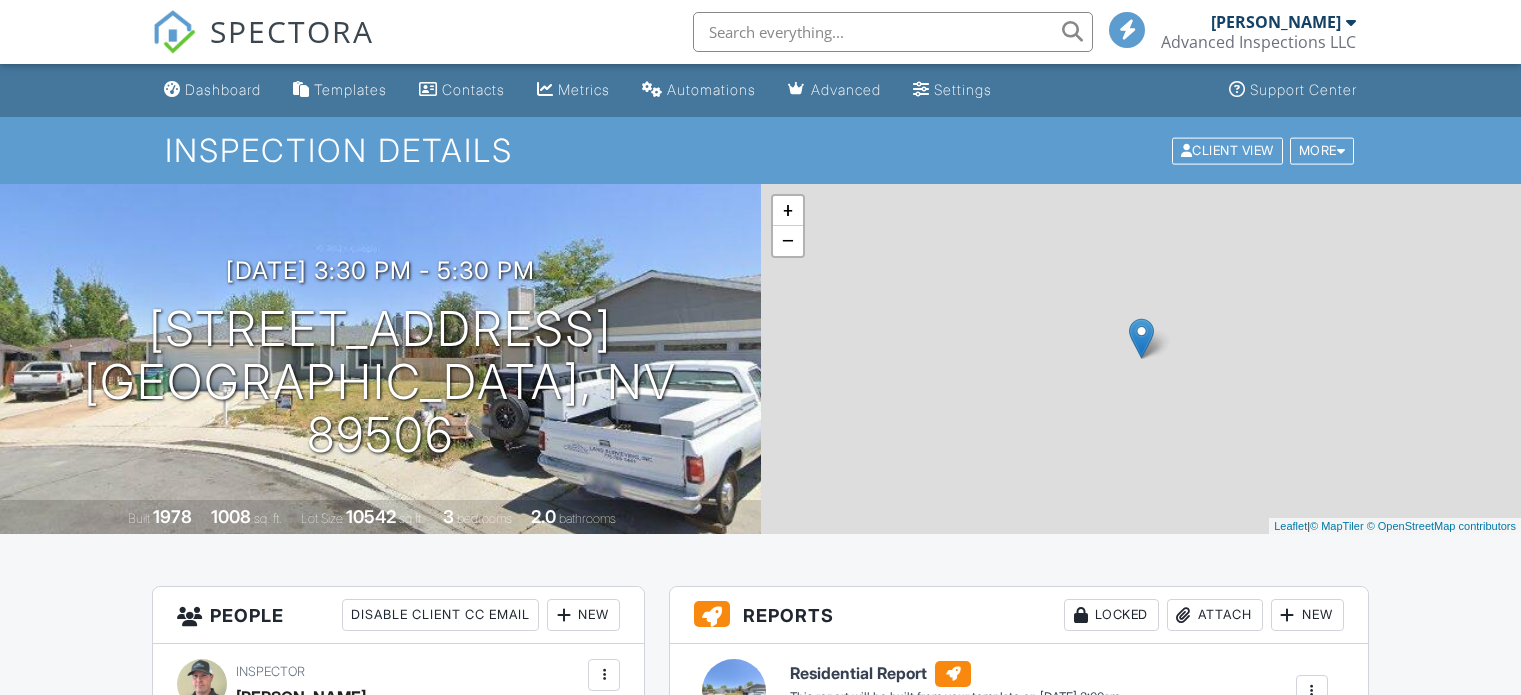 scroll, scrollTop: 0, scrollLeft: 0, axis: both 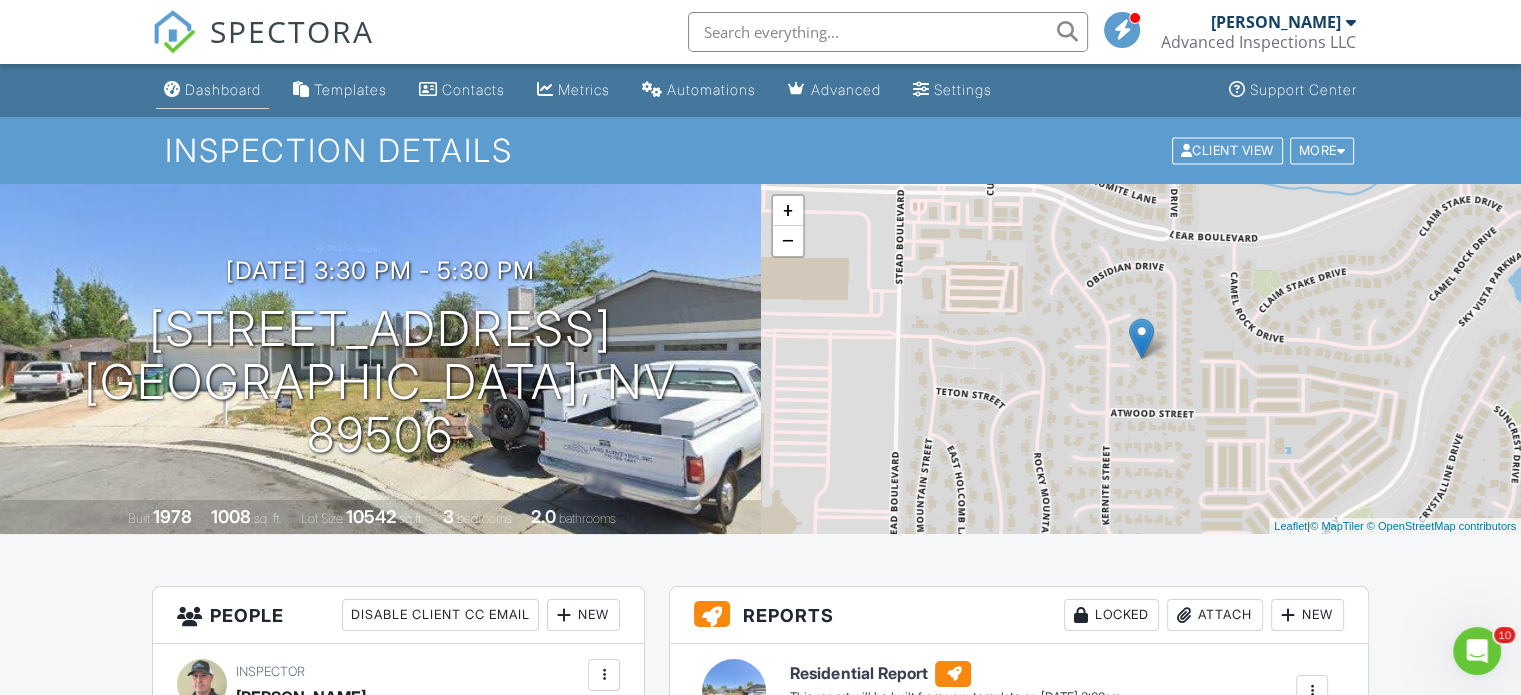 click on "Dashboard" at bounding box center [223, 89] 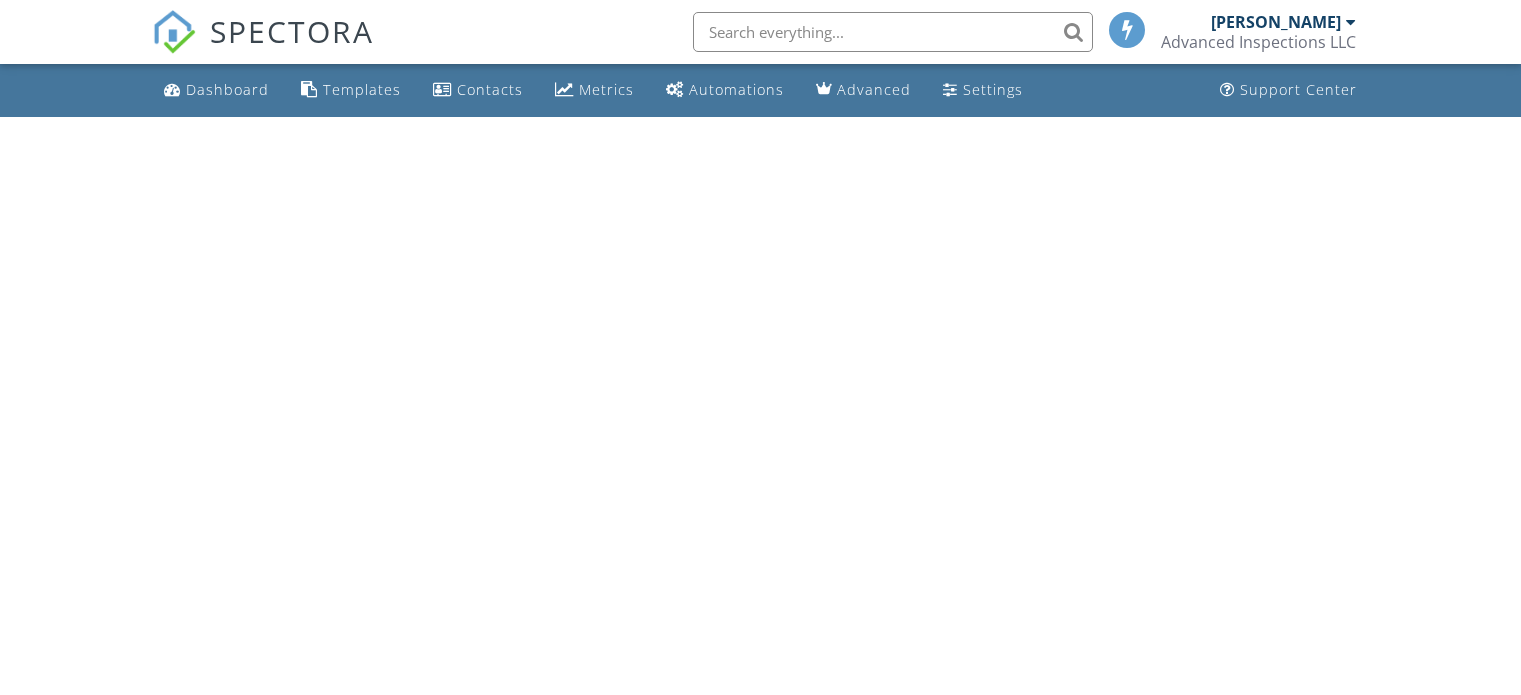 scroll, scrollTop: 0, scrollLeft: 0, axis: both 